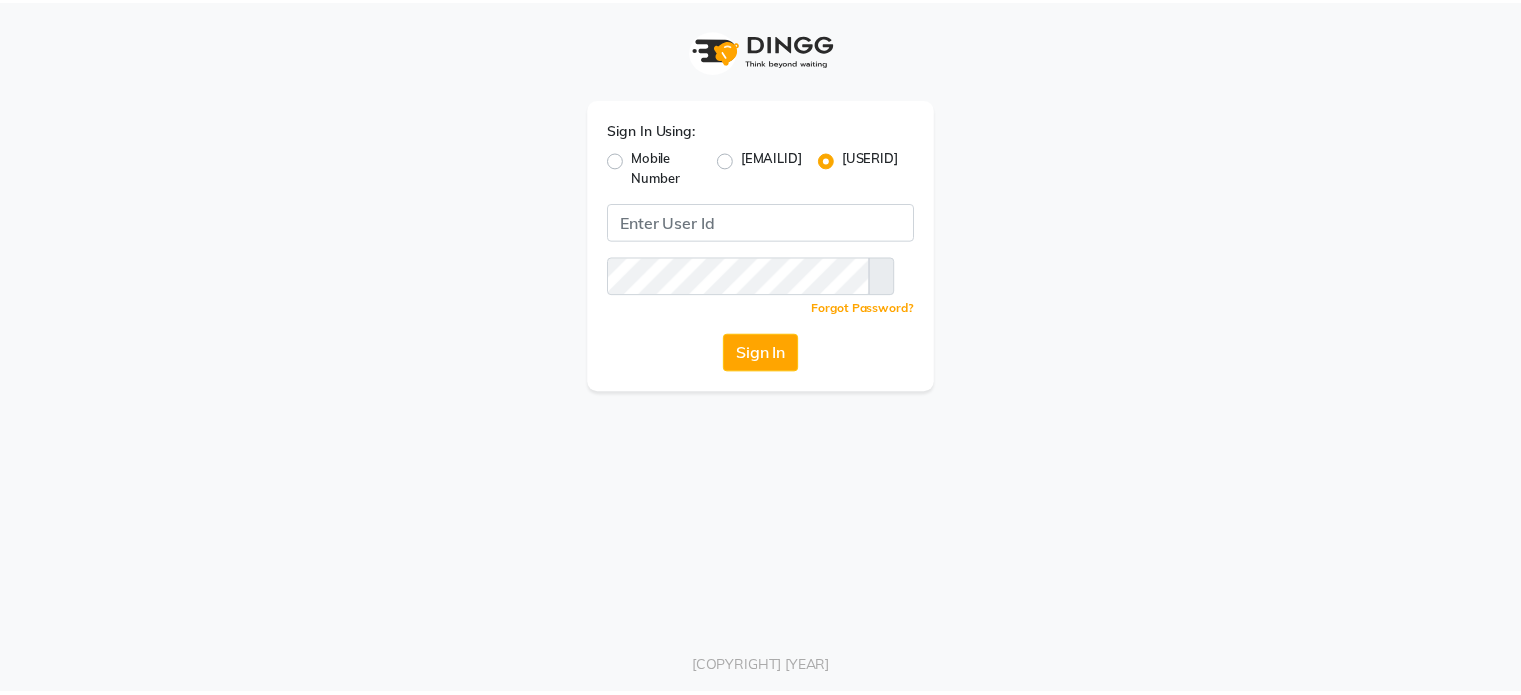 scroll, scrollTop: 0, scrollLeft: 0, axis: both 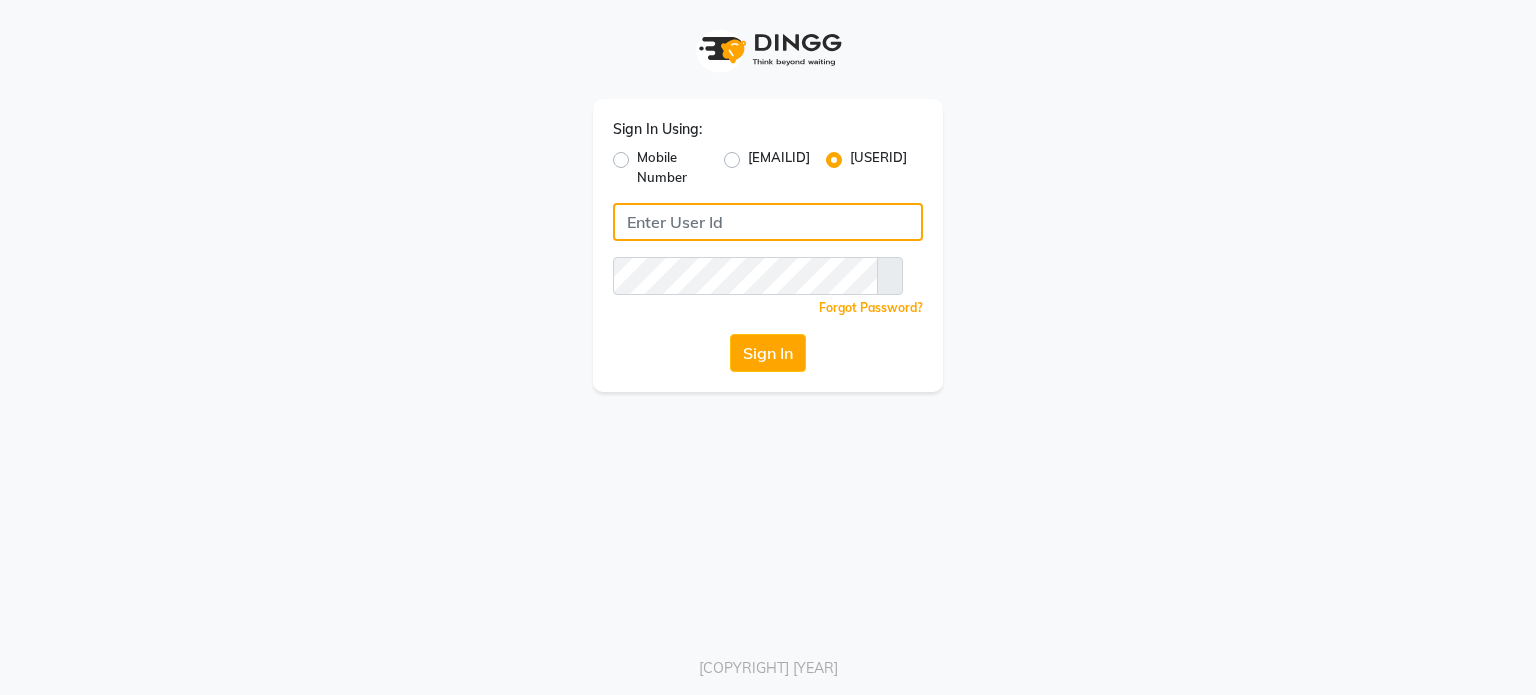 click at bounding box center (768, 222) 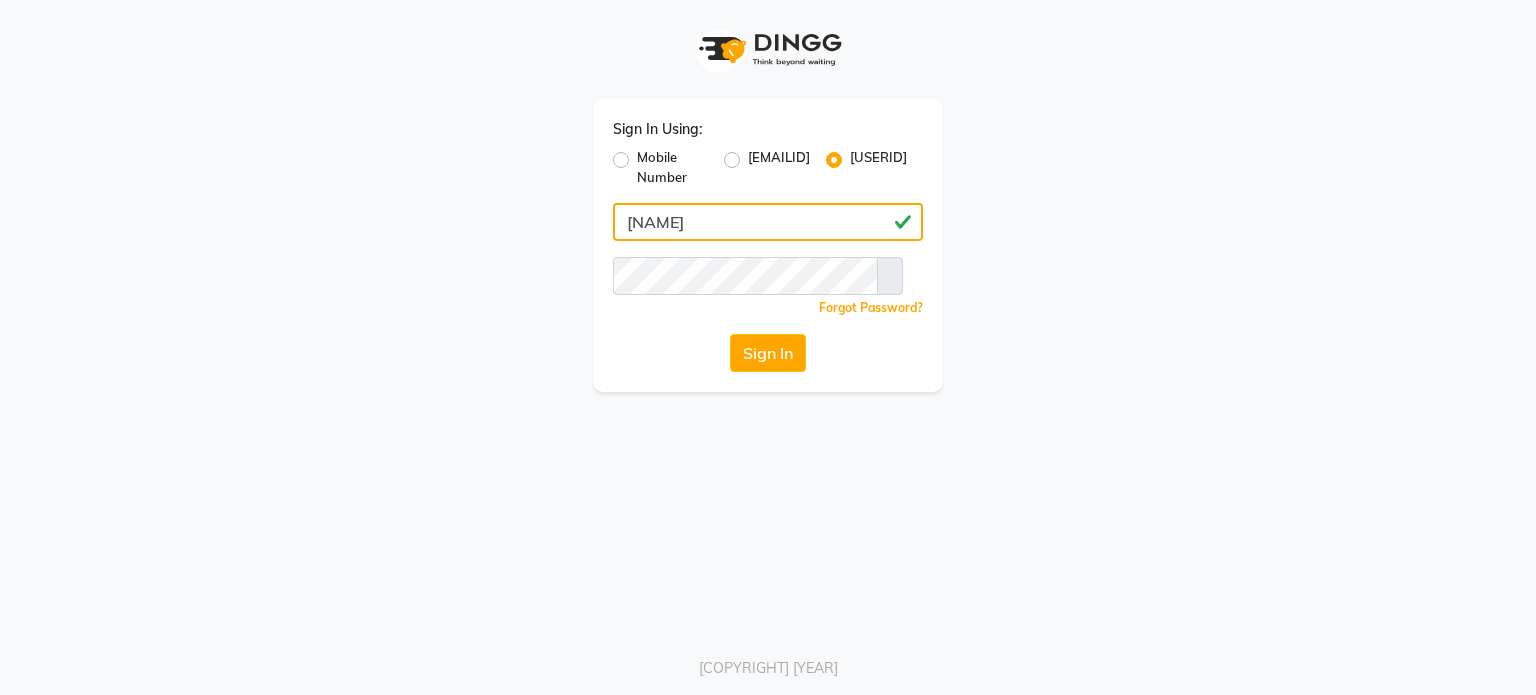type on "[NAME]" 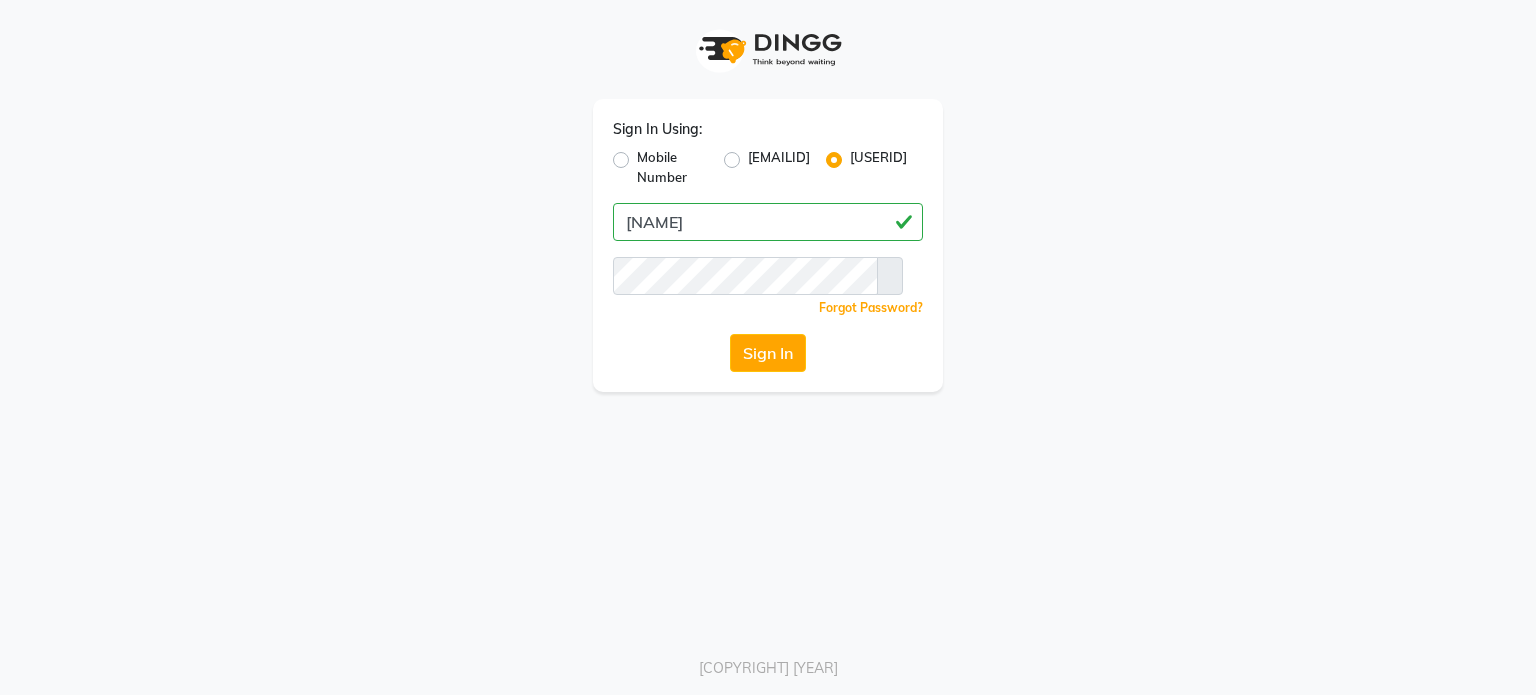 click on "Sign In Using: Mobile Number Email ID User ID ann Remember me Forgot Password? Sign In" at bounding box center [768, 245] 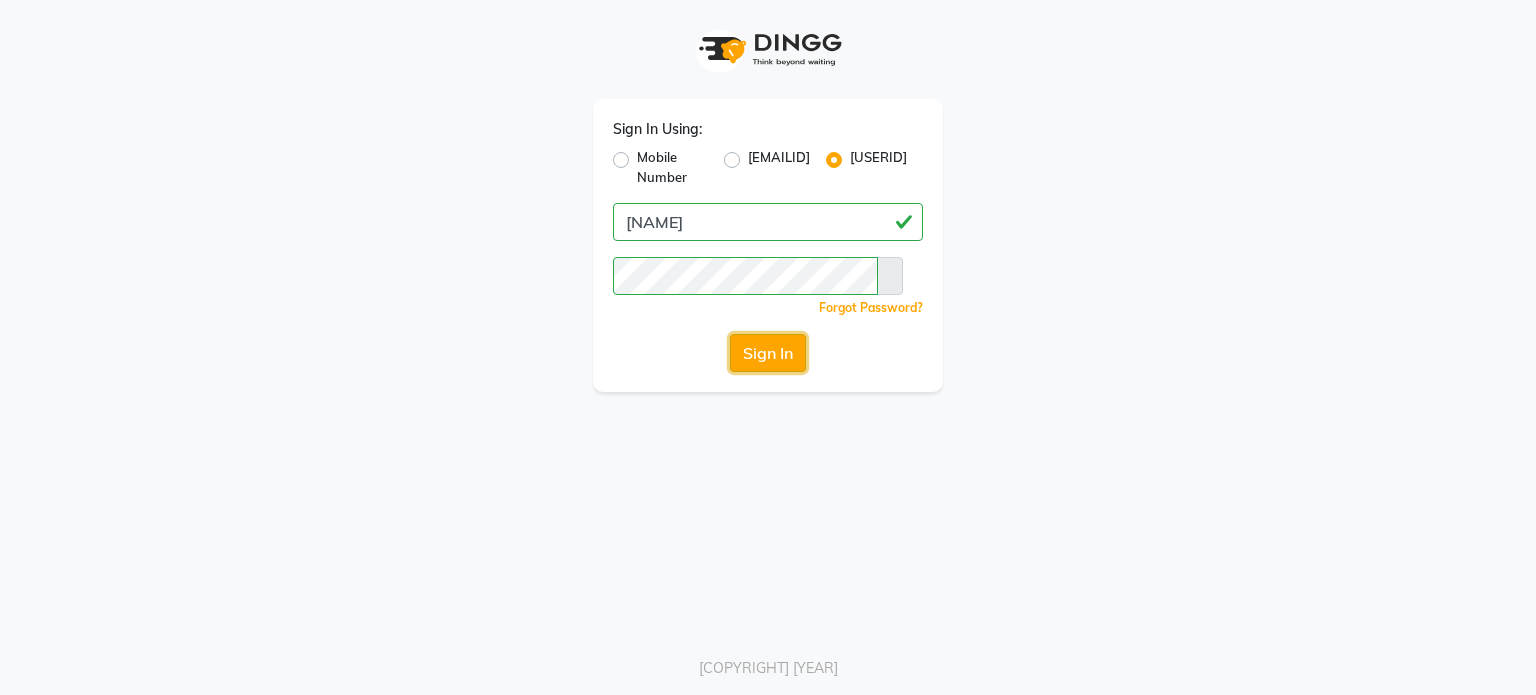 click on "Sign In" at bounding box center (768, 353) 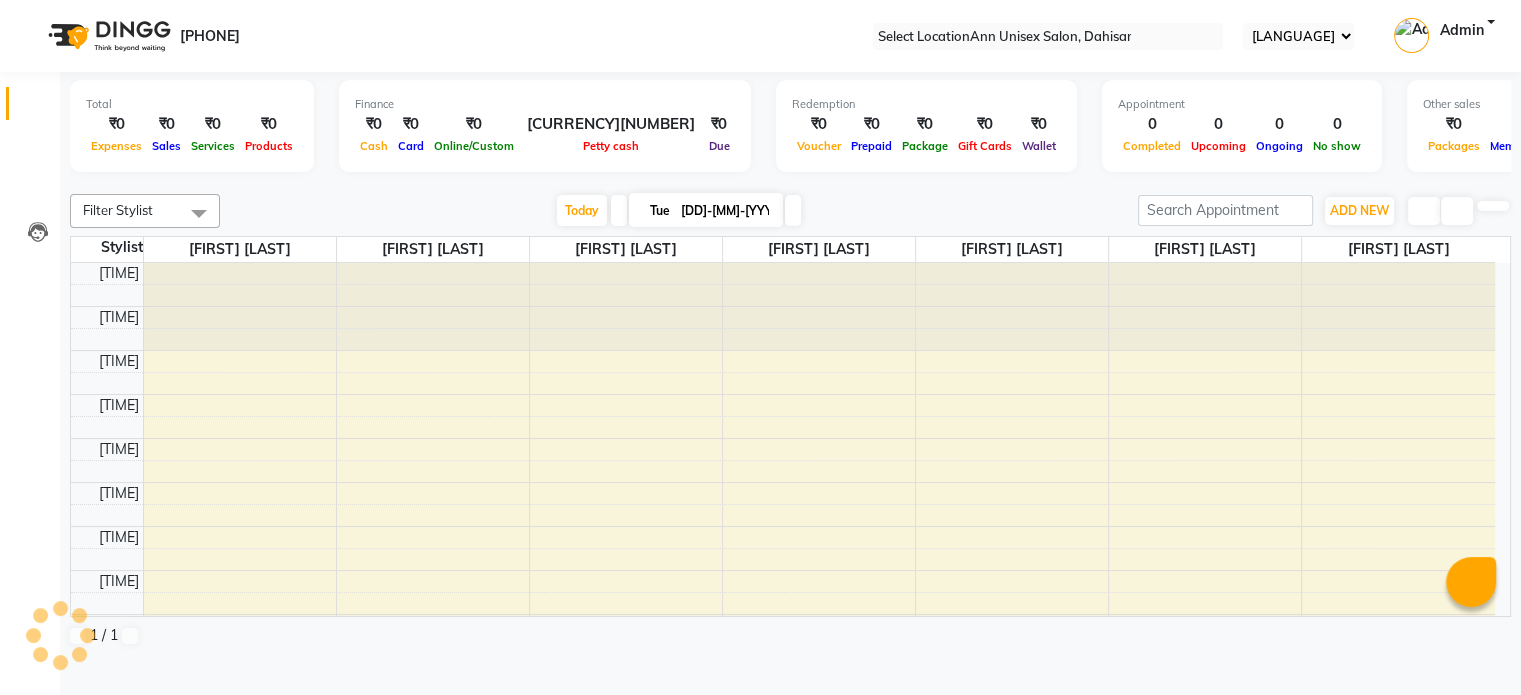 scroll, scrollTop: 0, scrollLeft: 0, axis: both 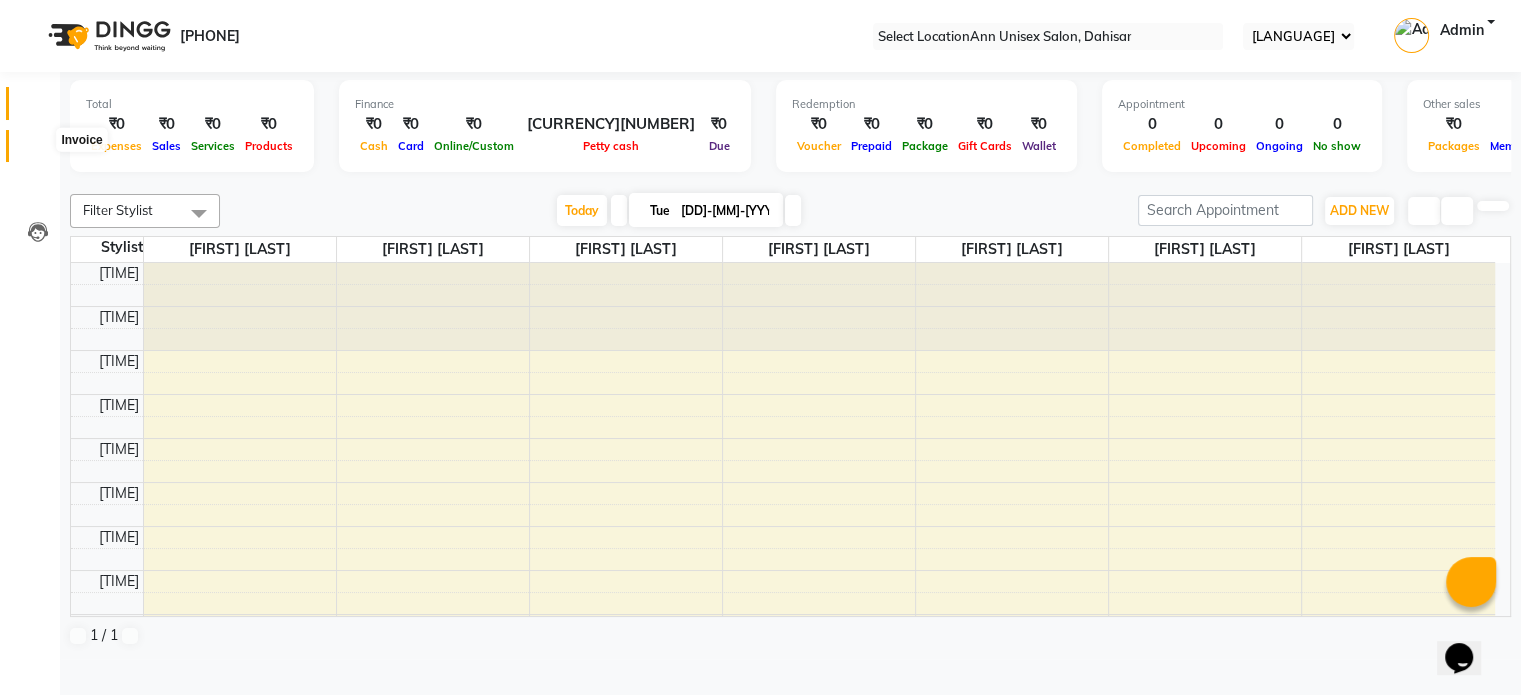 click at bounding box center [37, 151] 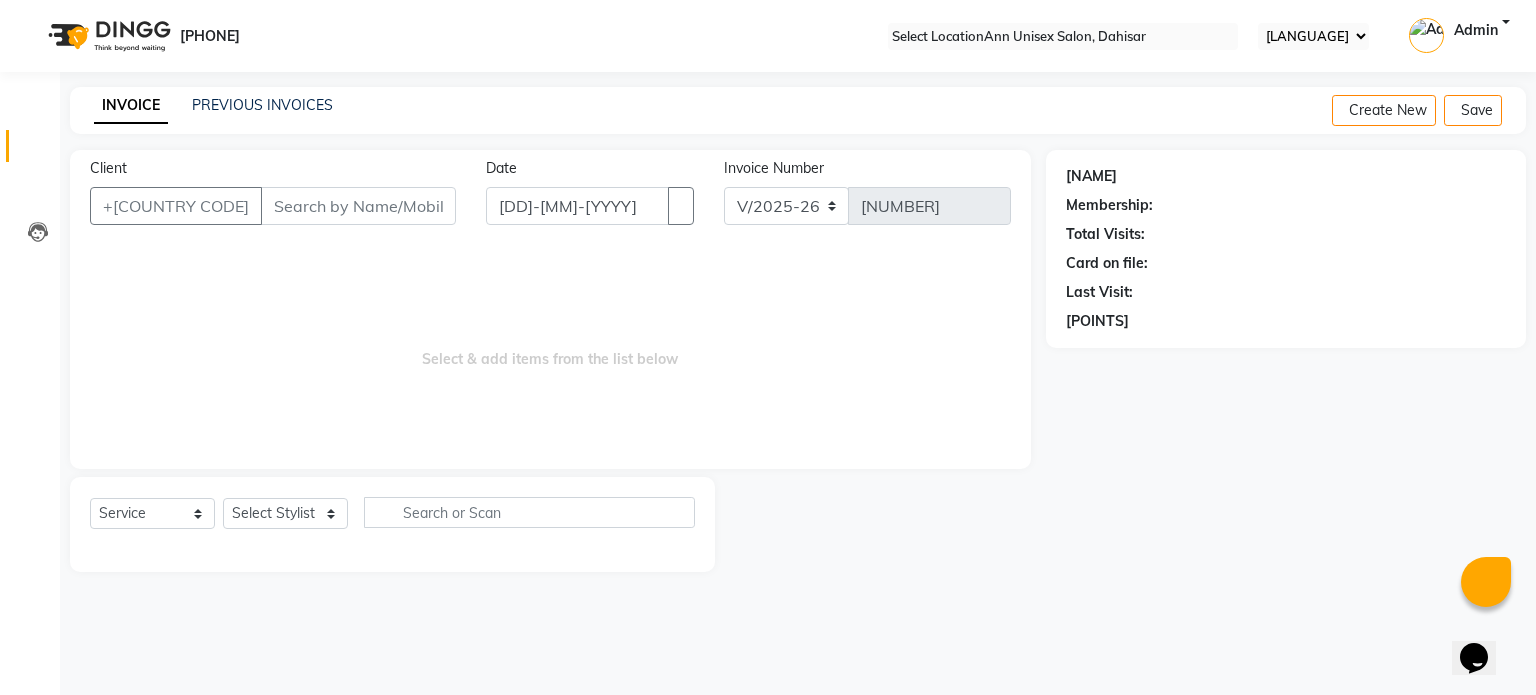 click on "Client" at bounding box center [358, 206] 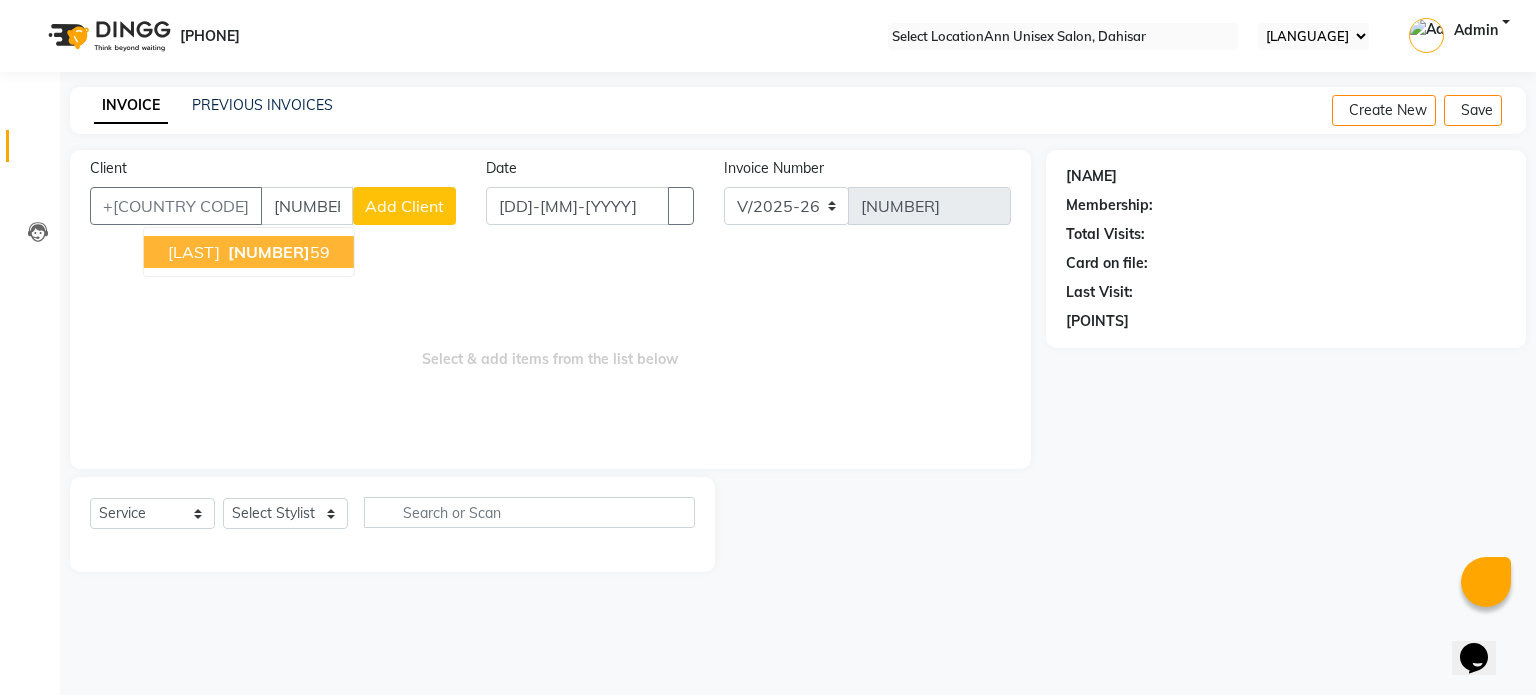 click on "[NUMBER]" at bounding box center [269, 252] 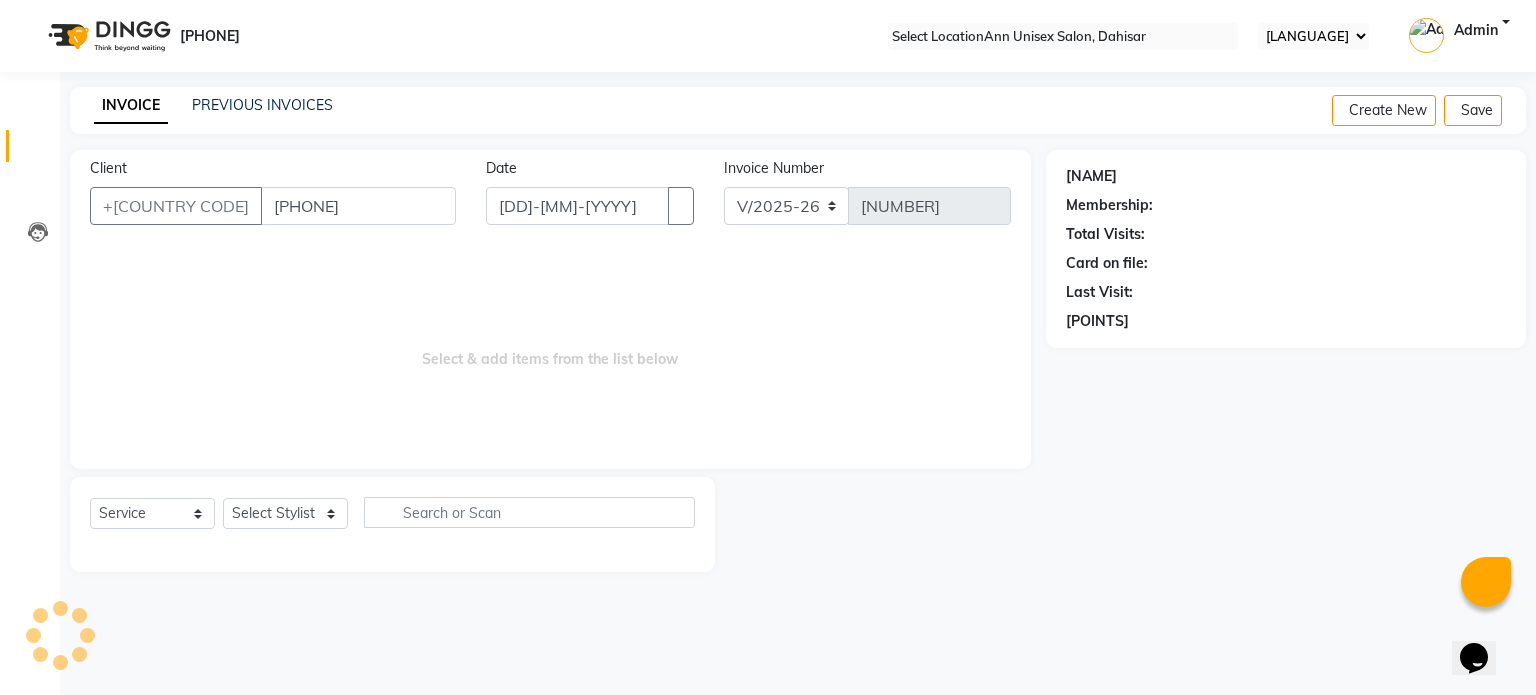 type on "[PHONE]" 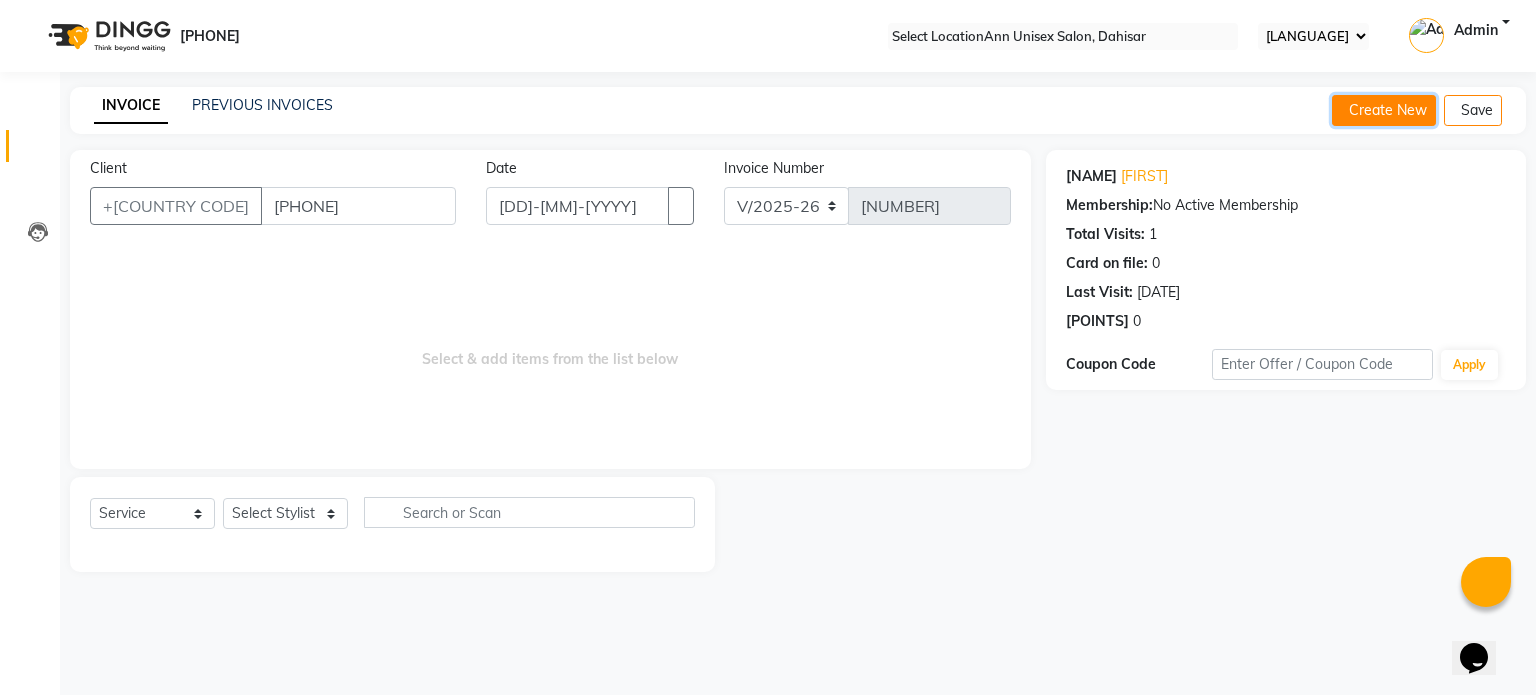 click on "Create New" at bounding box center [1384, 110] 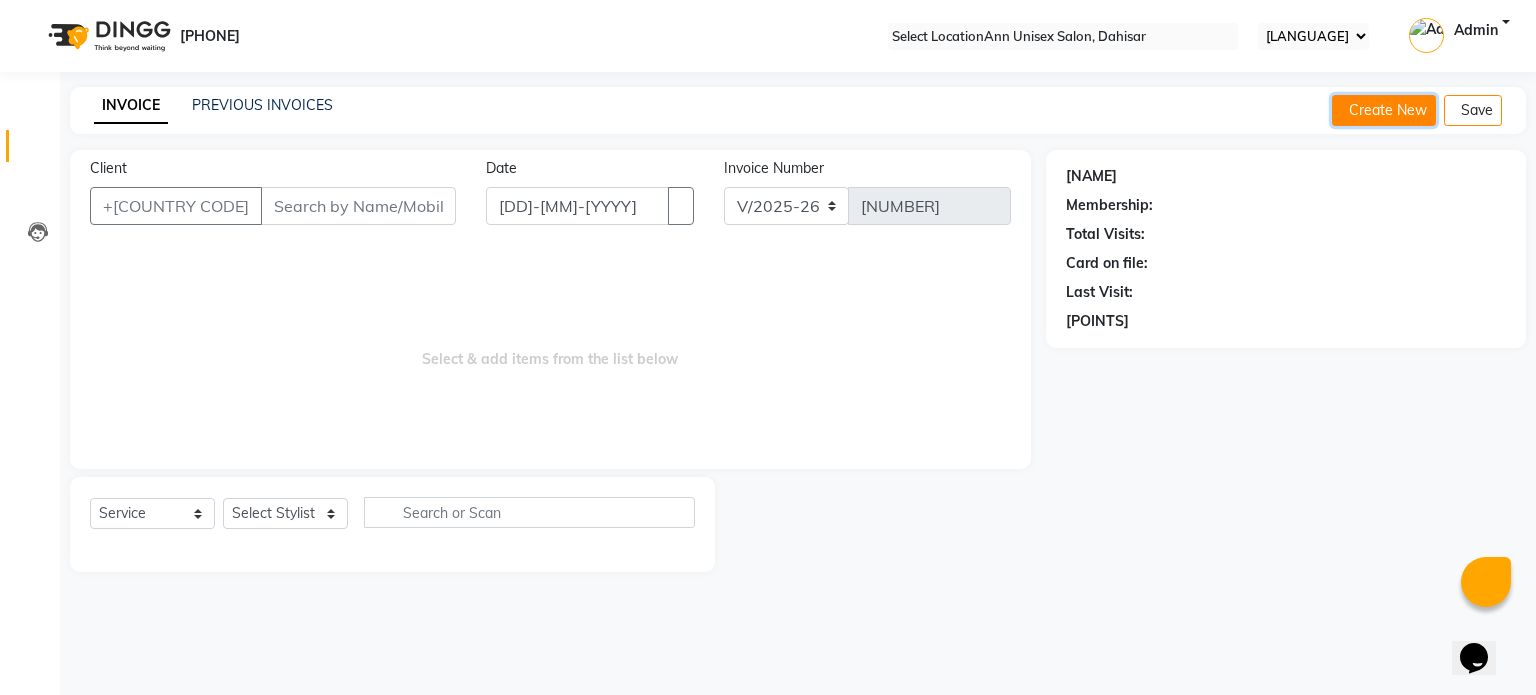 click on "Create New" at bounding box center (1384, 110) 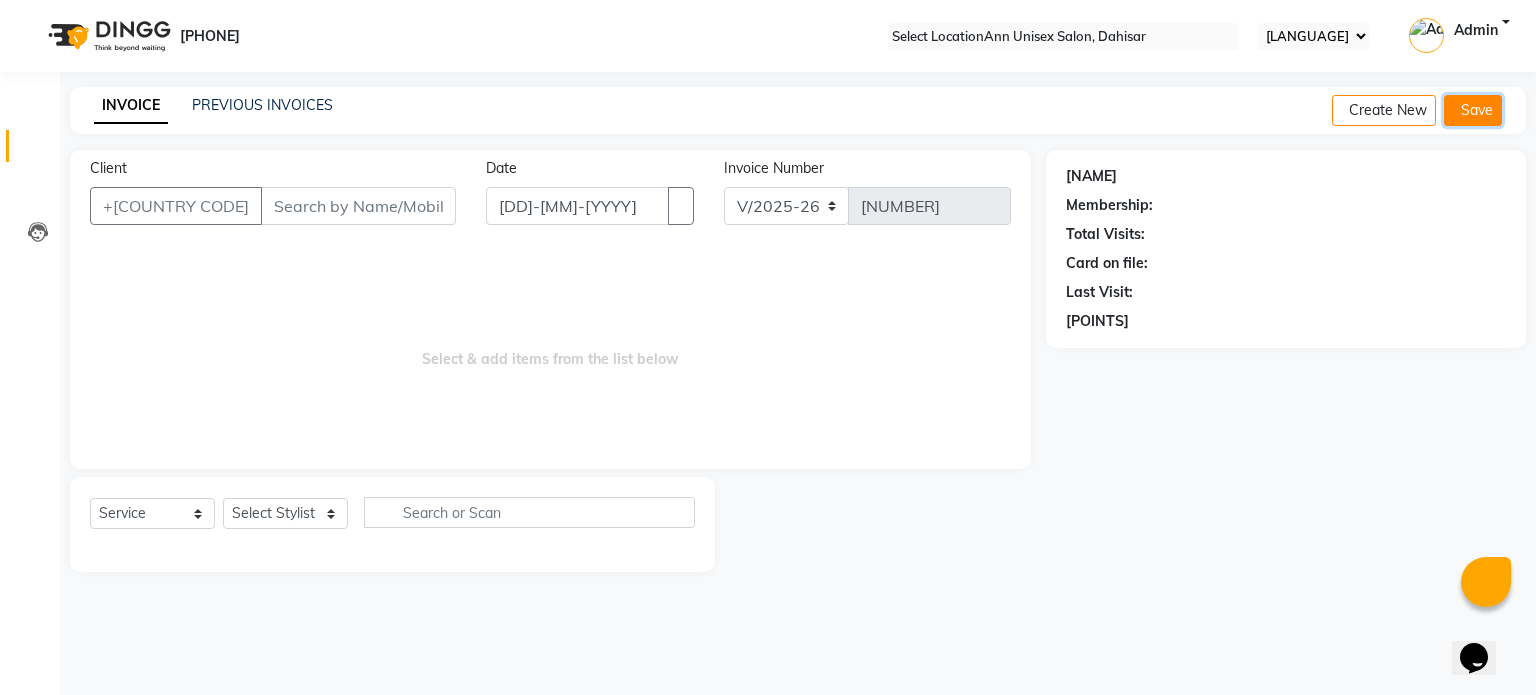 click on "Save" at bounding box center (1473, 110) 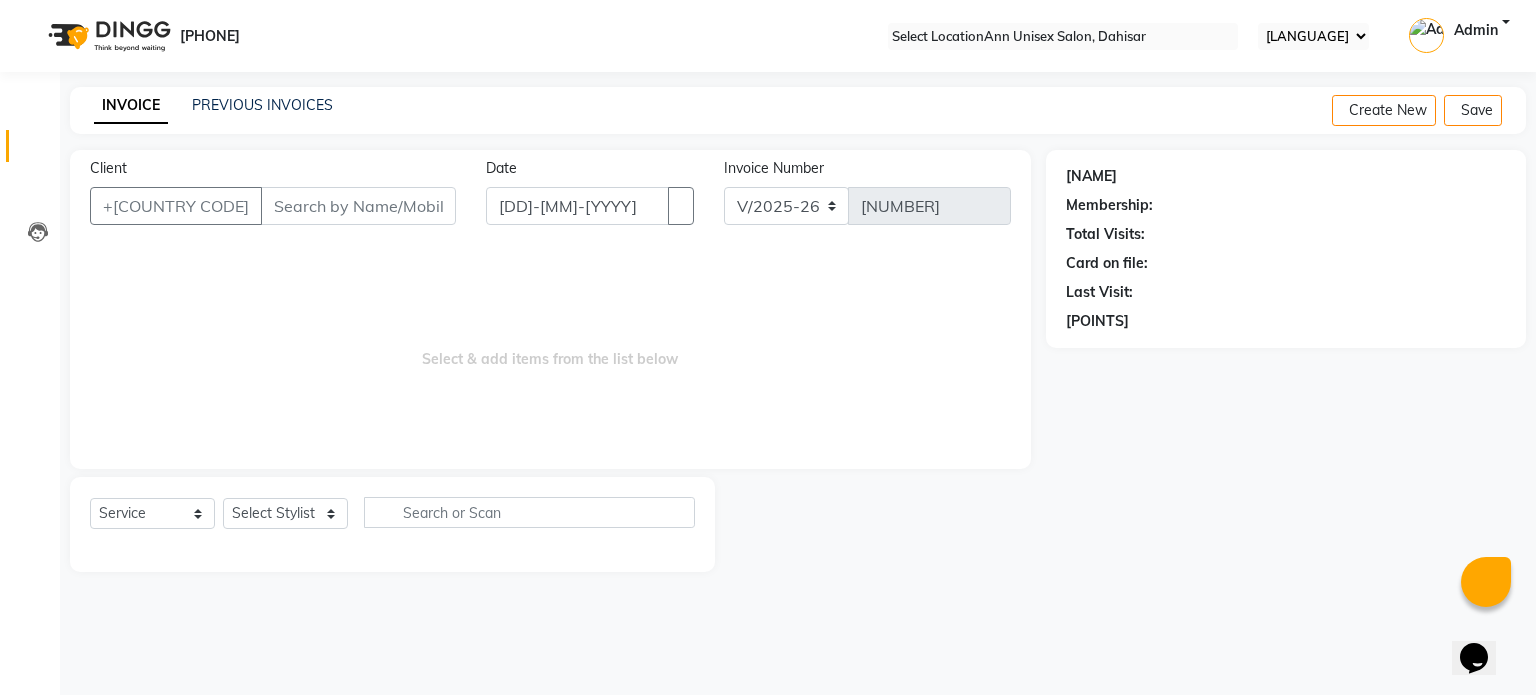 click on "Customer is not selected" at bounding box center (768, 705) 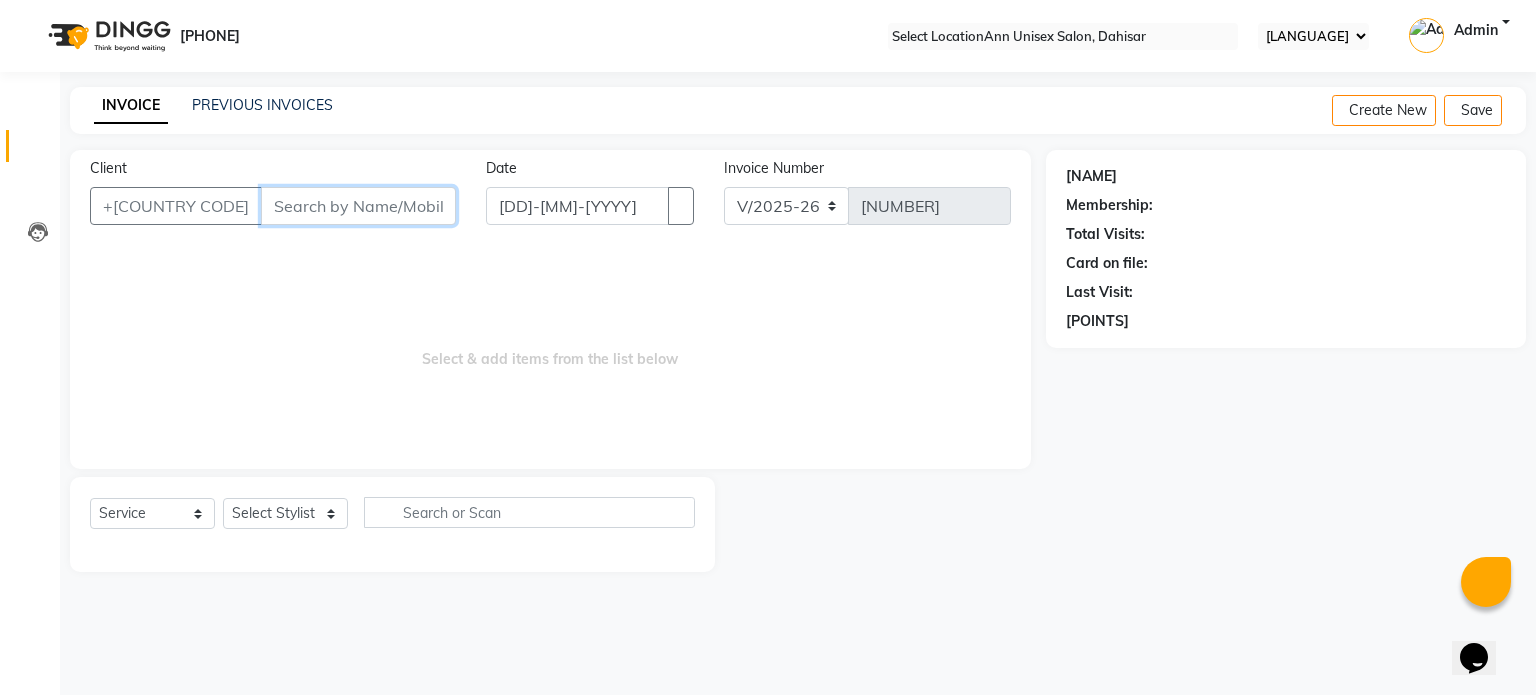 click on "Client" at bounding box center (358, 206) 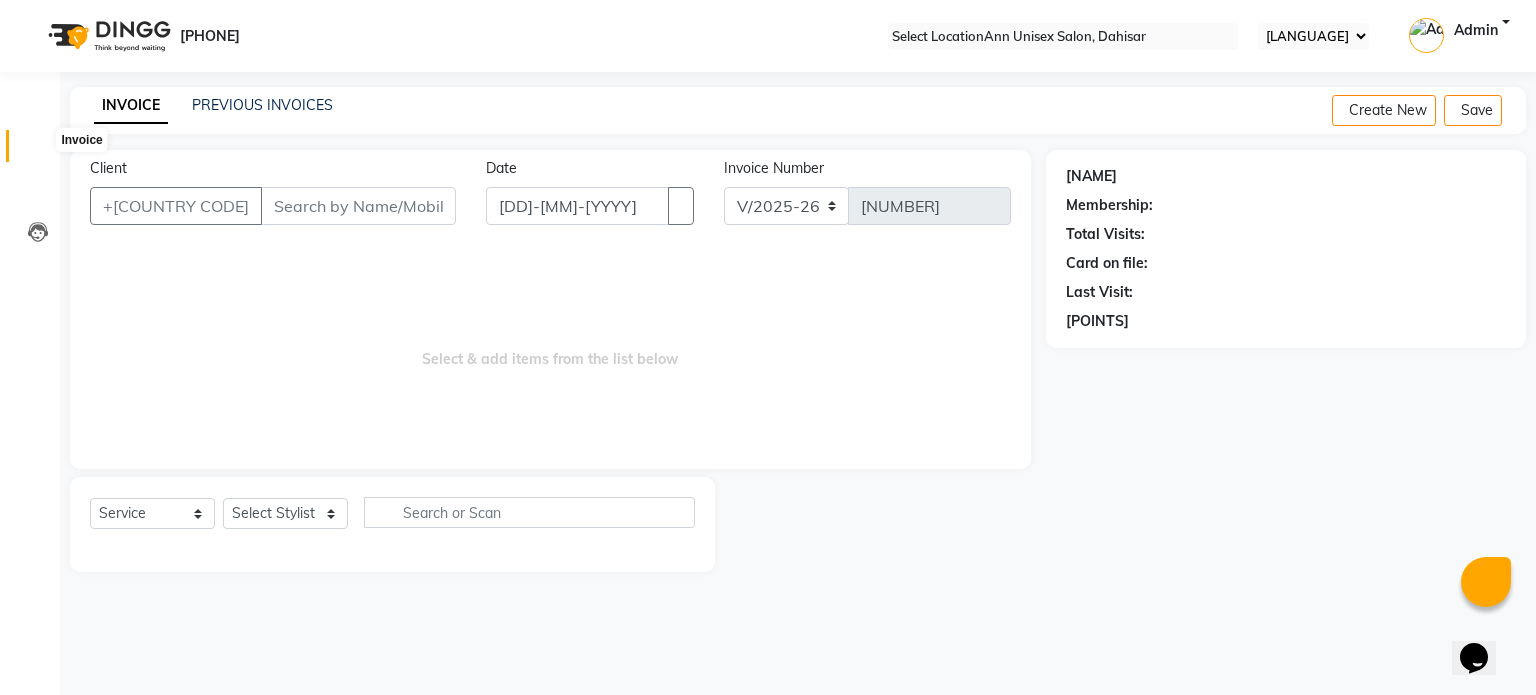 click at bounding box center [37, 151] 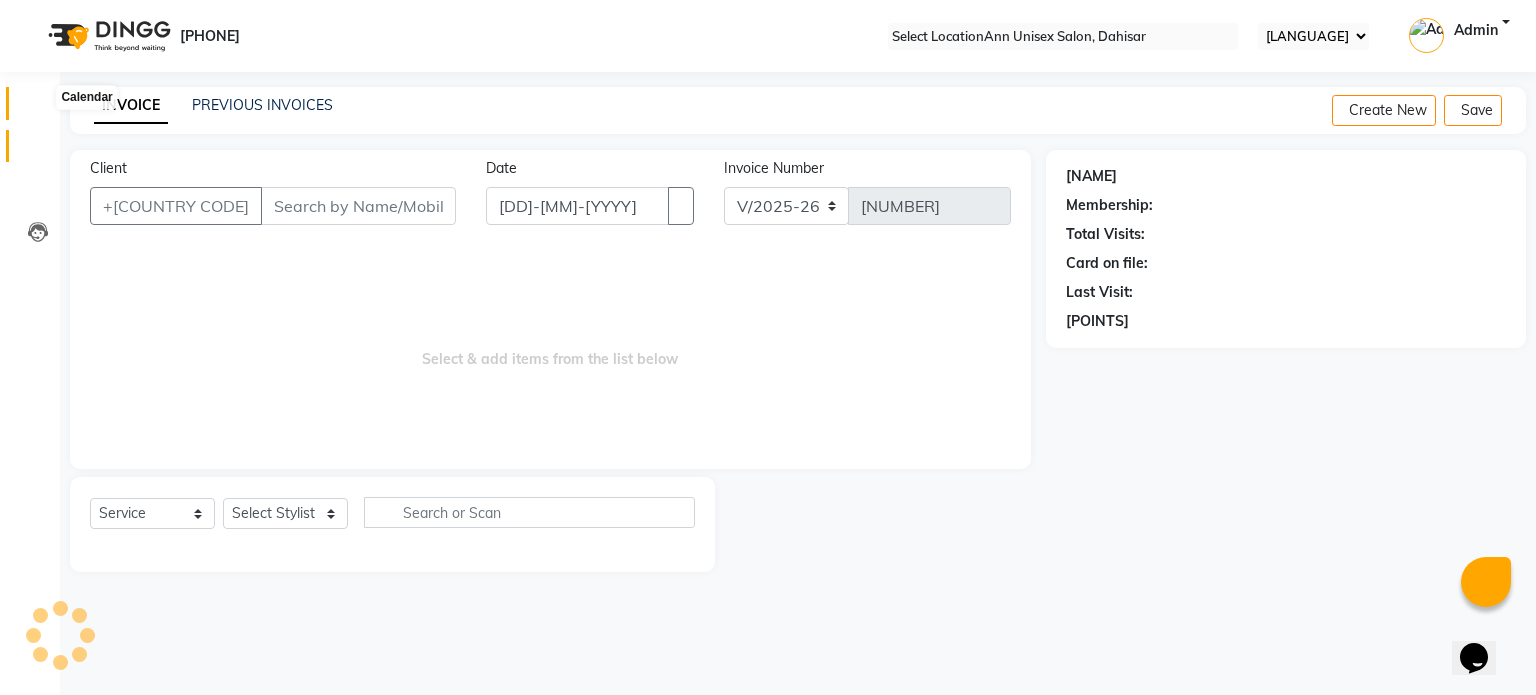 click at bounding box center (38, 108) 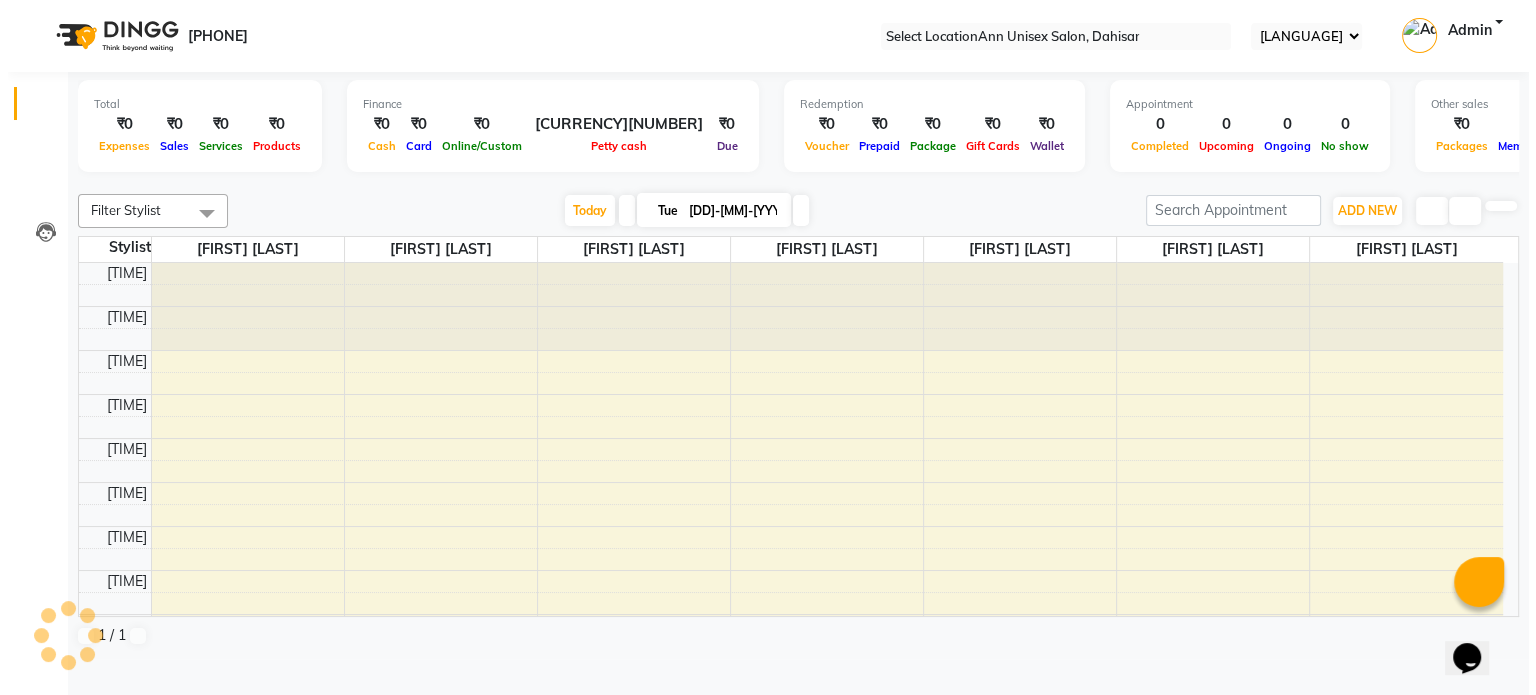 scroll, scrollTop: 436, scrollLeft: 0, axis: vertical 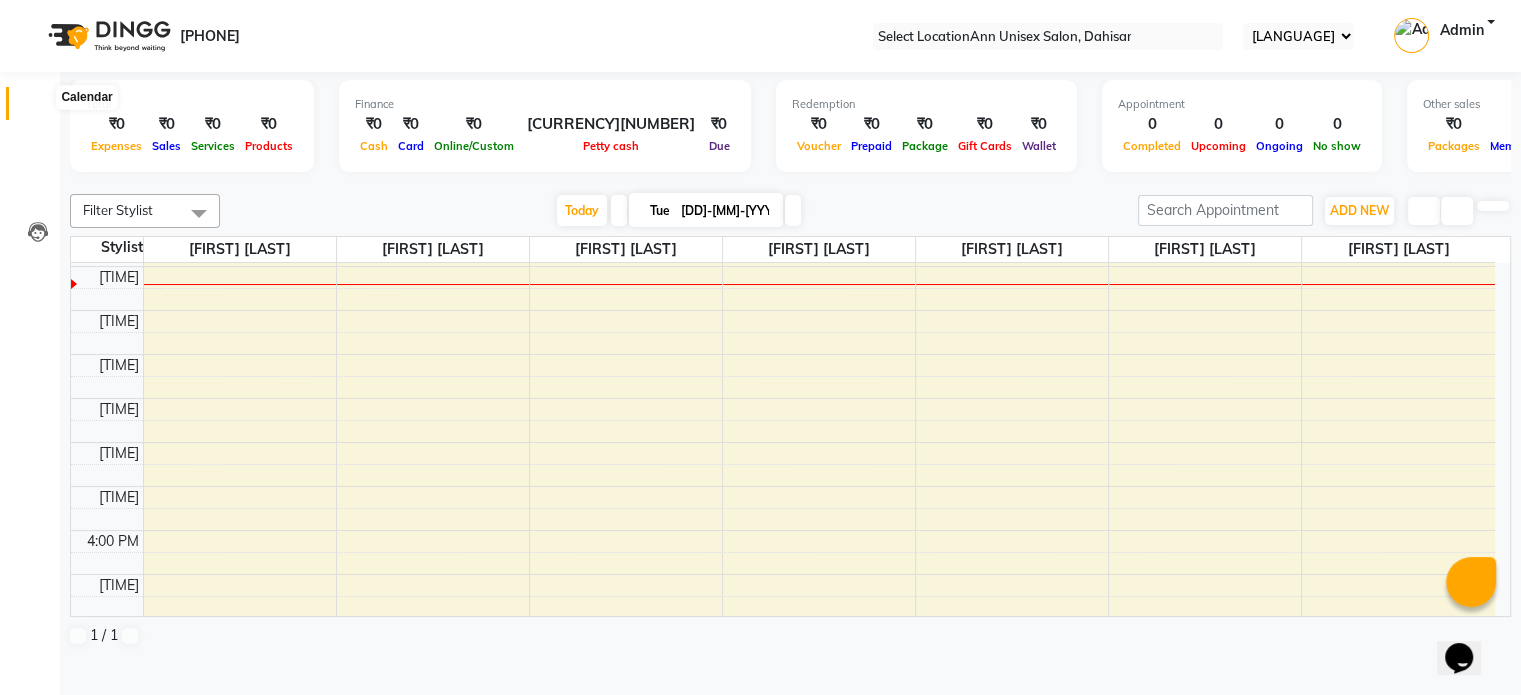 click at bounding box center (38, 108) 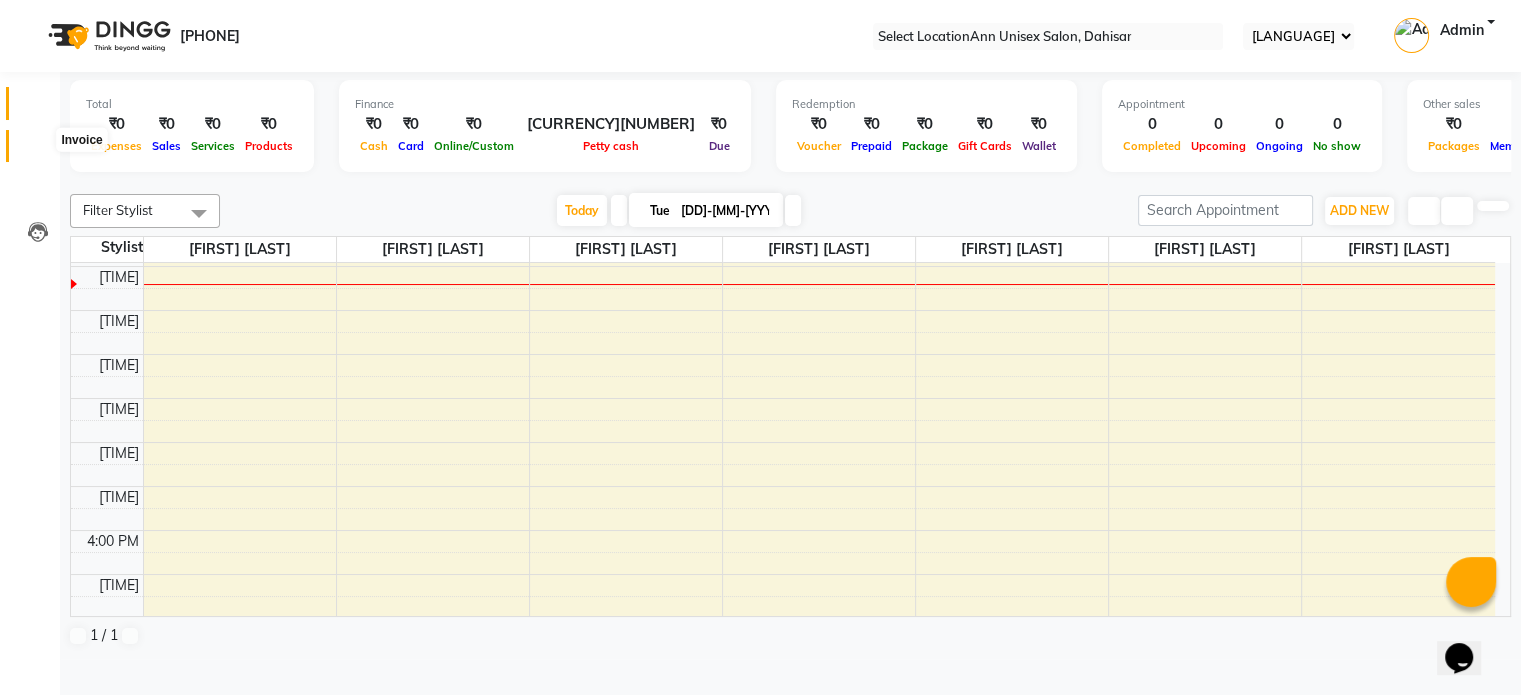 click at bounding box center (38, 151) 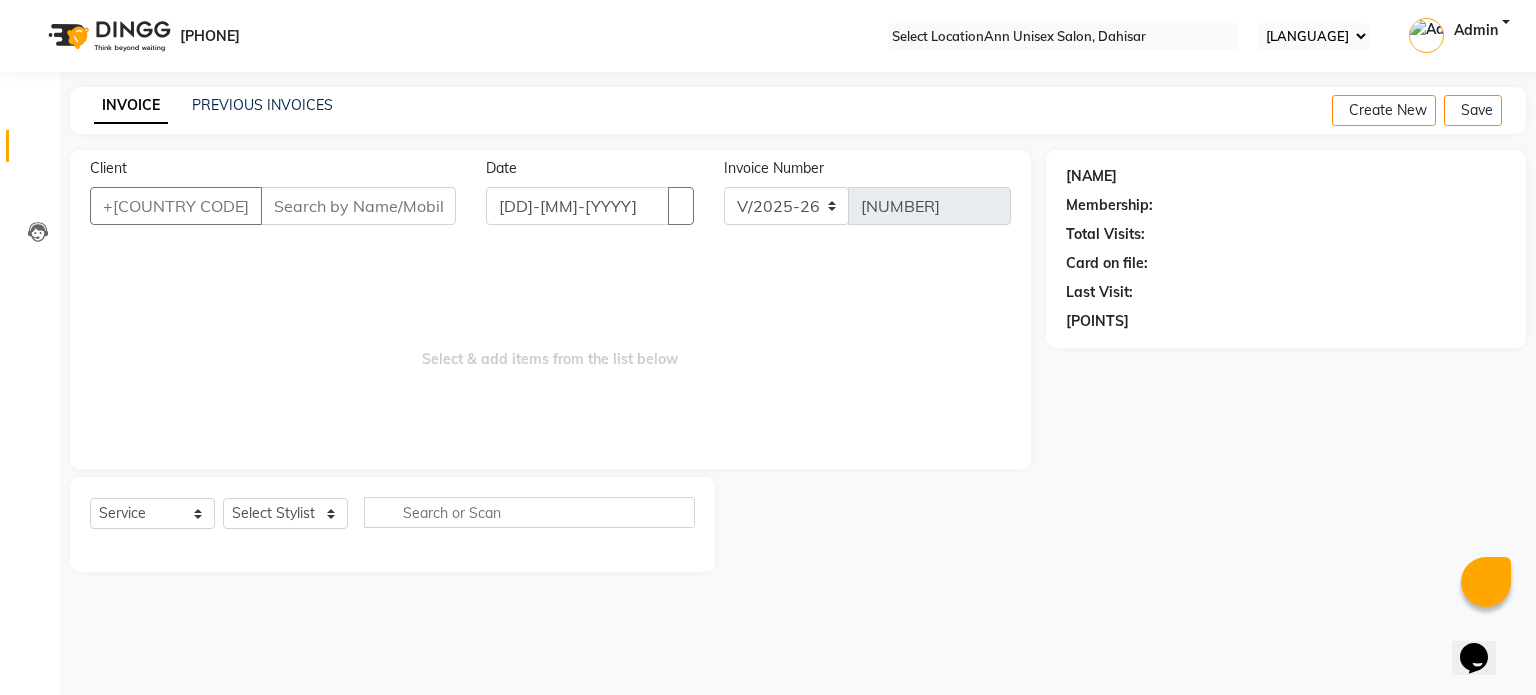 click on "Client" at bounding box center (358, 206) 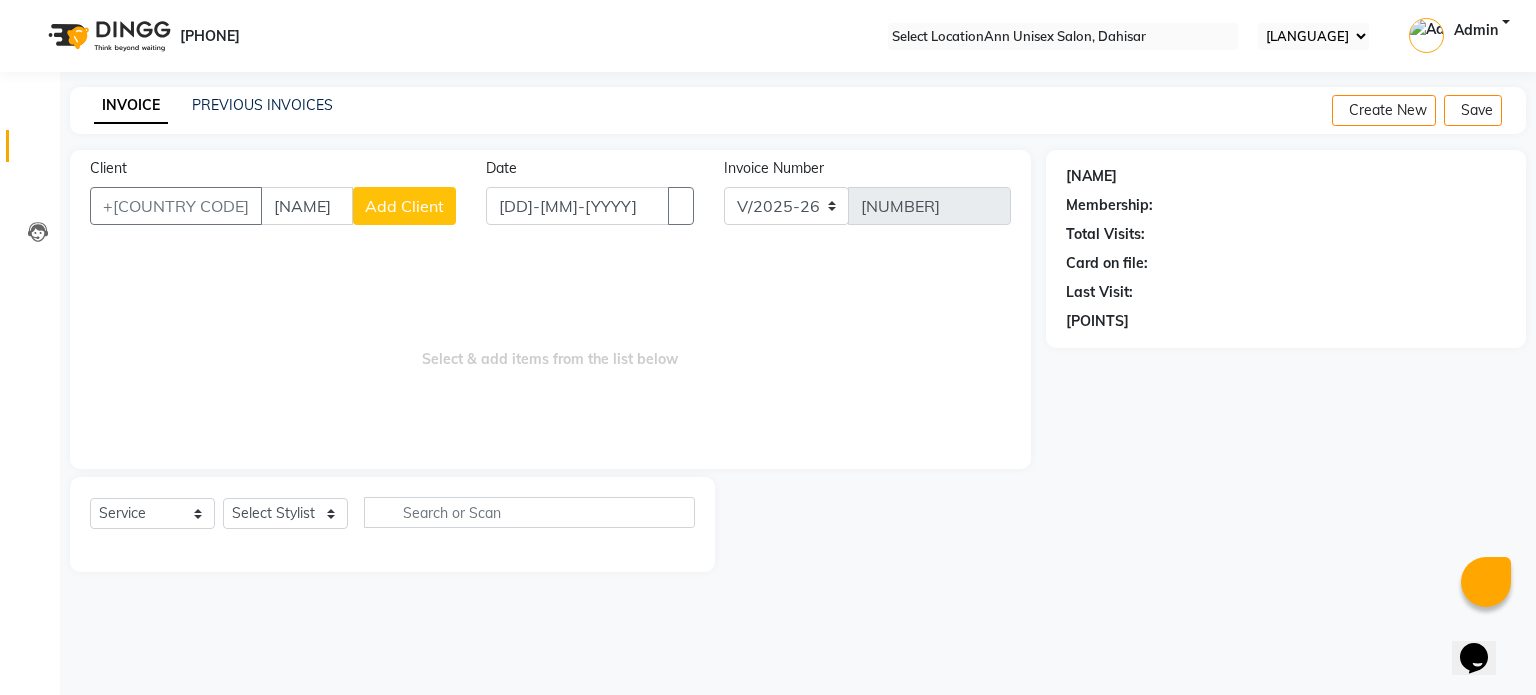 type on "[NAME]" 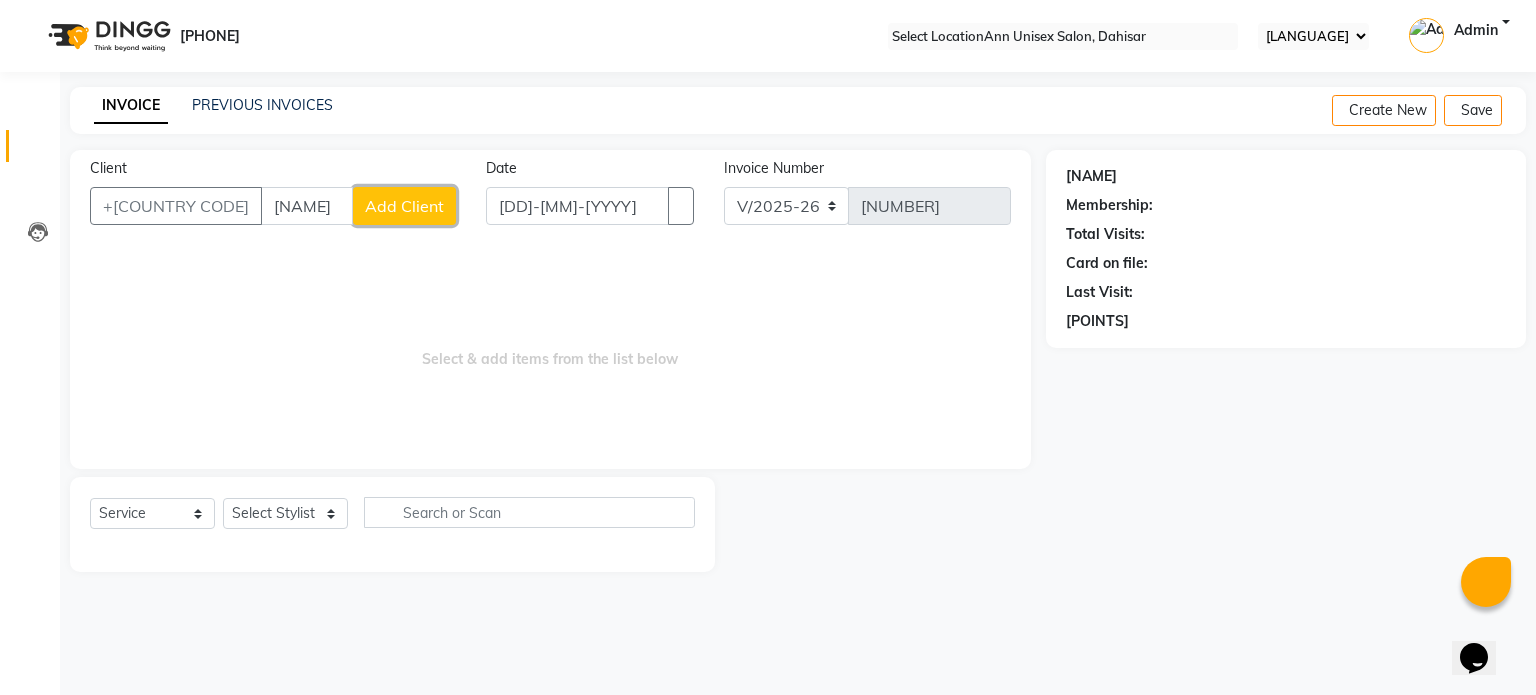 click on "Add Client" at bounding box center (404, 206) 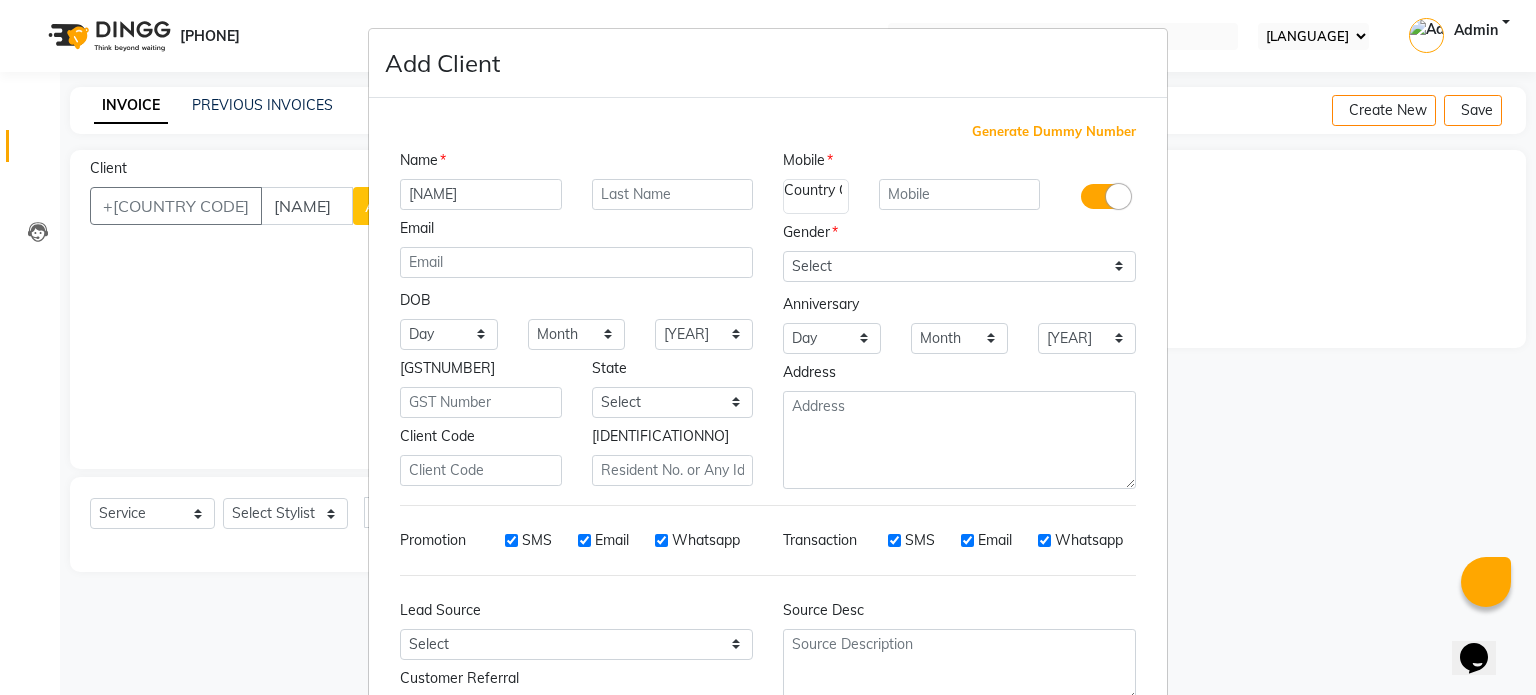 click on "Add Client Generate Dummy Number Name weston Email DOB Day 01 02 03 04 05 06 07 08 09 10 11 12 13 14 15 16 17 18 19 20 21 22 23 24 25 26 27 28 29 30 31 Month January February March April May June July August September October November December 1940 1941 1942 1943 1944 1945 1946 1947 1948 1949 1950 1951 1952 1953 1954 1955 1956 1957 1958 1959 1960 1961 1962 1963 1964 1965 1966 1967 1968 1969 1970 1971 1972 1973 1974 1975 1976 1977 1978 1979 1980 1981 1982 1983 1984 1985 1986 1987 1988 1989 1990 1991 1992 1993 1994 1995 1996 1997 1998 1999 2000 2001 2002 2003 2004 2005 2006 2007 2008 2009 2010 2011 2012 2013 2014 2015 2016 2017 2018 2019 2020 2021 2022 2023 2024 GST Number State Select Andaman and Nicobar Islands Andhra Pradesh Arunachal Pradesh Assam Bihar Chandigarh Dadra and Nagar Haveli Daman and Diu Delhi Goa Gujarat Haryana Himachal Pradesh Jammu and Kashmir Jharkhand Karnataka Kerala Lakshadweep Madhya Pradesh Maharashtra Manipur Meghalaya Mizoram Nagaland Odisha Pondicherry Punjab Rajasthan" at bounding box center (768, 347) 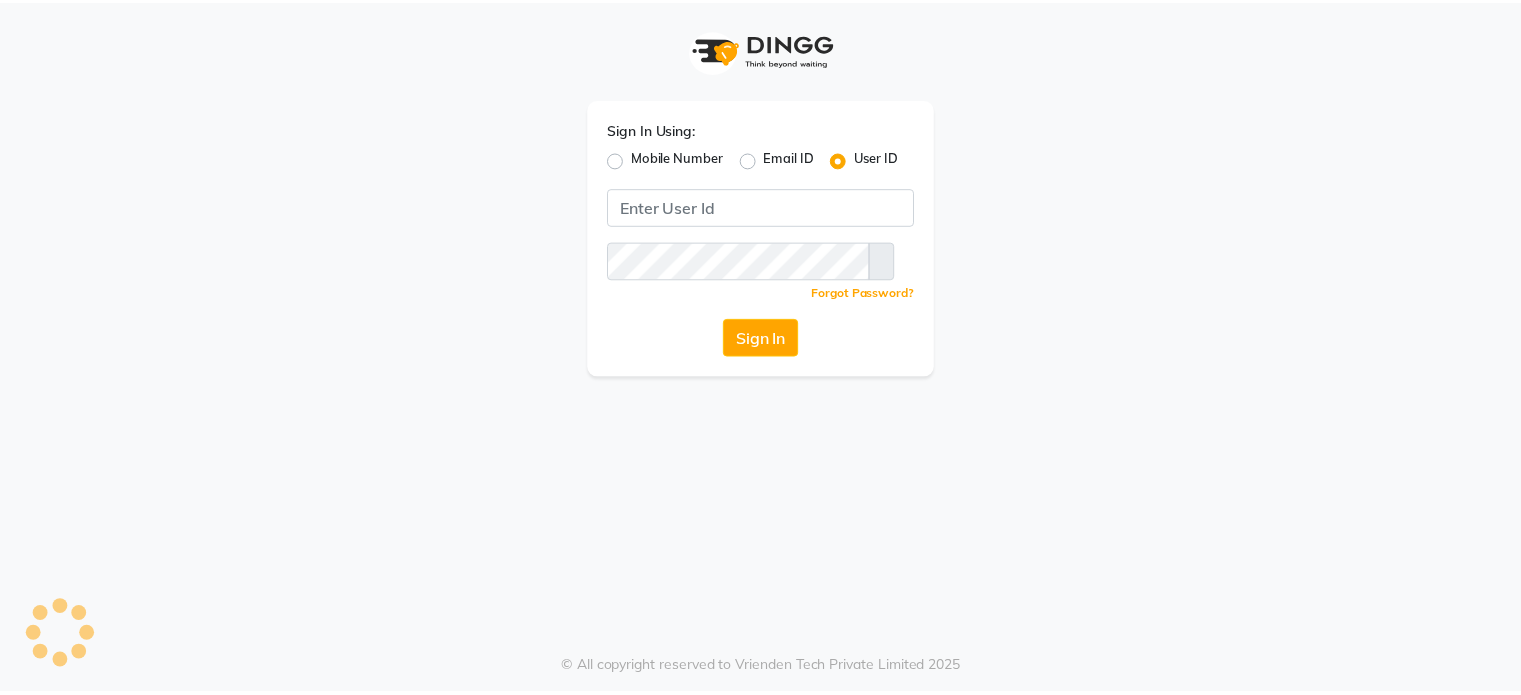 scroll, scrollTop: 0, scrollLeft: 0, axis: both 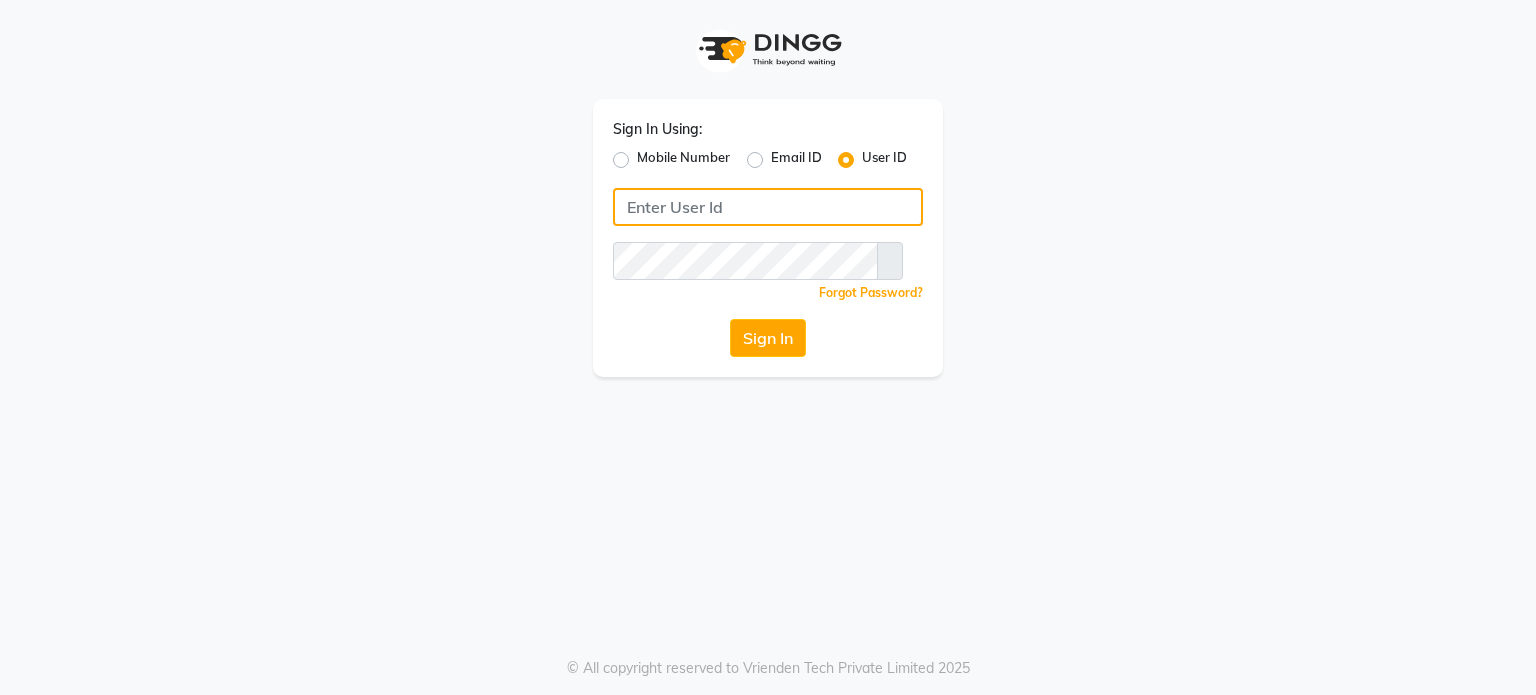 click at bounding box center (768, 207) 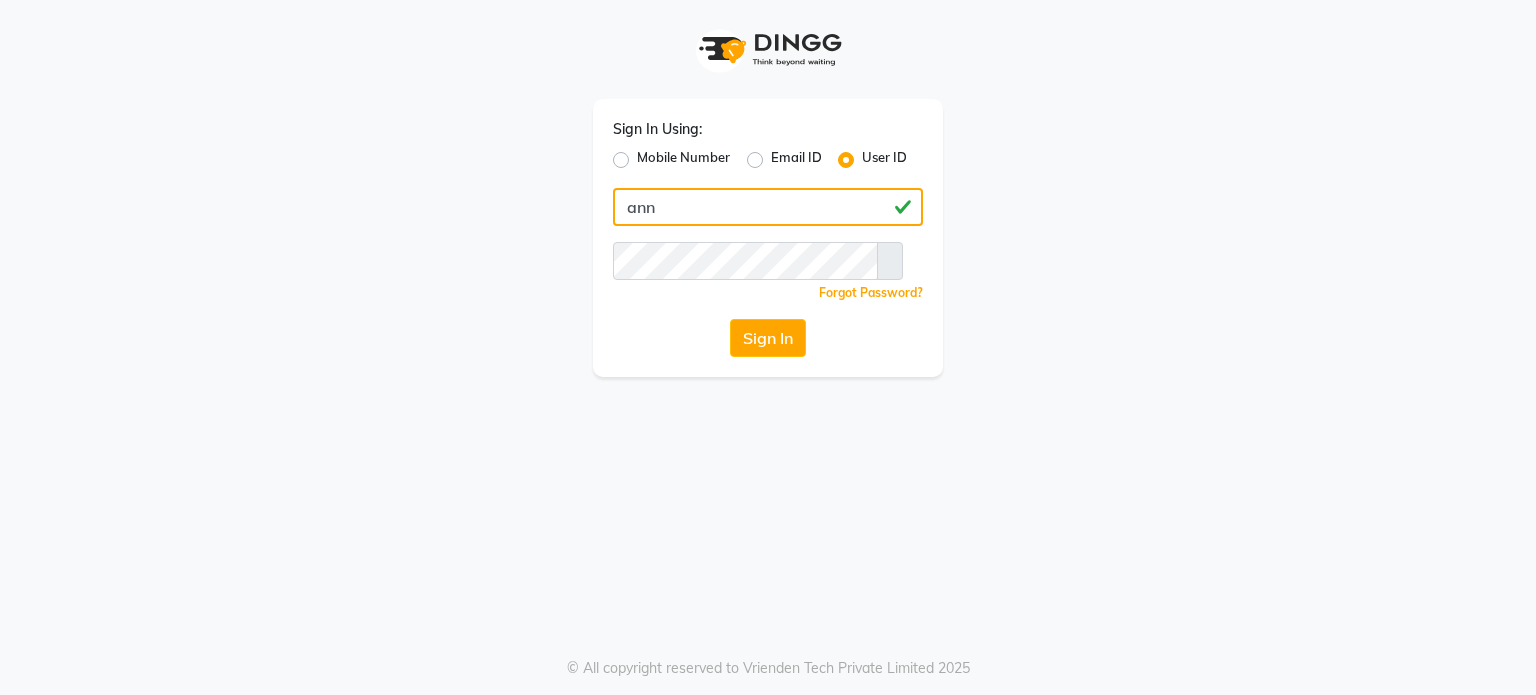 type on "ann" 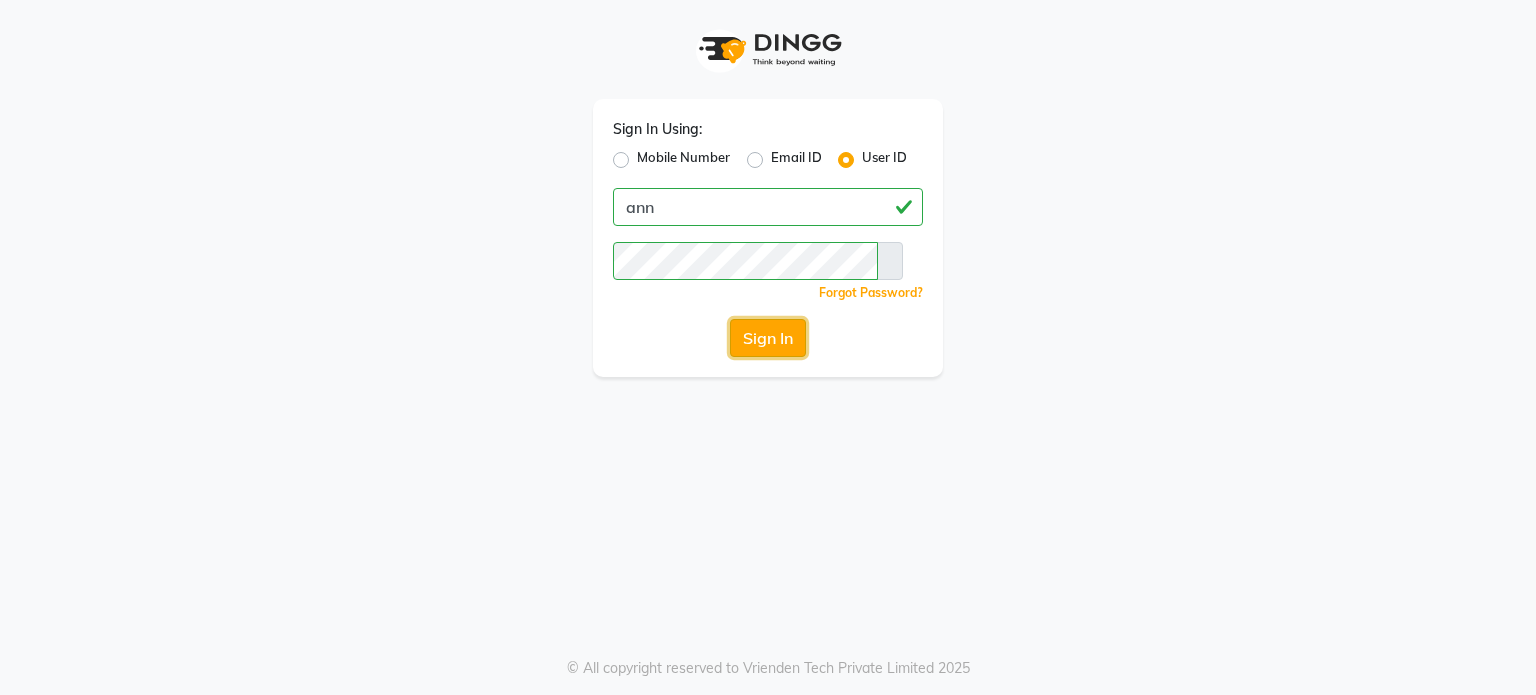 click on "Sign In" at bounding box center (768, 338) 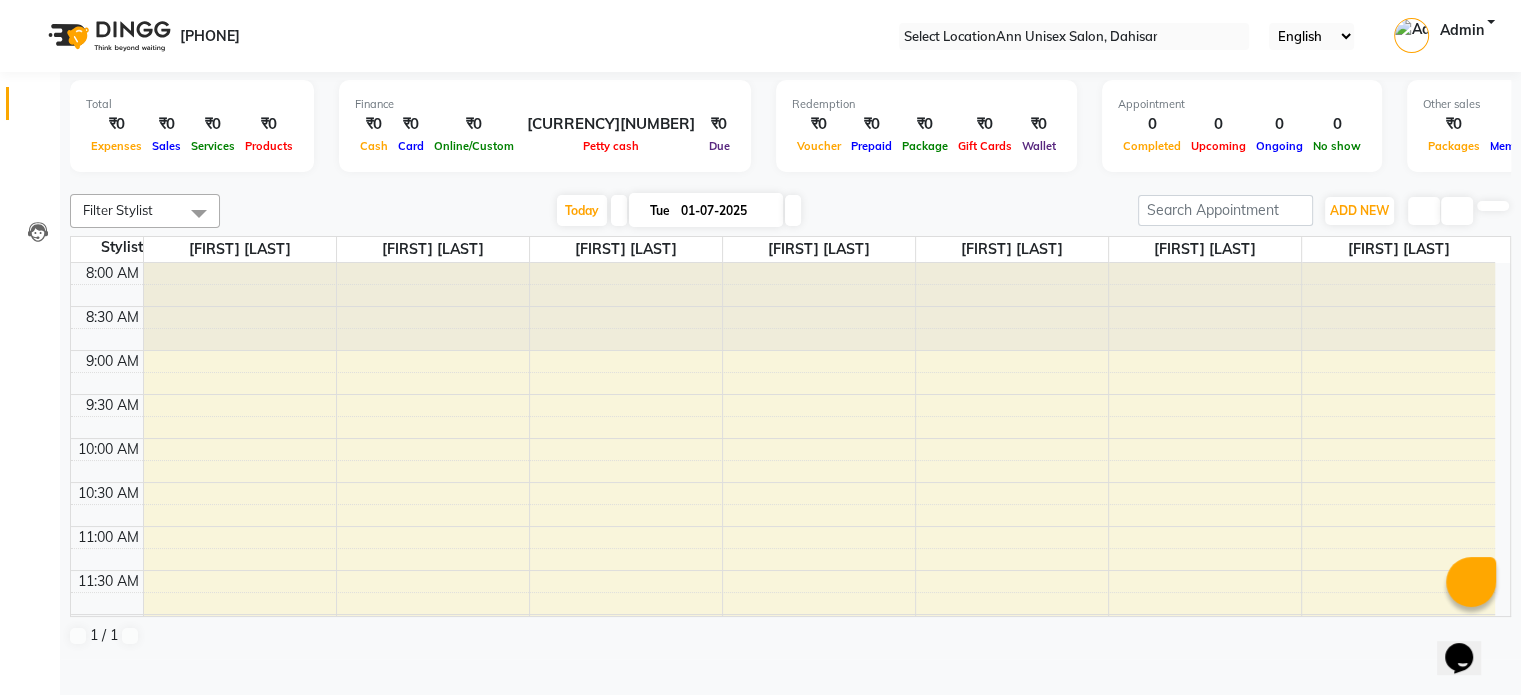 scroll, scrollTop: 0, scrollLeft: 0, axis: both 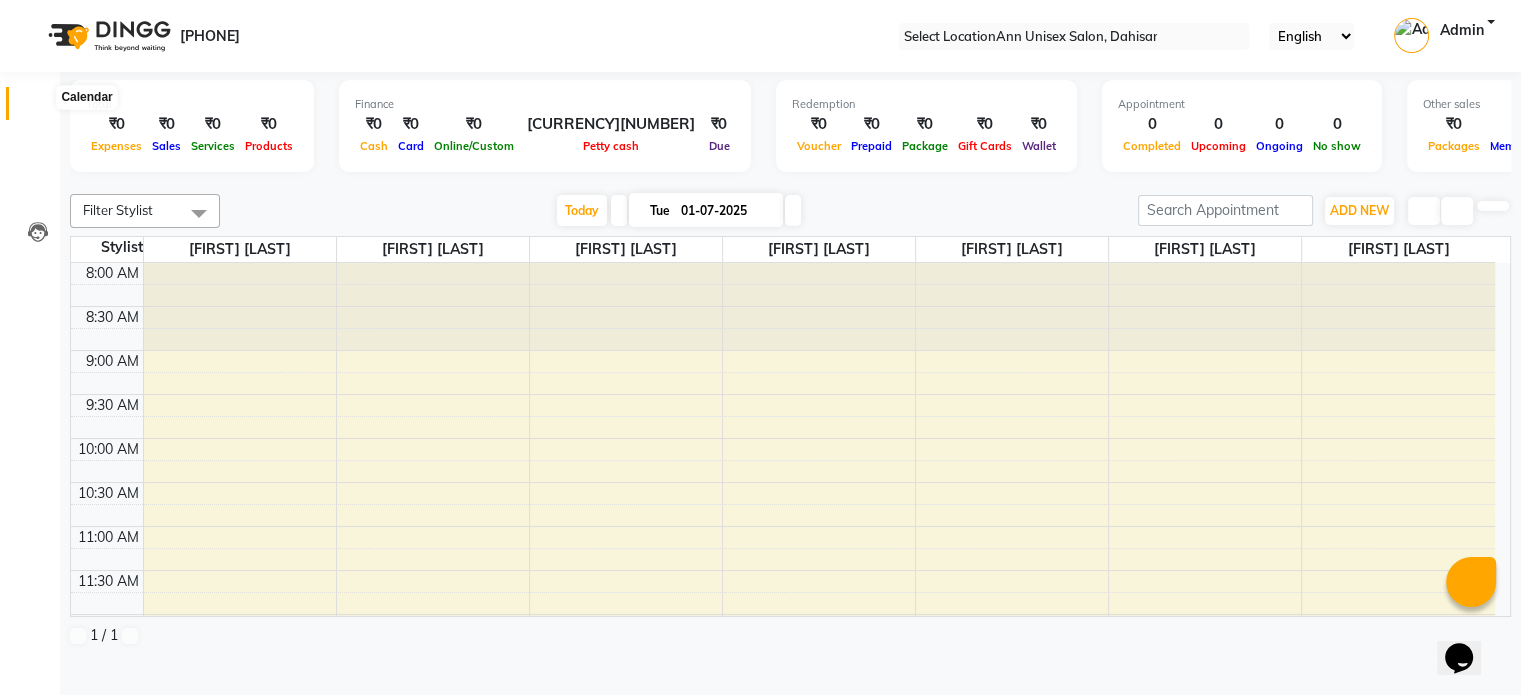 click at bounding box center (38, 108) 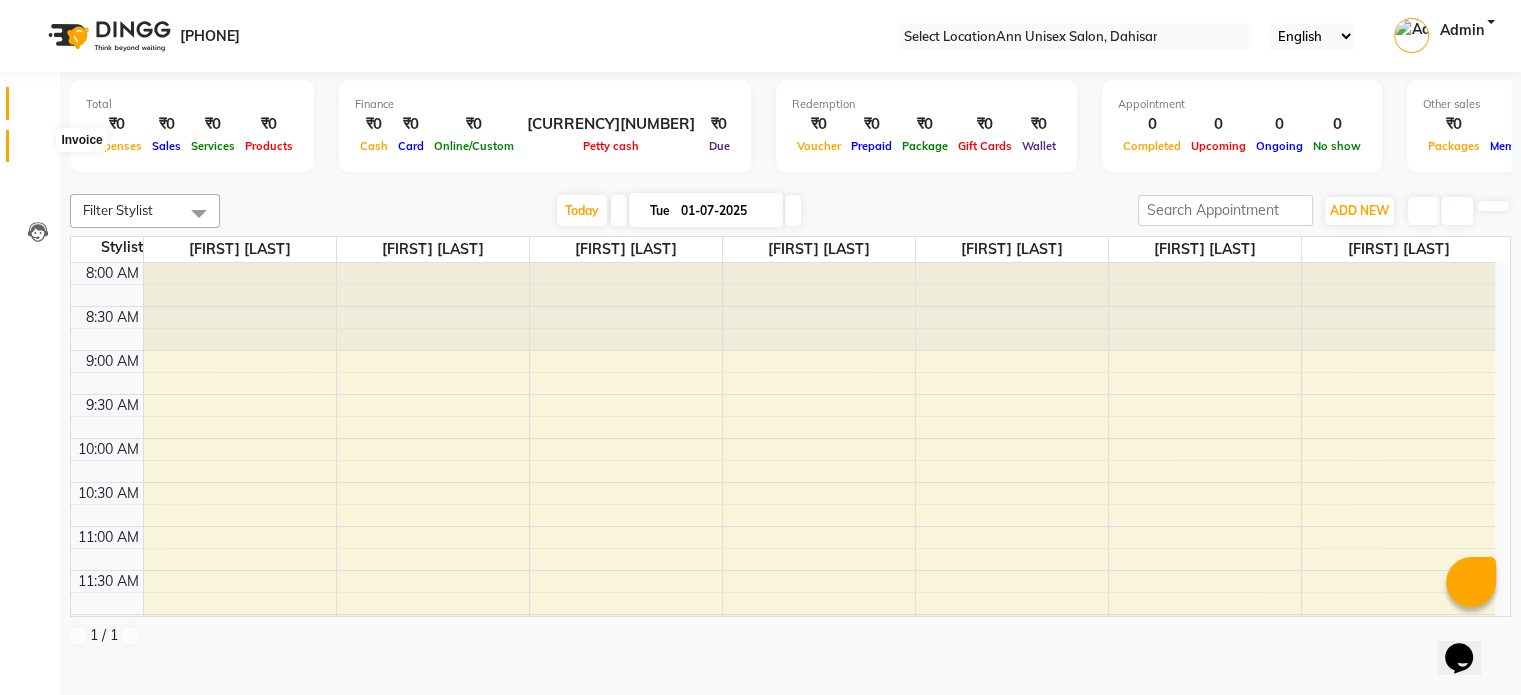 click at bounding box center (37, 151) 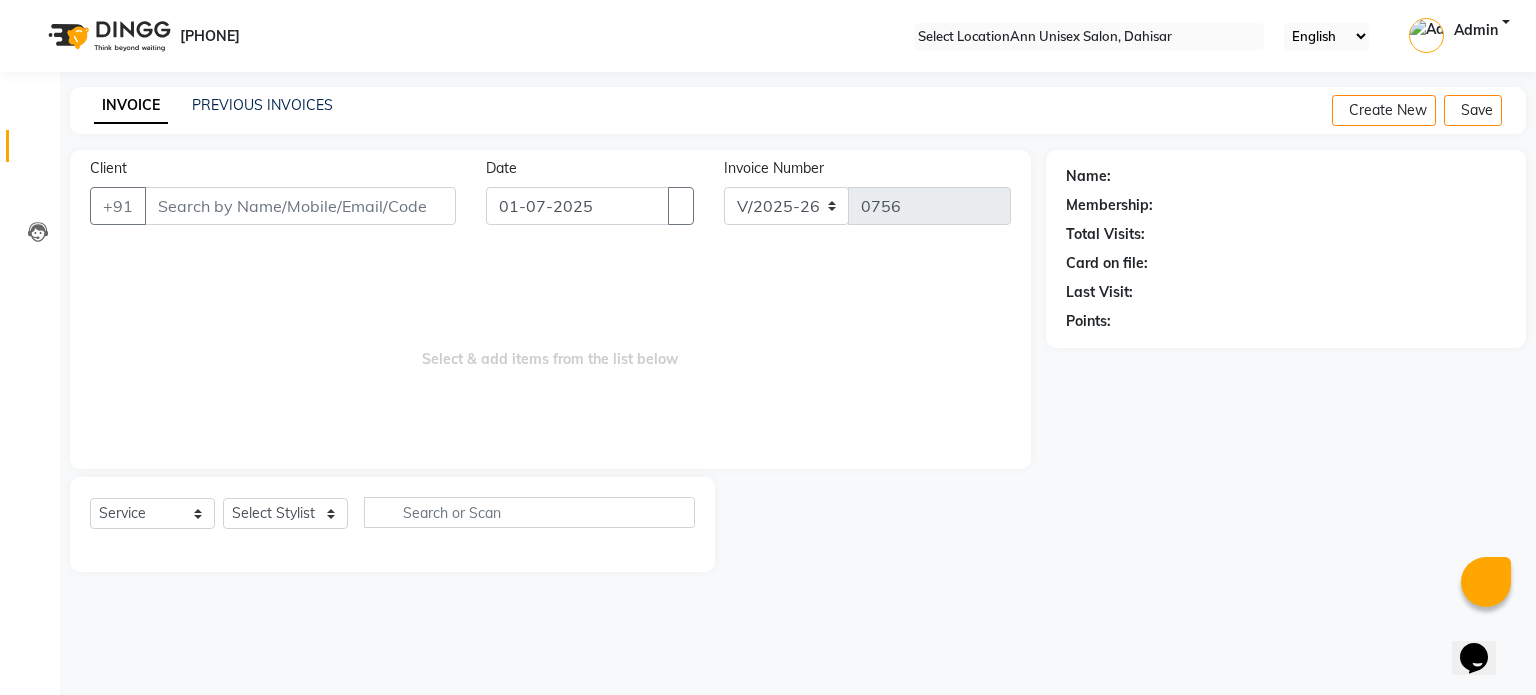 click on "Client" at bounding box center (300, 206) 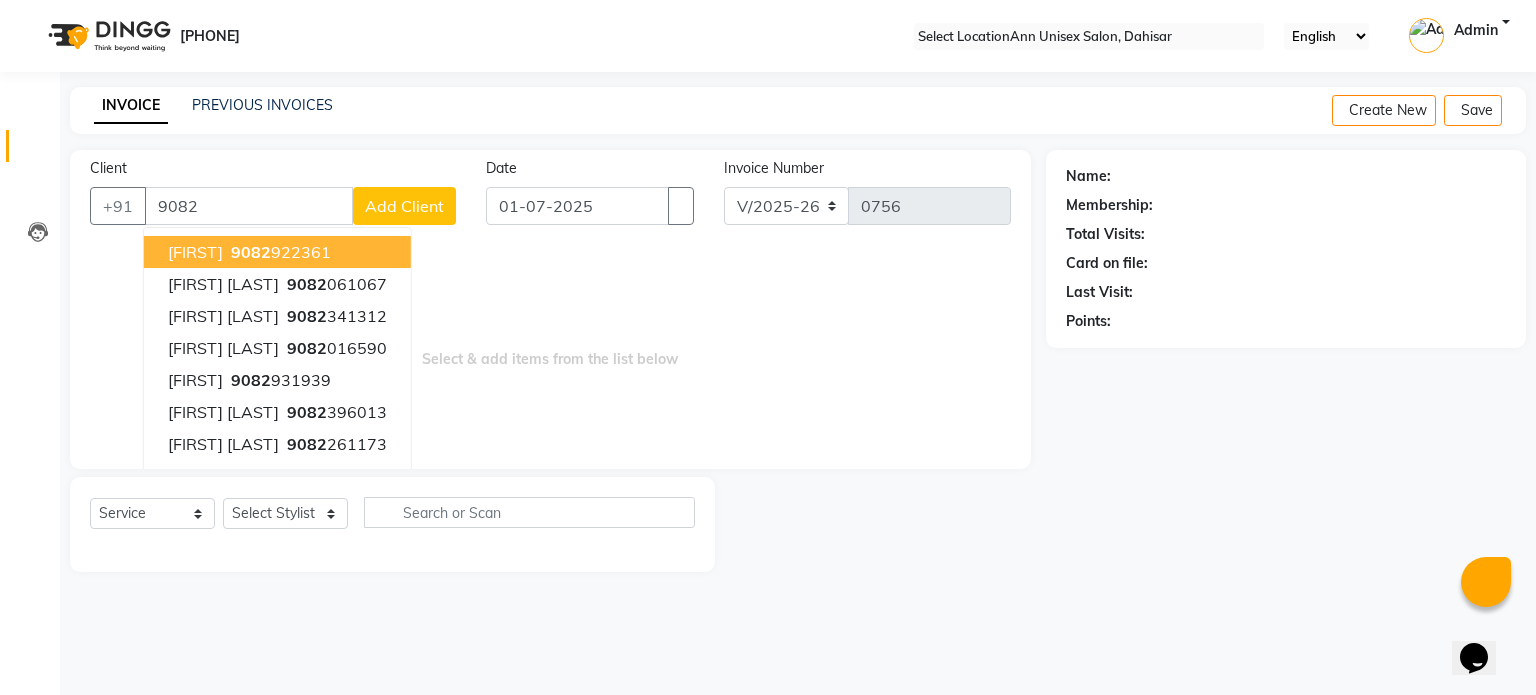 click on "9082" at bounding box center [249, 206] 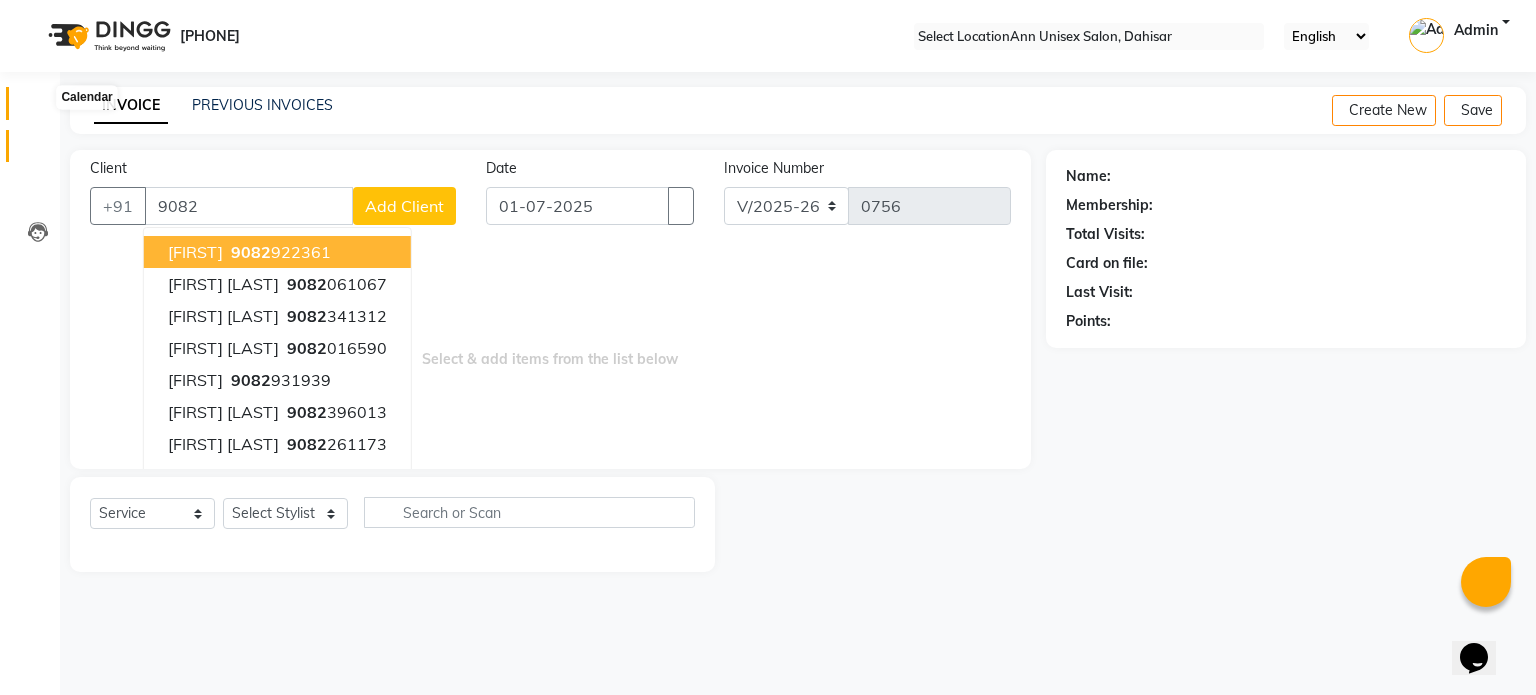 type on "9082" 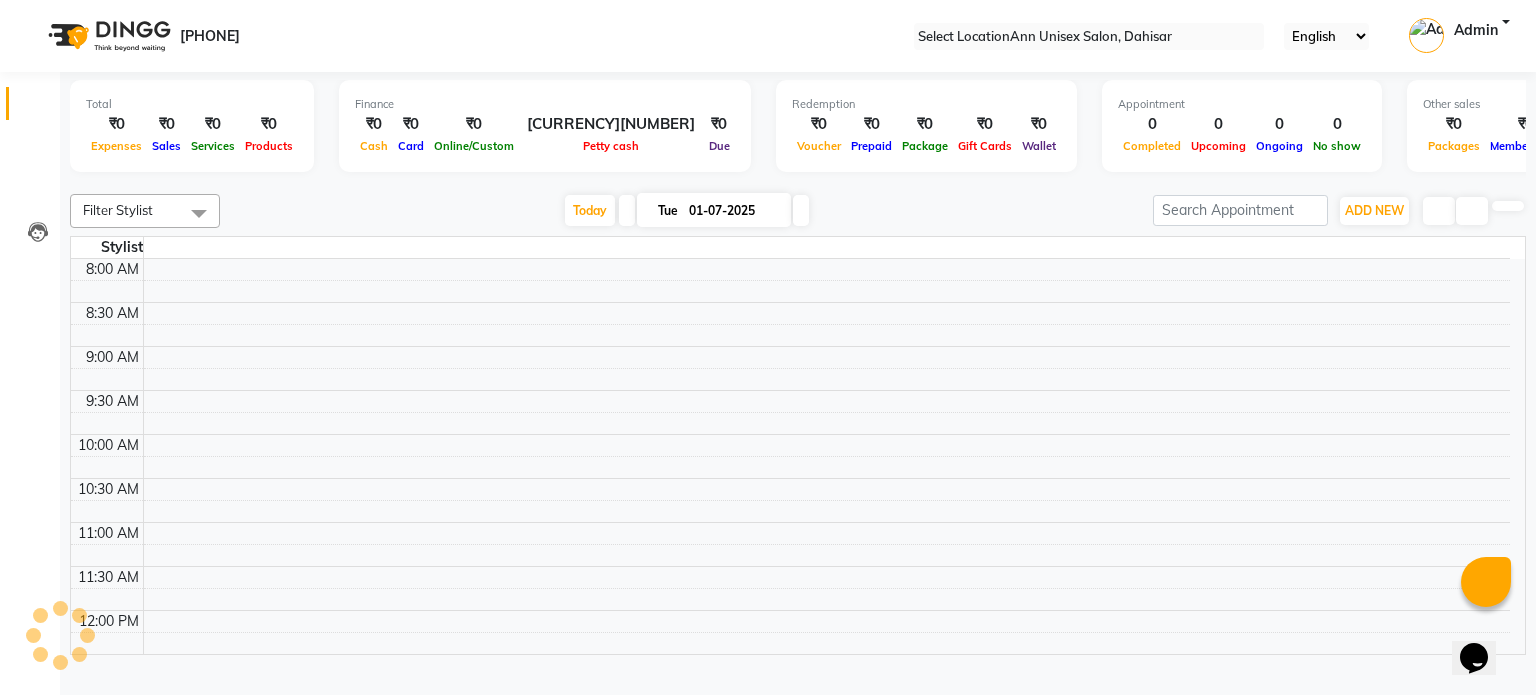 scroll, scrollTop: 0, scrollLeft: 0, axis: both 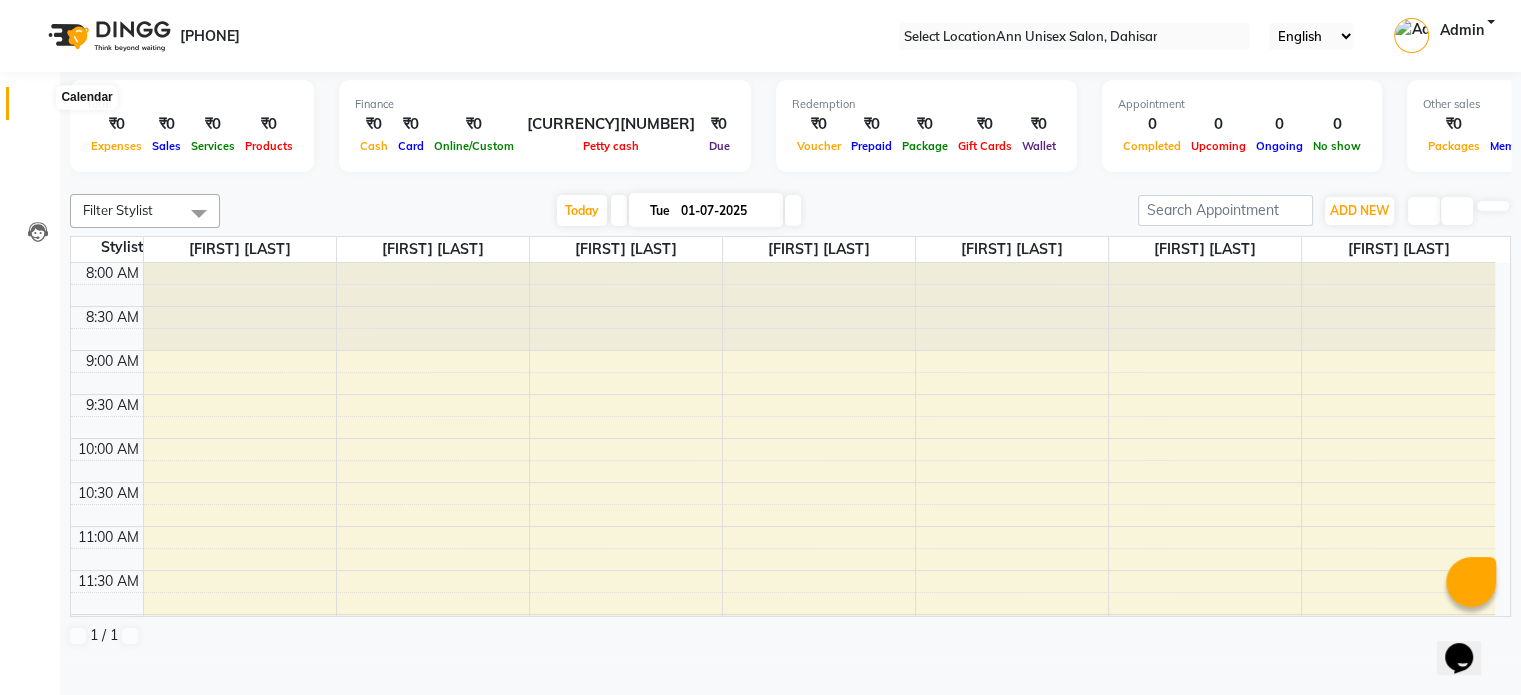 click at bounding box center (37, 108) 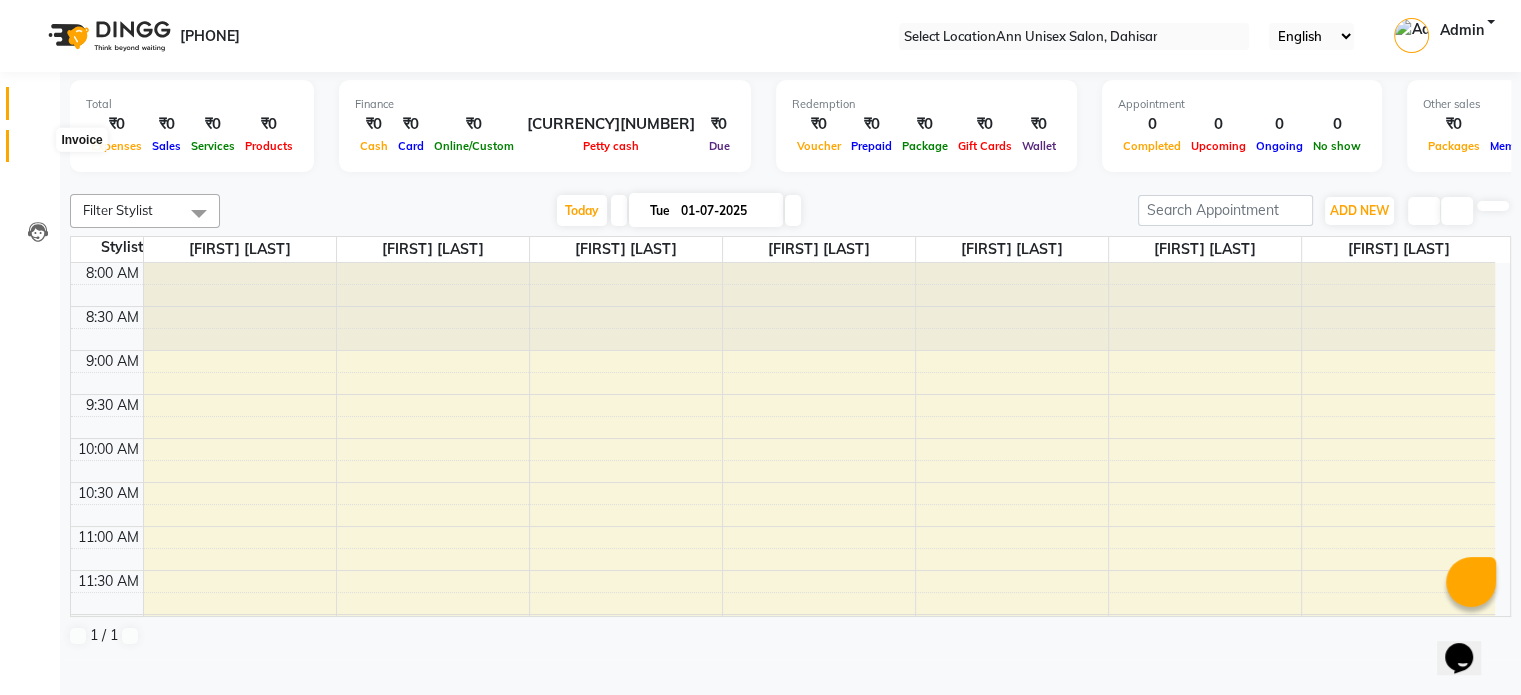 click at bounding box center [38, 151] 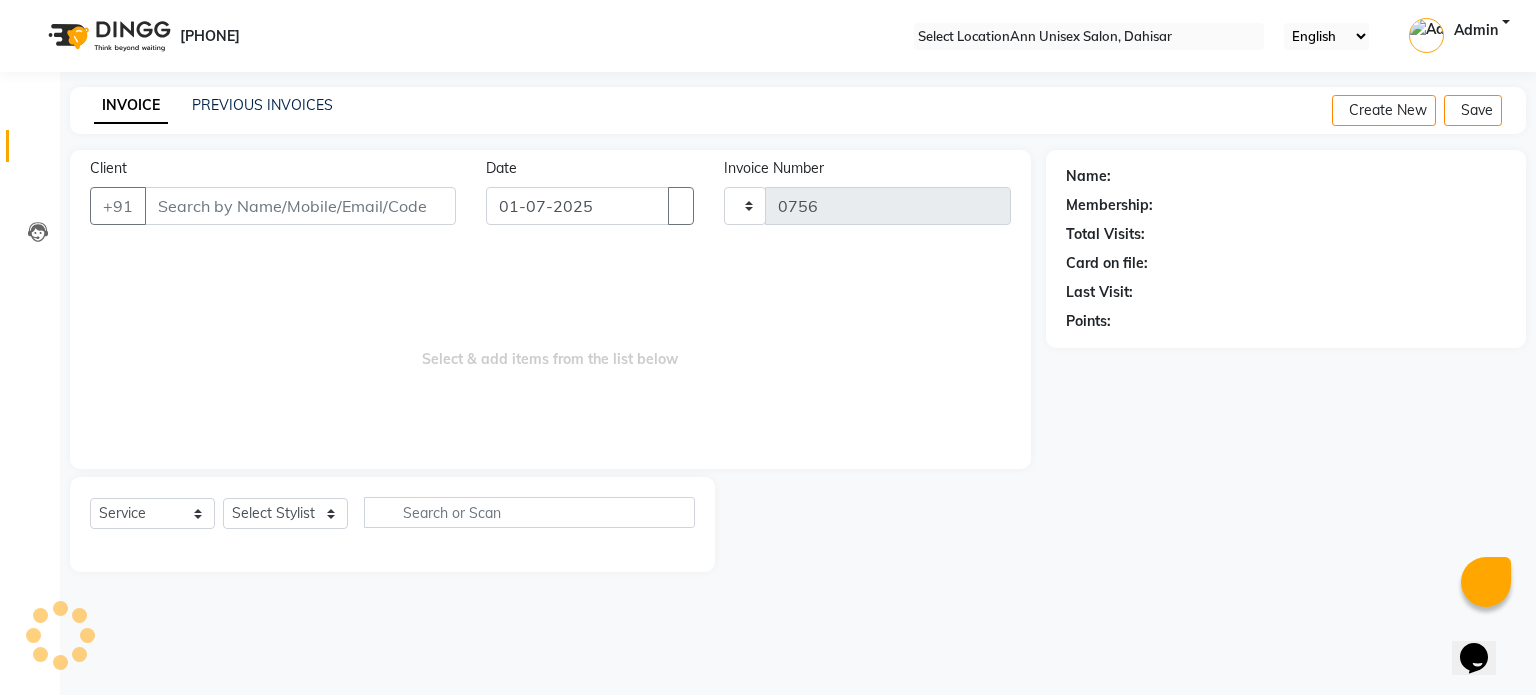 click at bounding box center (38, 151) 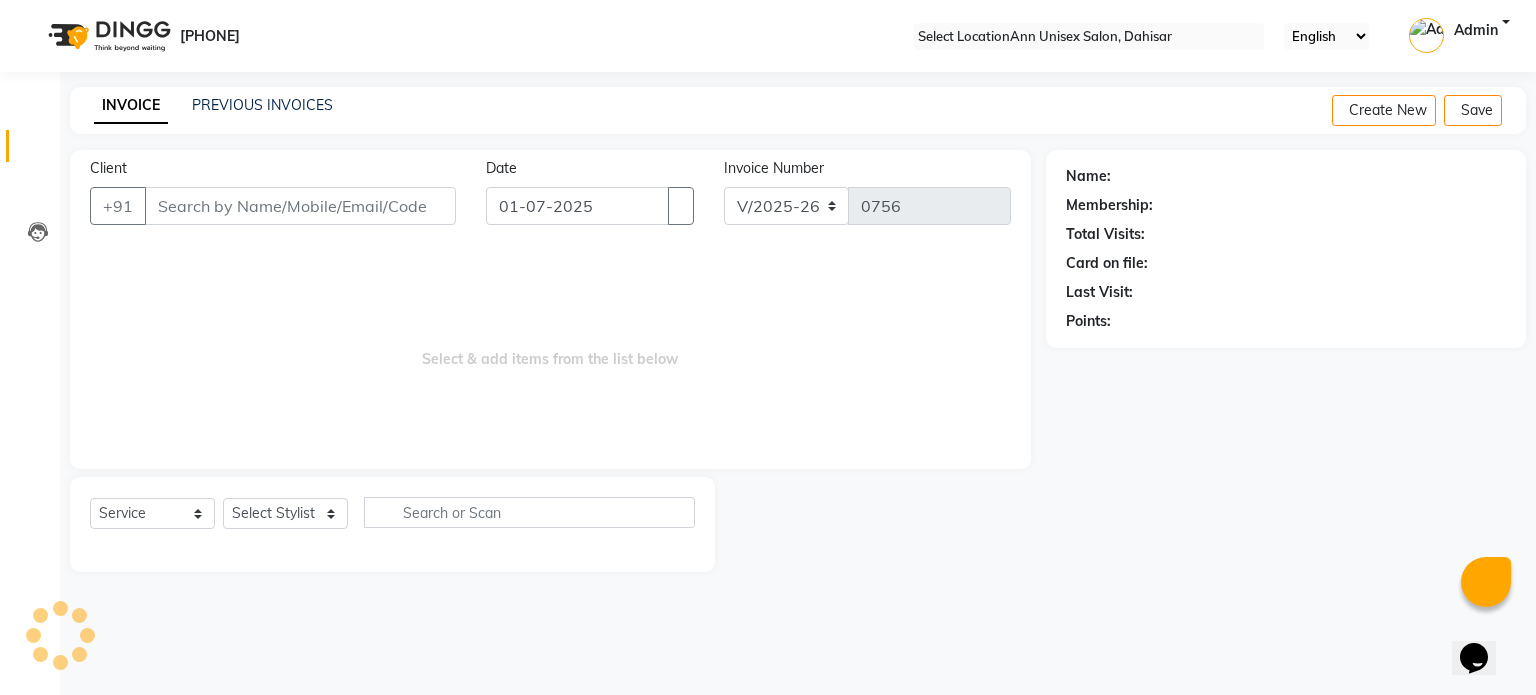 click at bounding box center (38, 151) 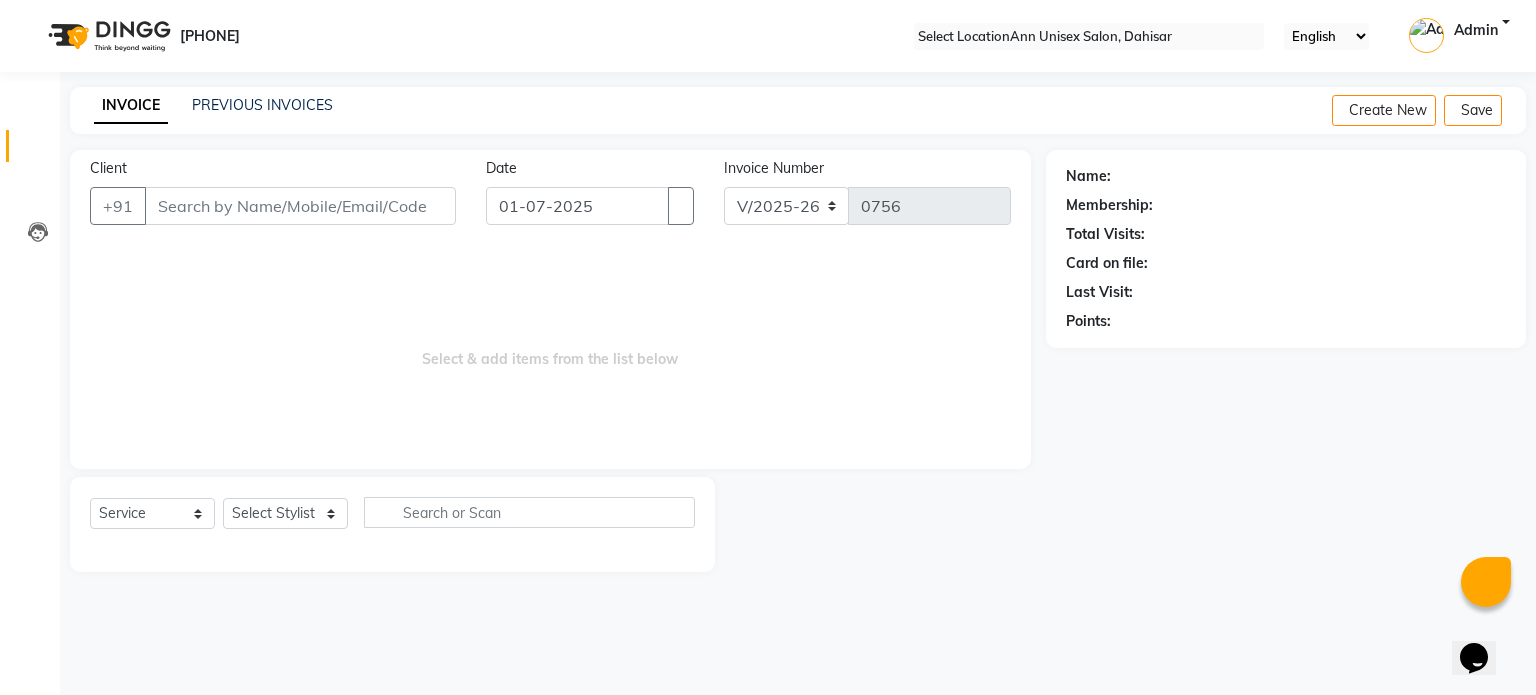 click on "Client" at bounding box center [300, 206] 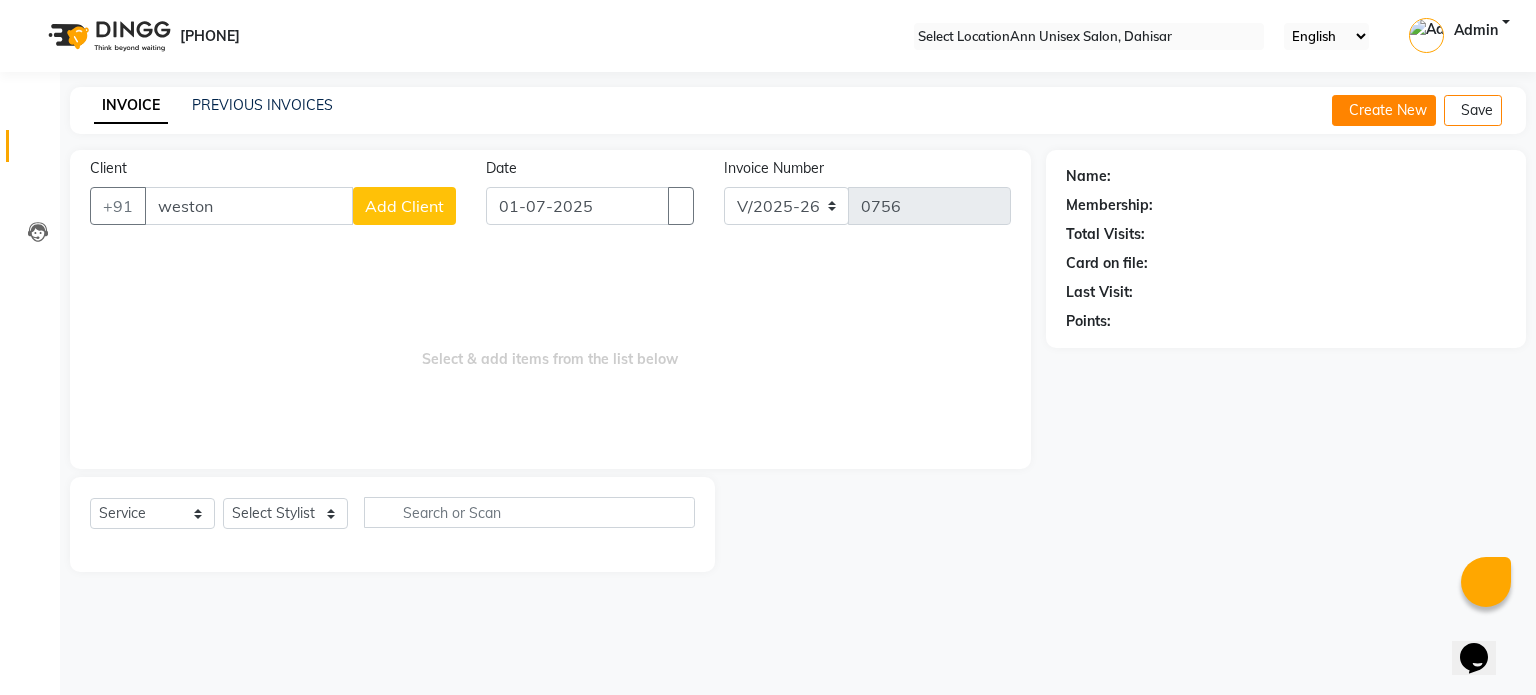 type on "[NAME]" 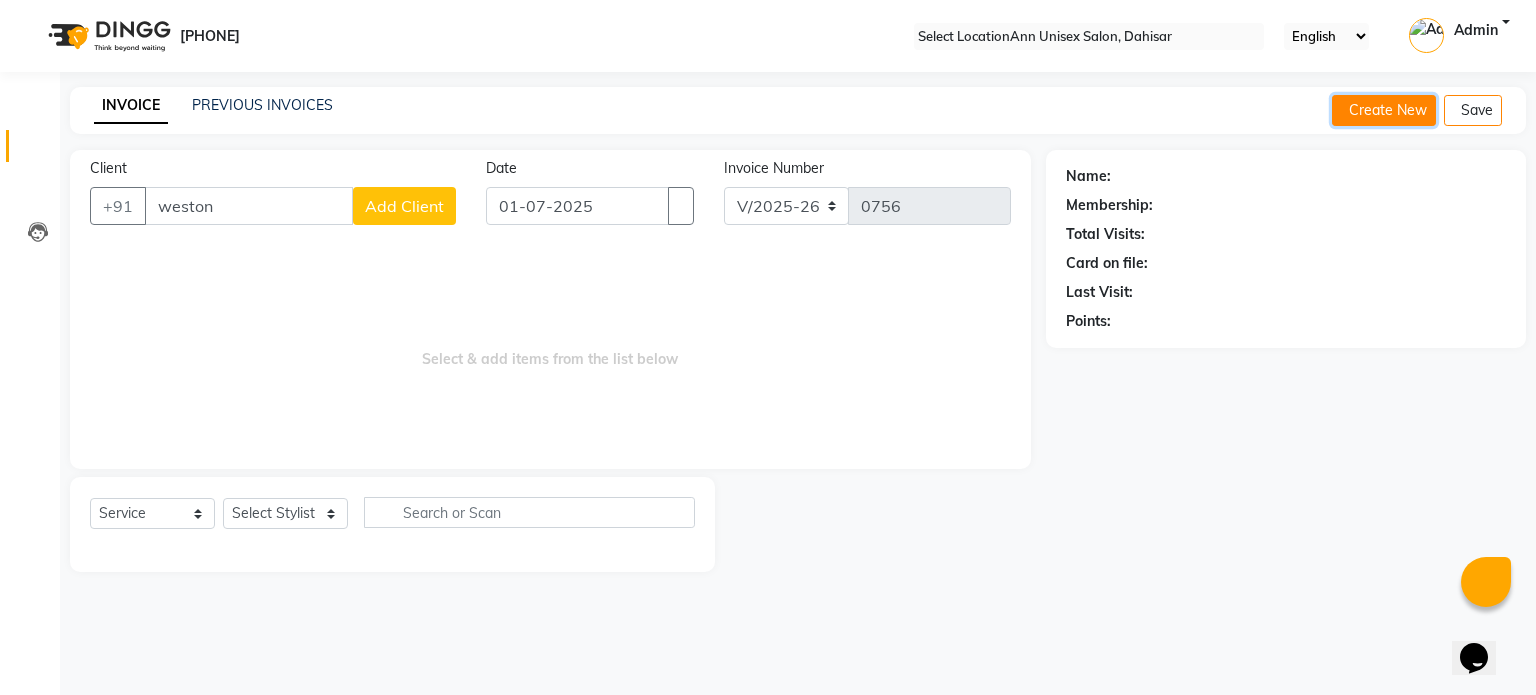 click on "Create New" at bounding box center (1384, 110) 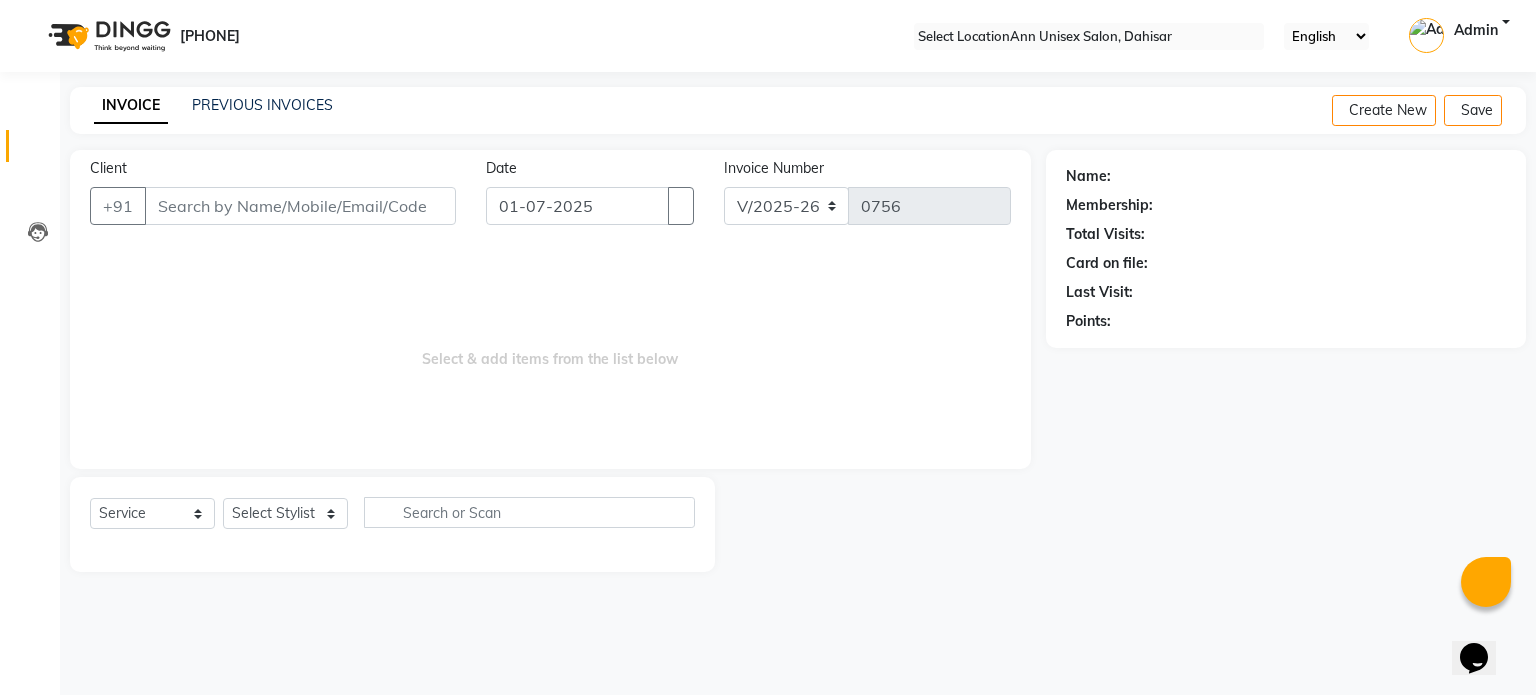 drag, startPoint x: 308, startPoint y: 181, endPoint x: 313, endPoint y: 203, distance: 22.561028 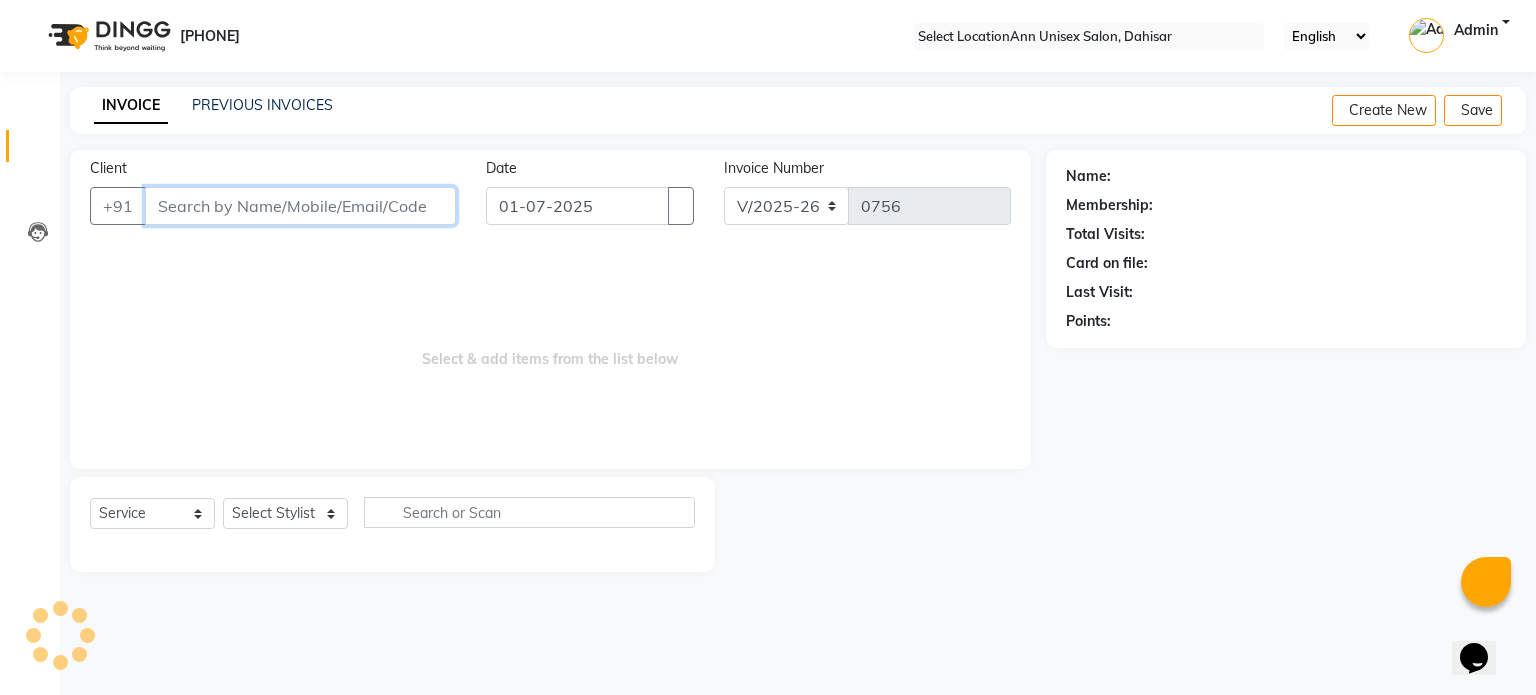 click on "Client" at bounding box center [300, 206] 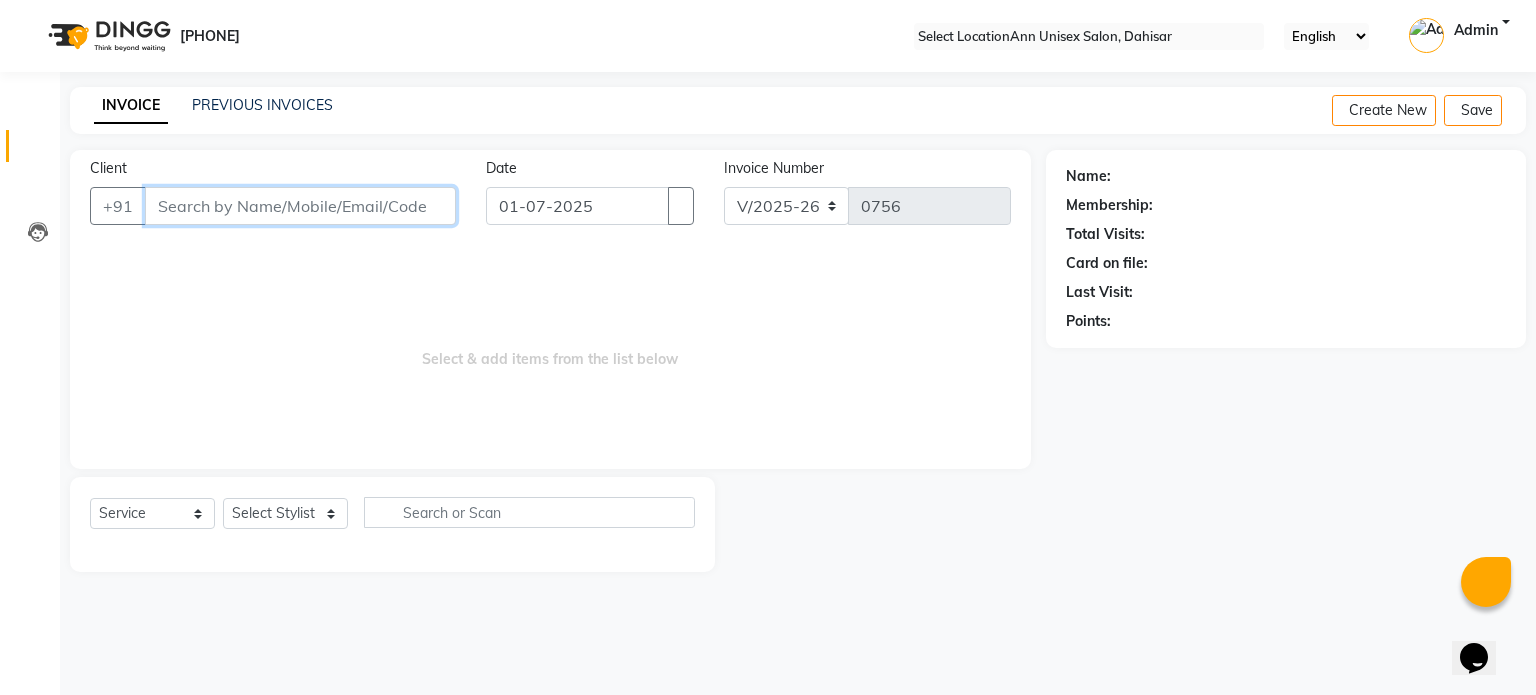 drag, startPoint x: 313, startPoint y: 203, endPoint x: 329, endPoint y: 282, distance: 80.60397 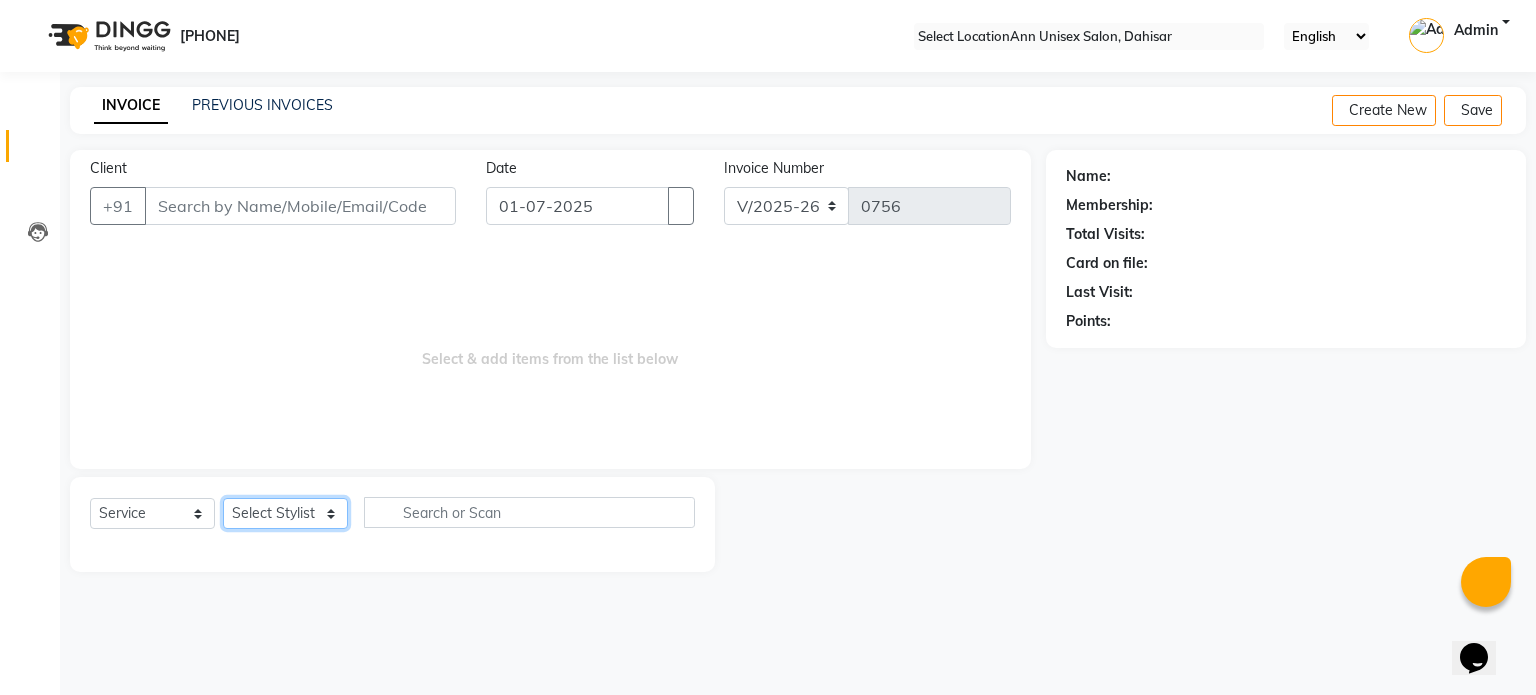 click on "Select Stylist Ankita Bagave Kasim salmani Manisha Doshi Pooja Jha RAHUL AHANKARE Rahul Thakur Sanju Sharma" at bounding box center (285, 513) 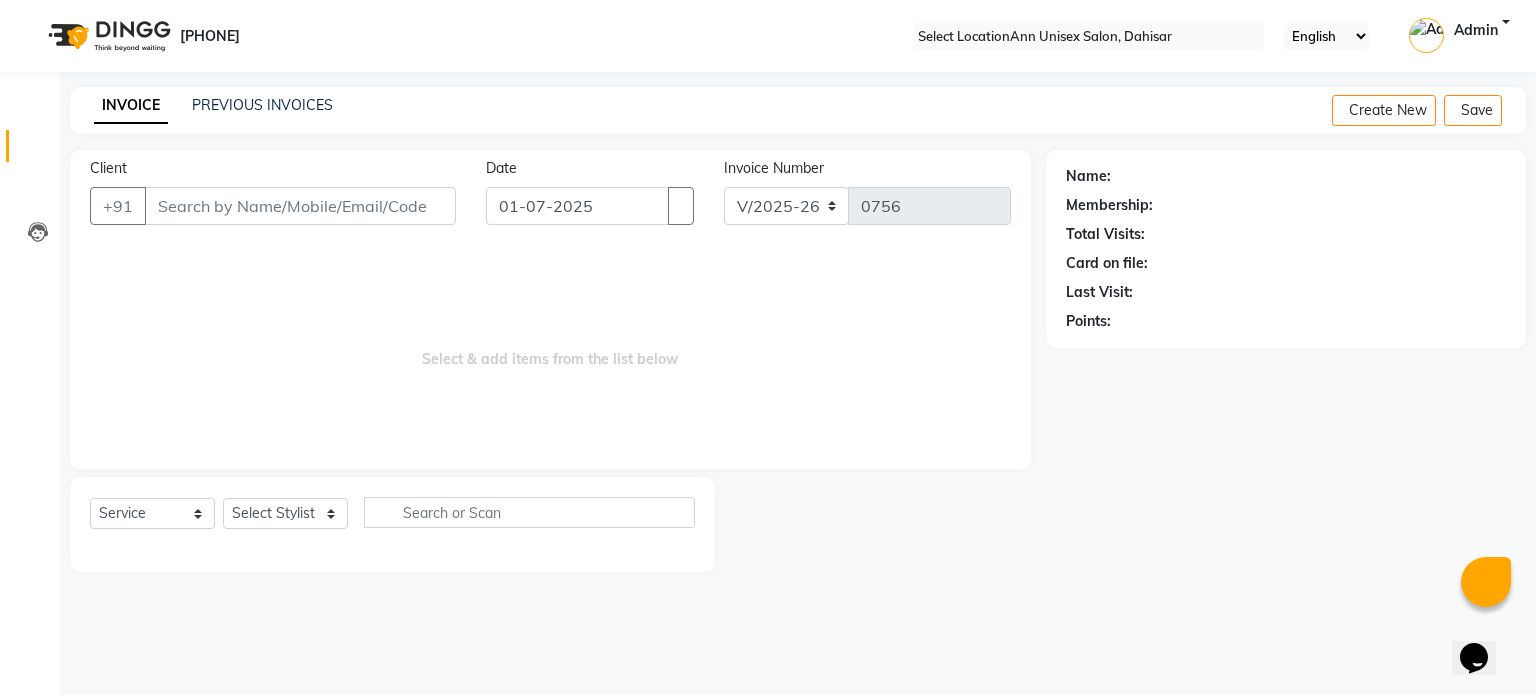 click on "Client +91 Date 01-07-2025 Invoice Number V/2025 V/2025-26 0756  Select & add items from the list below" at bounding box center [550, 309] 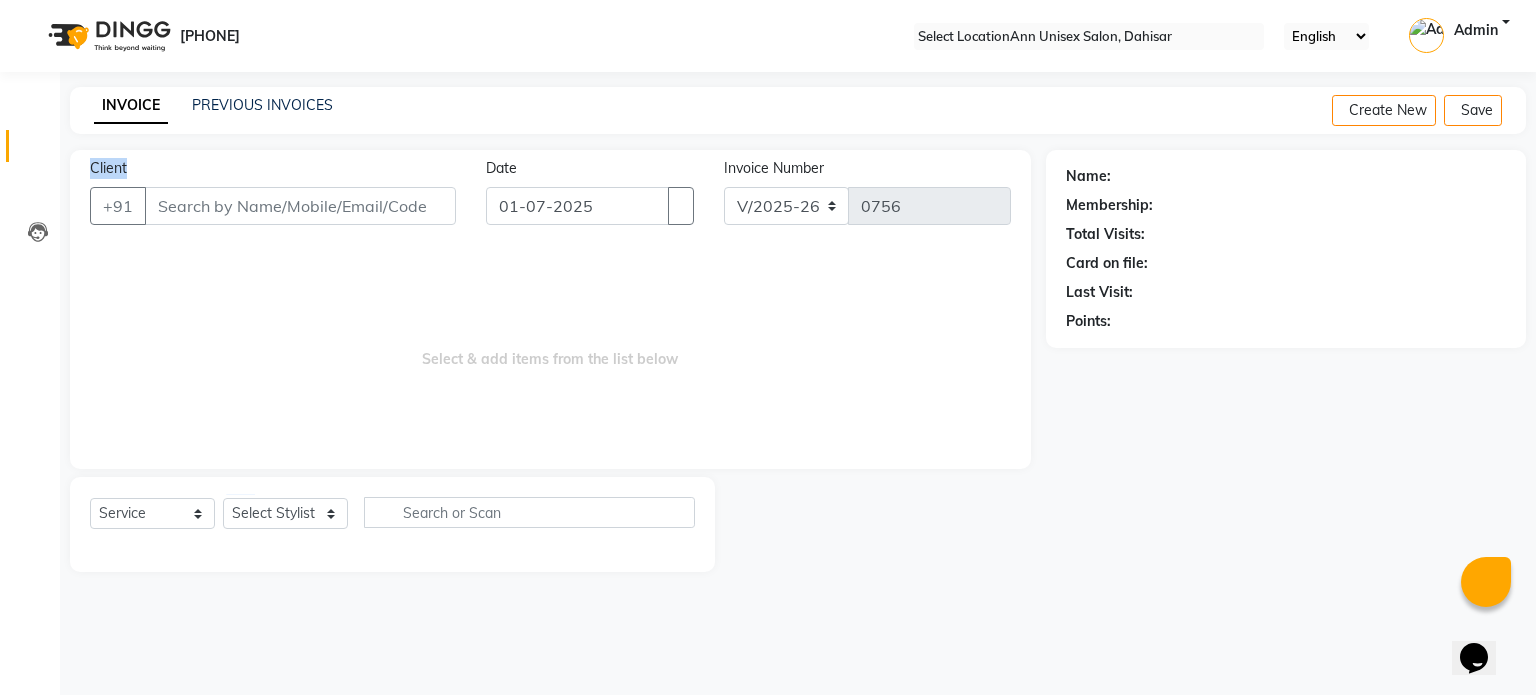 click on "Client +91 Date 01-07-2025 Invoice Number V/2025 V/2025-26 0756  Select & add items from the list below" at bounding box center [550, 309] 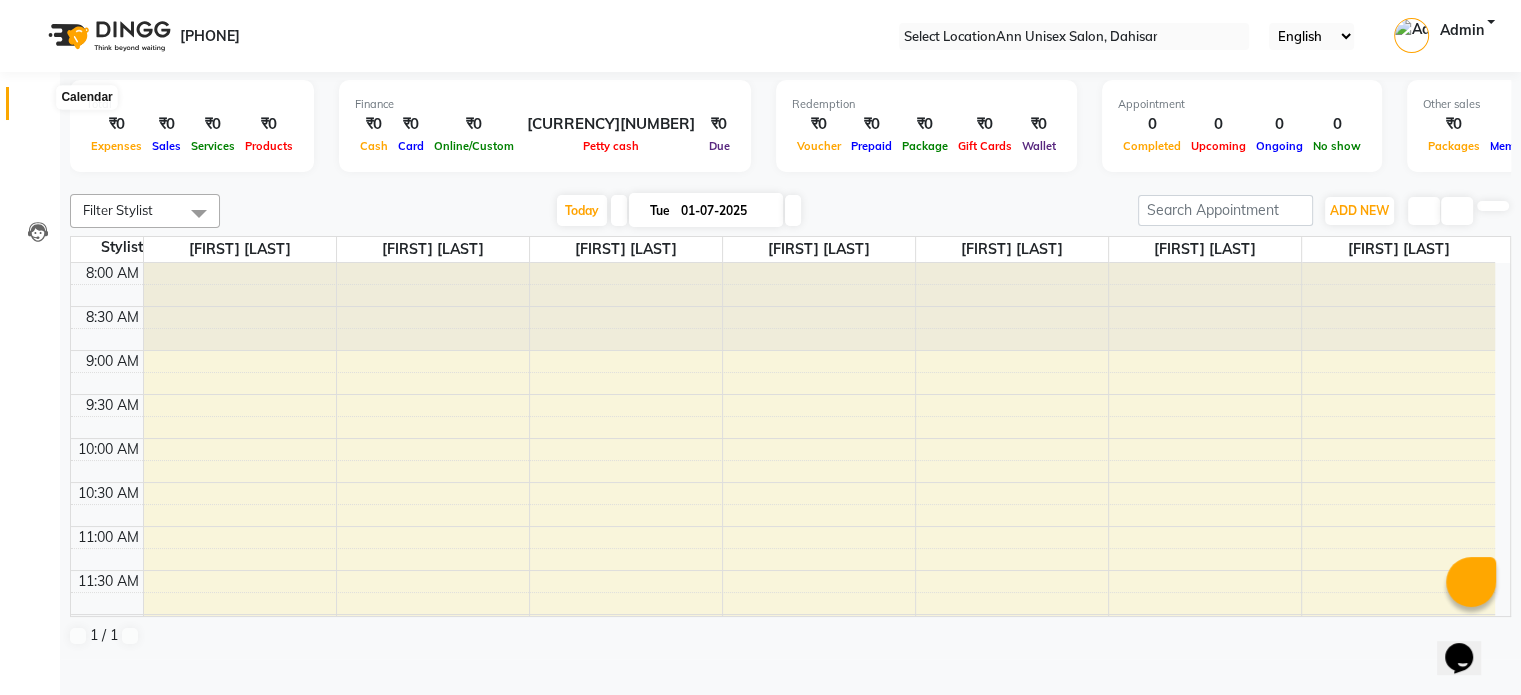 click at bounding box center [37, 108] 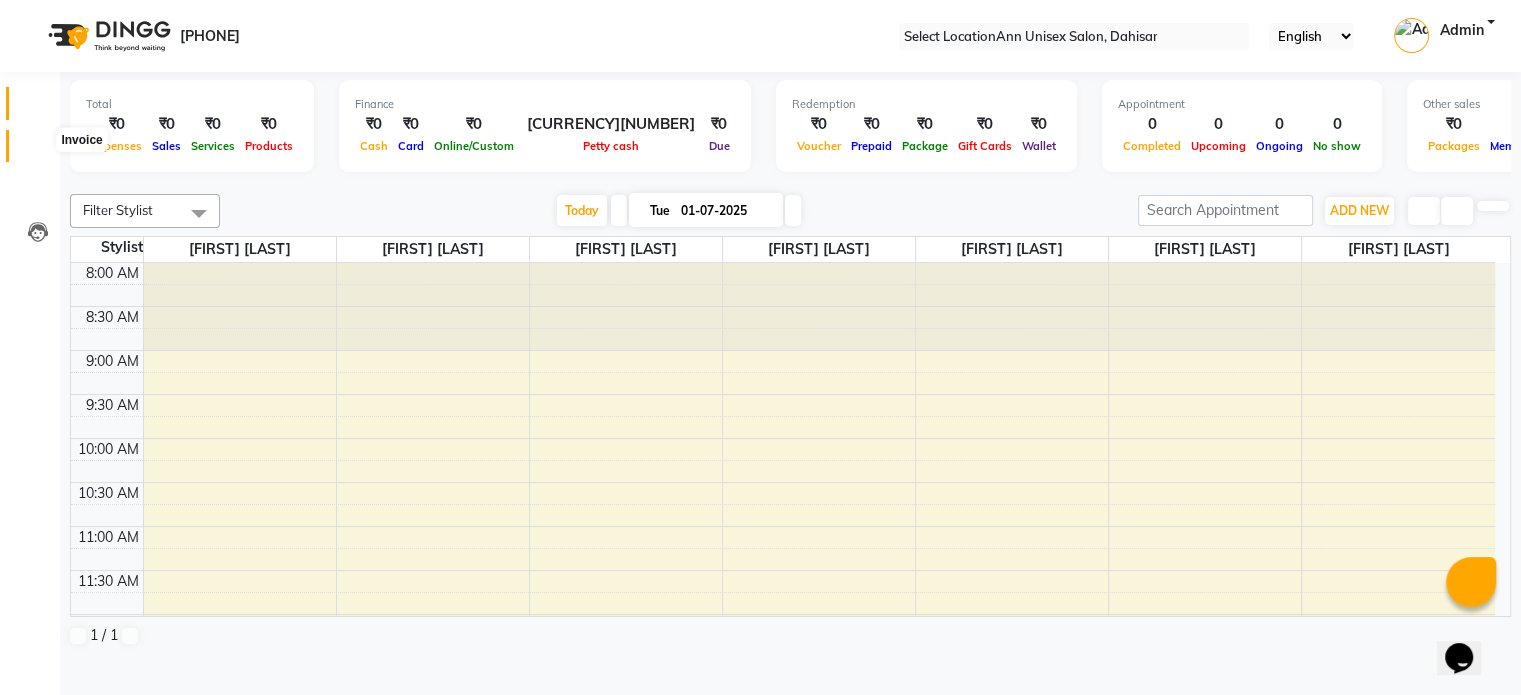 click at bounding box center [38, 151] 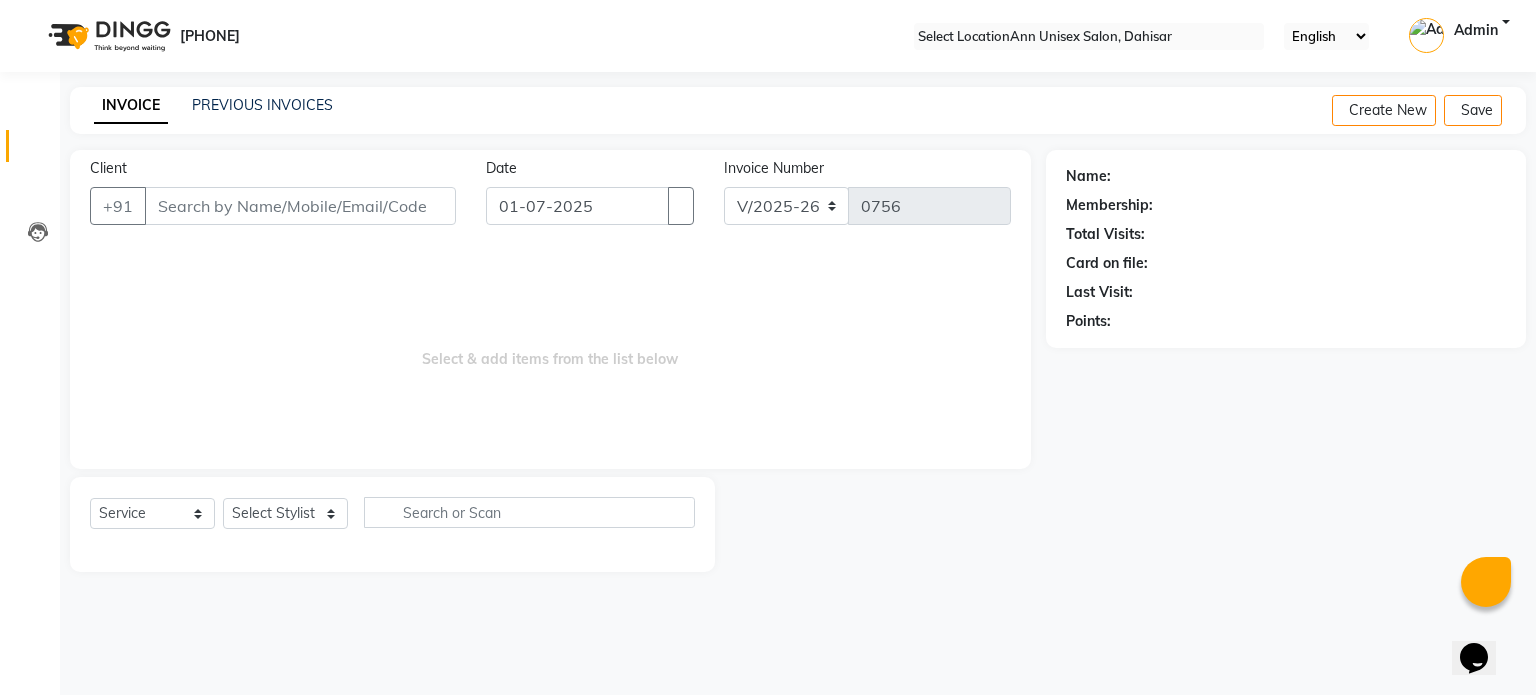 click on "Client" at bounding box center (300, 206) 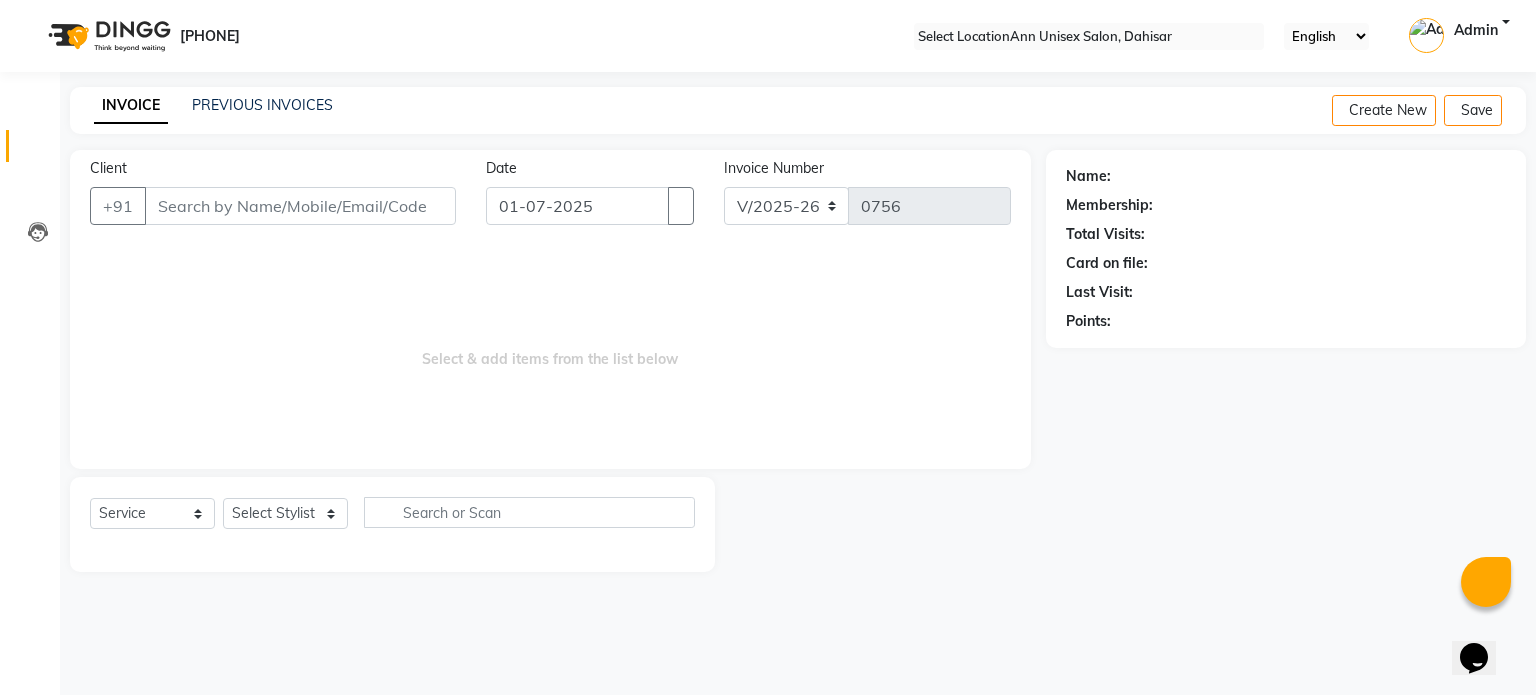 drag, startPoint x: 227, startPoint y: 207, endPoint x: 379, endPoint y: 150, distance: 162.33607 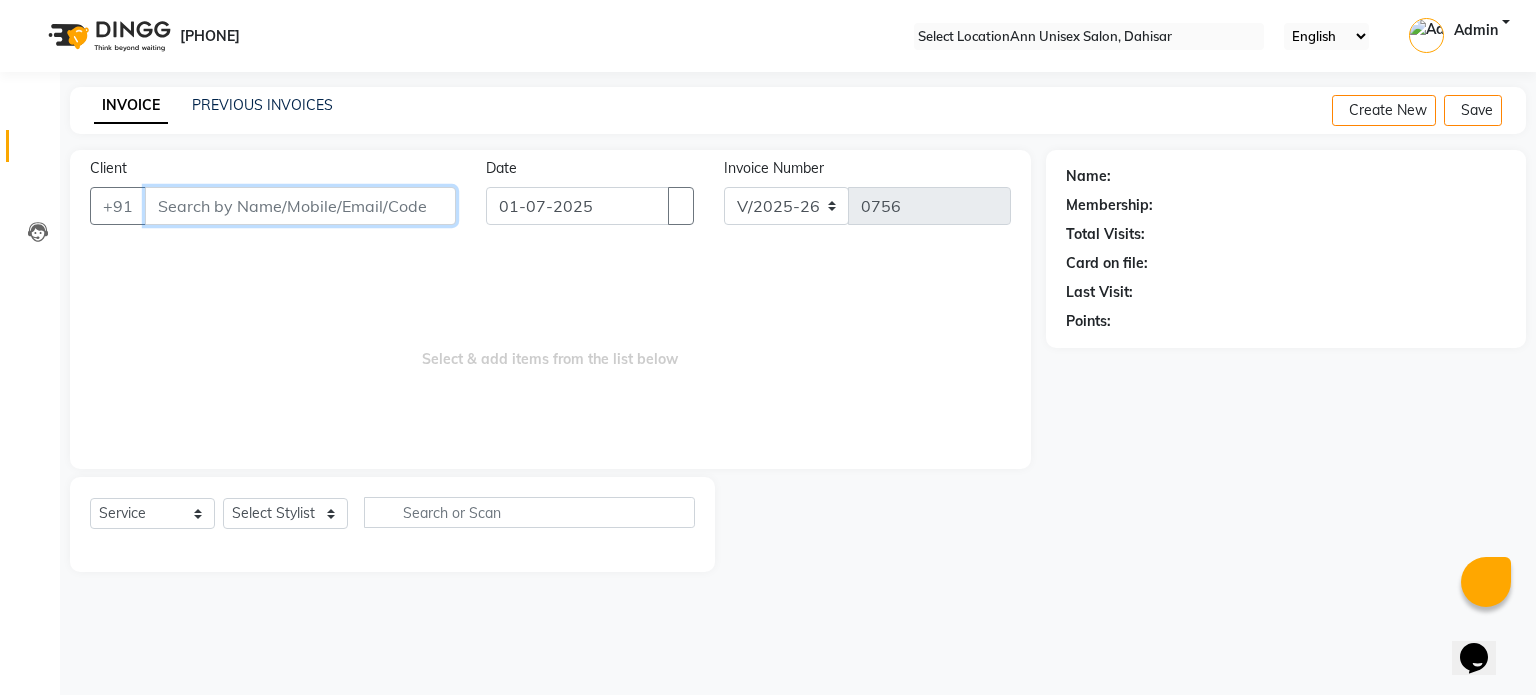 click on "Client" at bounding box center [300, 206] 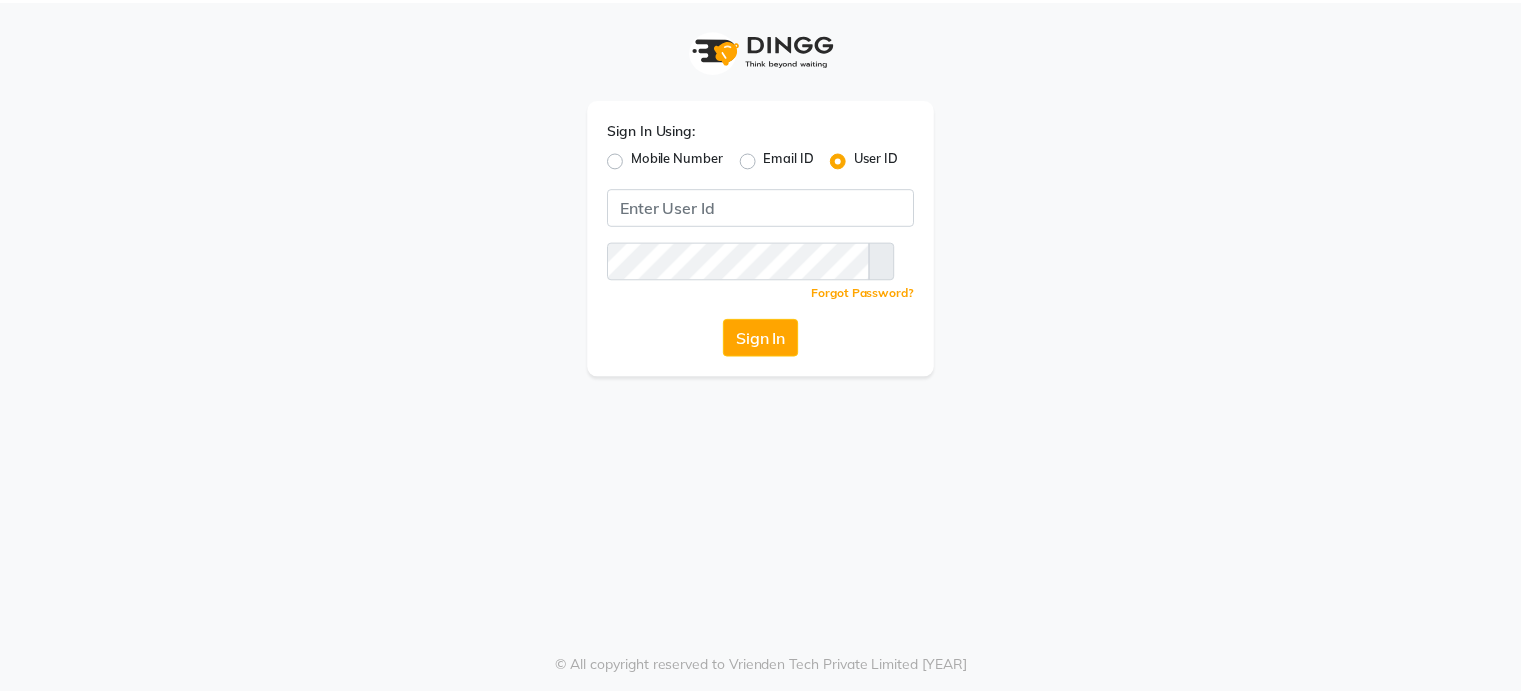 scroll, scrollTop: 0, scrollLeft: 0, axis: both 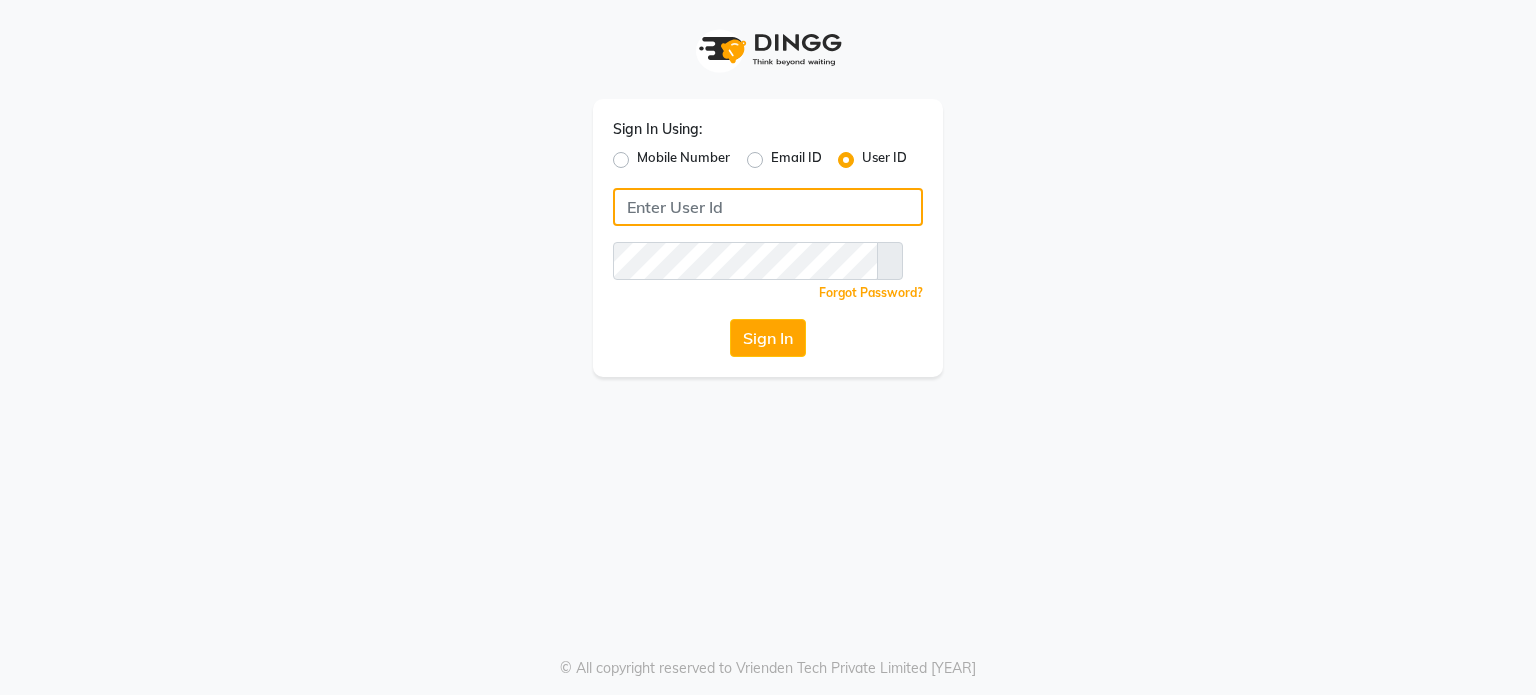 click at bounding box center [768, 207] 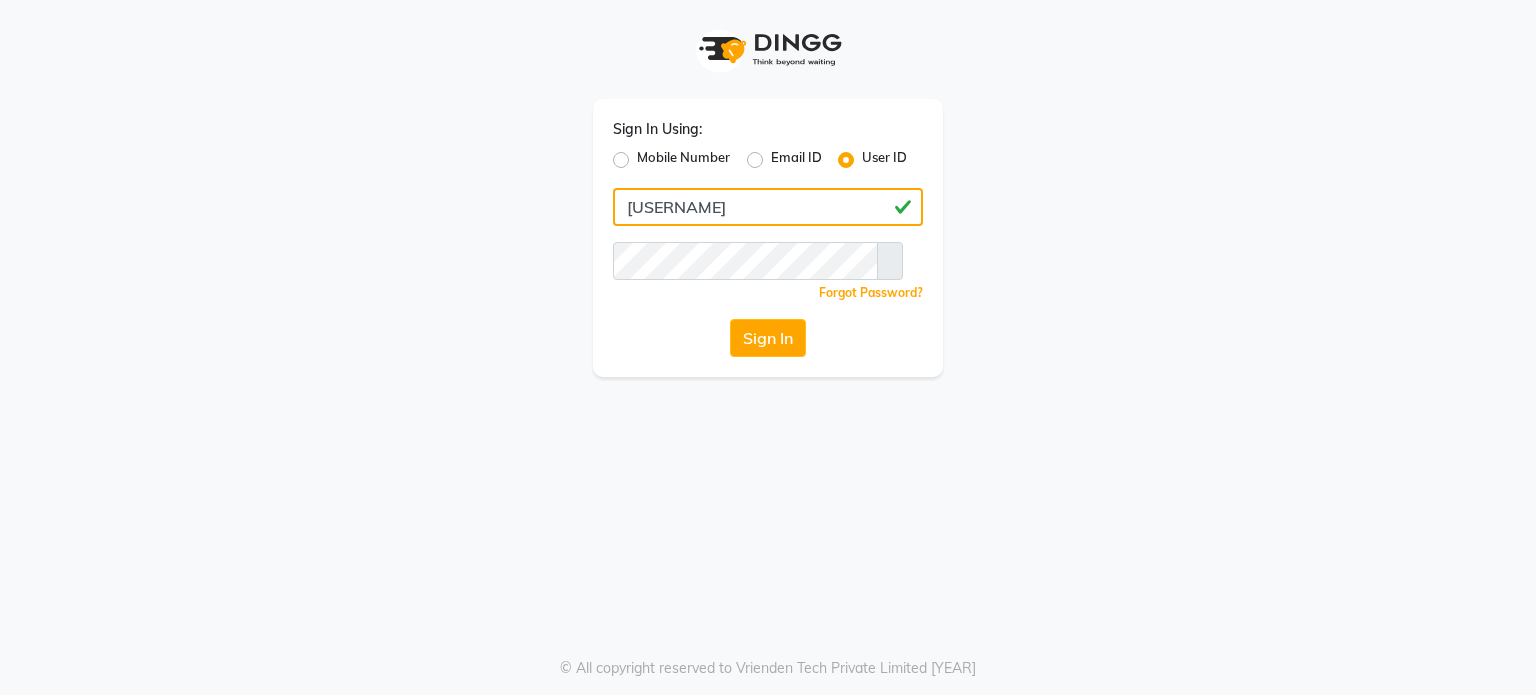 drag, startPoint x: 703, startPoint y: 203, endPoint x: 688, endPoint y: 205, distance: 15.132746 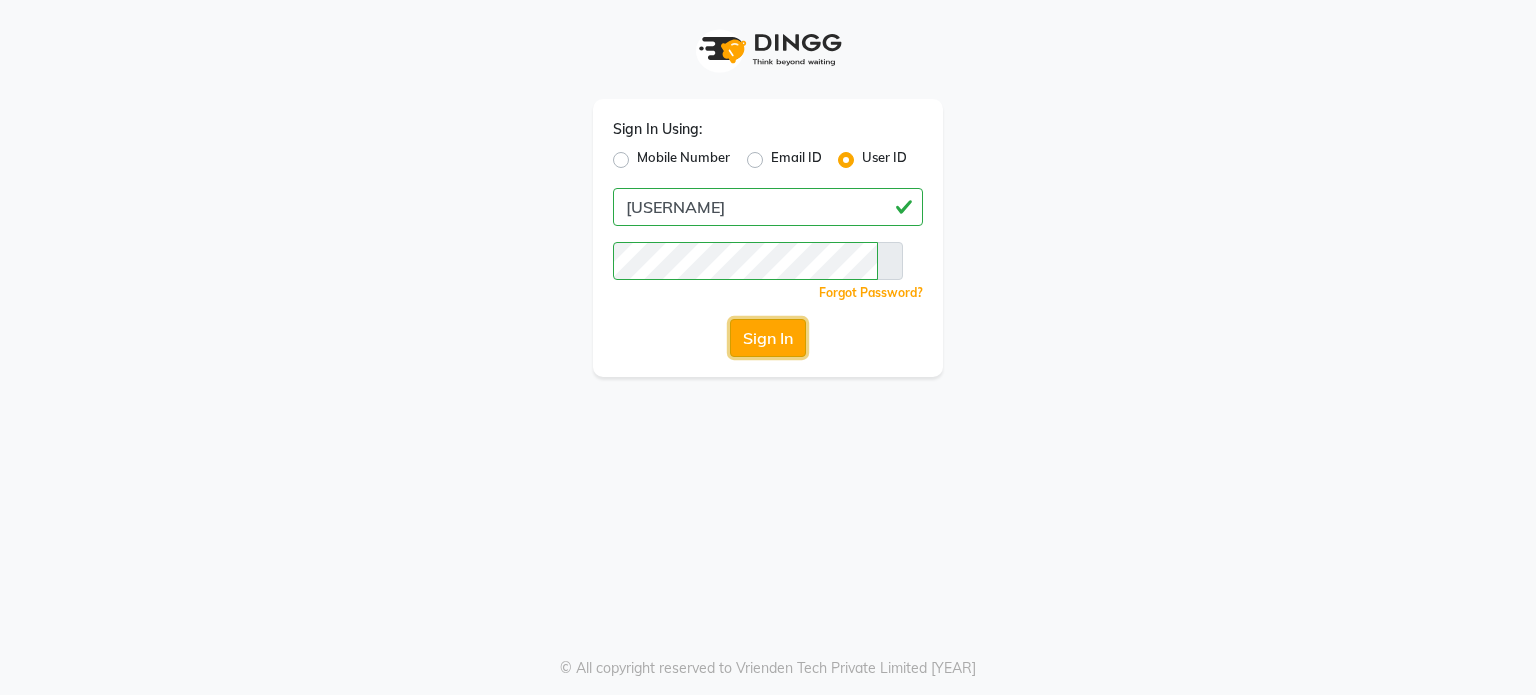 click on "Sign In" at bounding box center (768, 338) 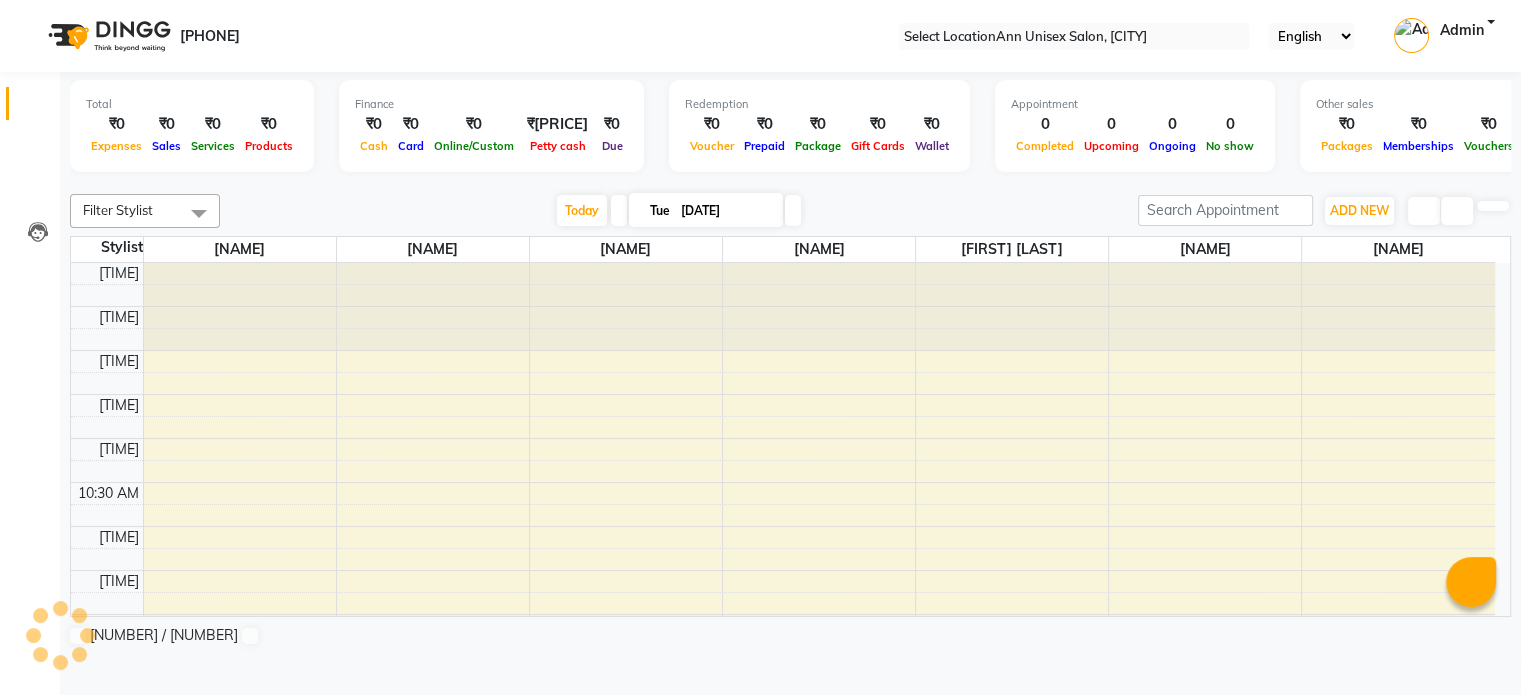scroll, scrollTop: 436, scrollLeft: 0, axis: vertical 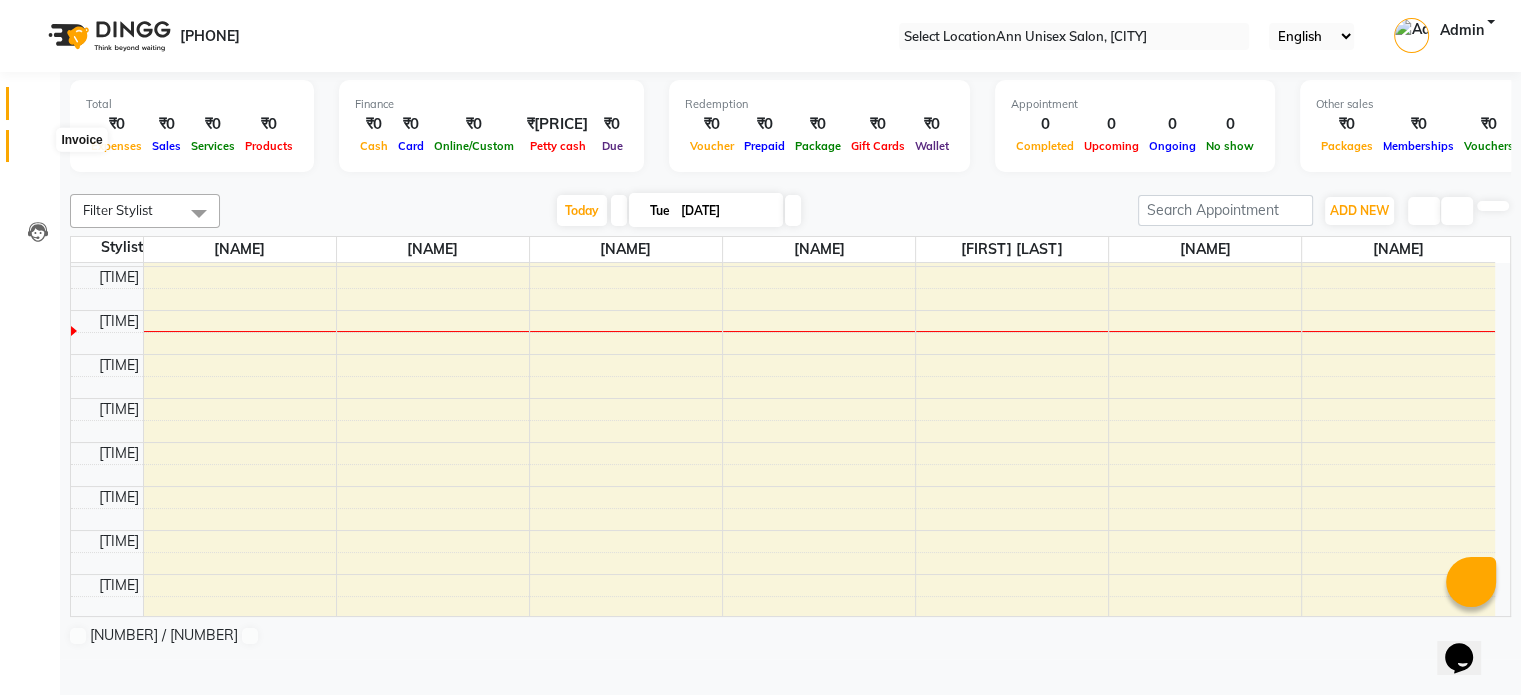 click at bounding box center (37, 151) 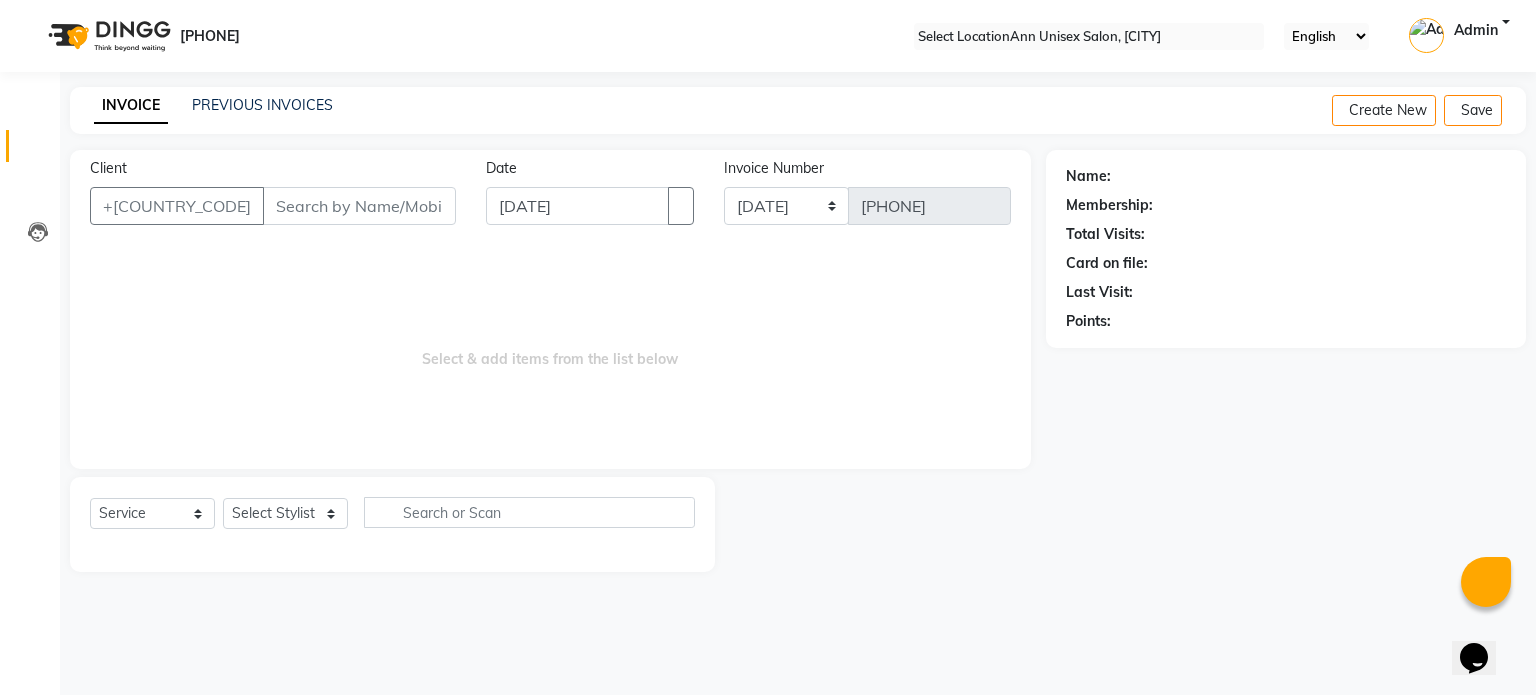 click on "Client" at bounding box center (359, 206) 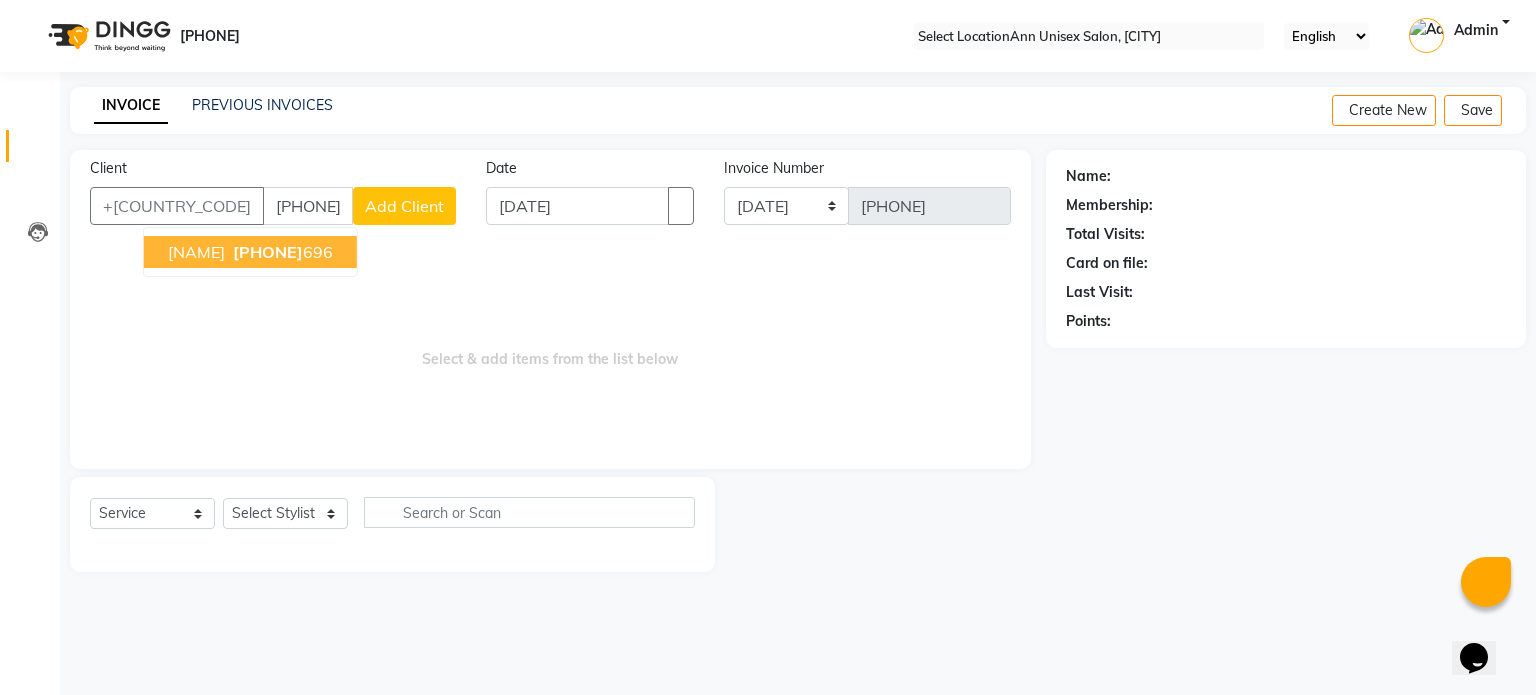 click on "Falguni hingu" at bounding box center (196, 252) 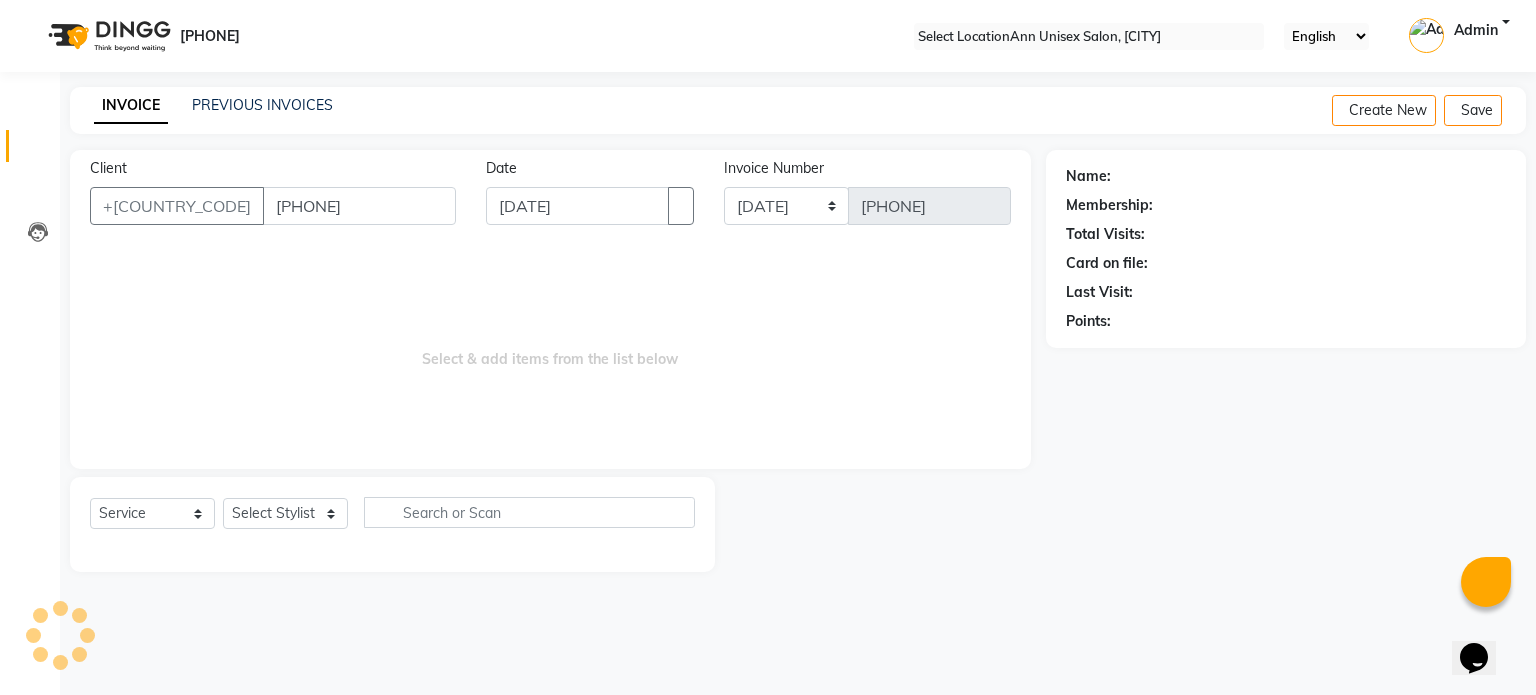 type on "9967952696" 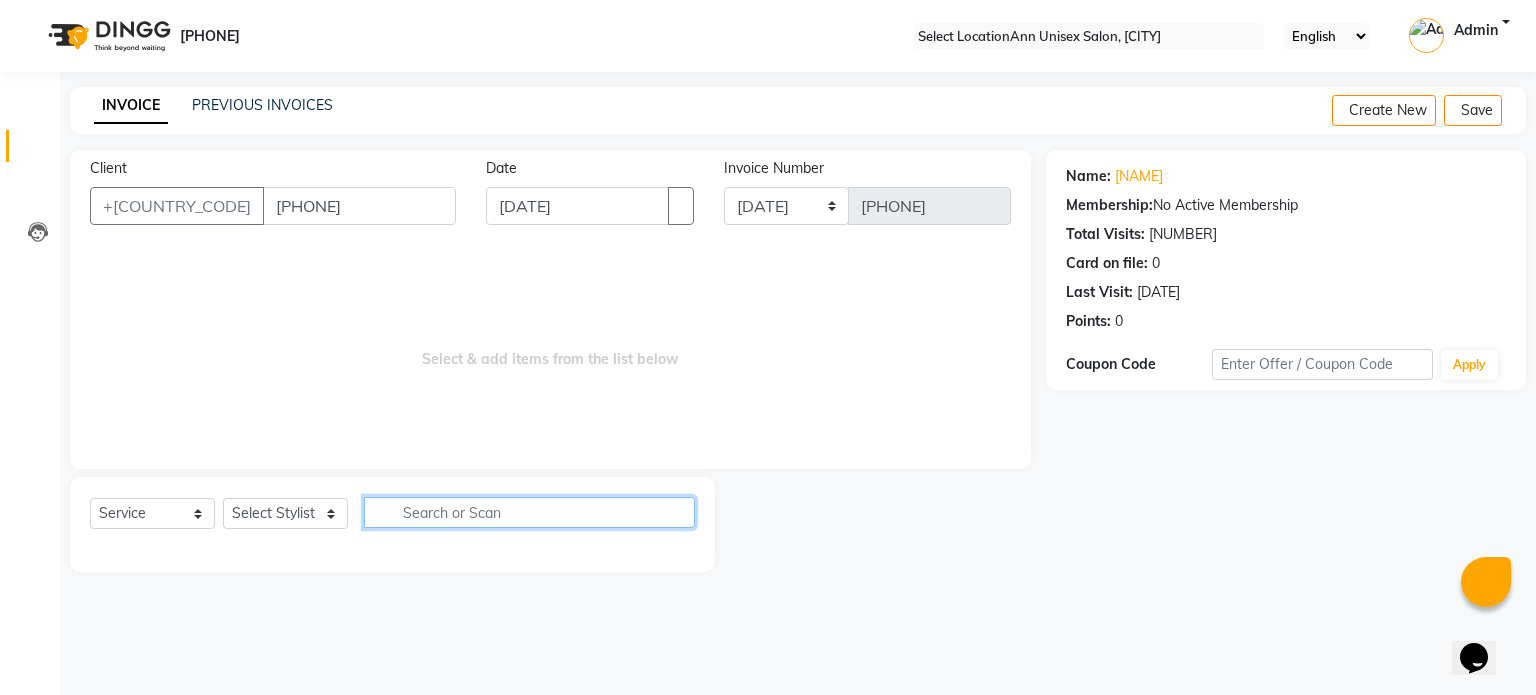 click at bounding box center (529, 512) 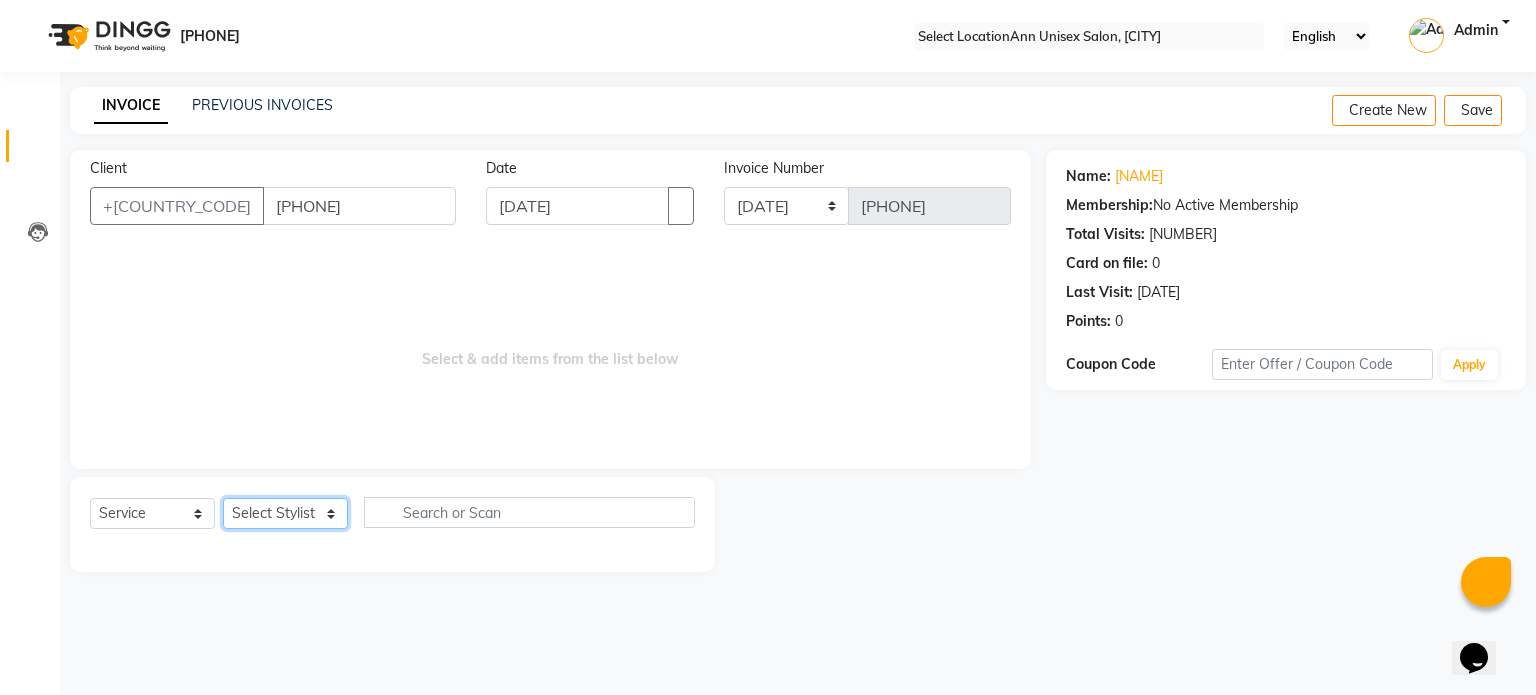 click on "Select Stylist Ankita Bagave Kasim salmani Manisha Doshi Pooja Jha RAHUL AHANKARE Rahul Thakur Sanju Sharma" at bounding box center [285, 513] 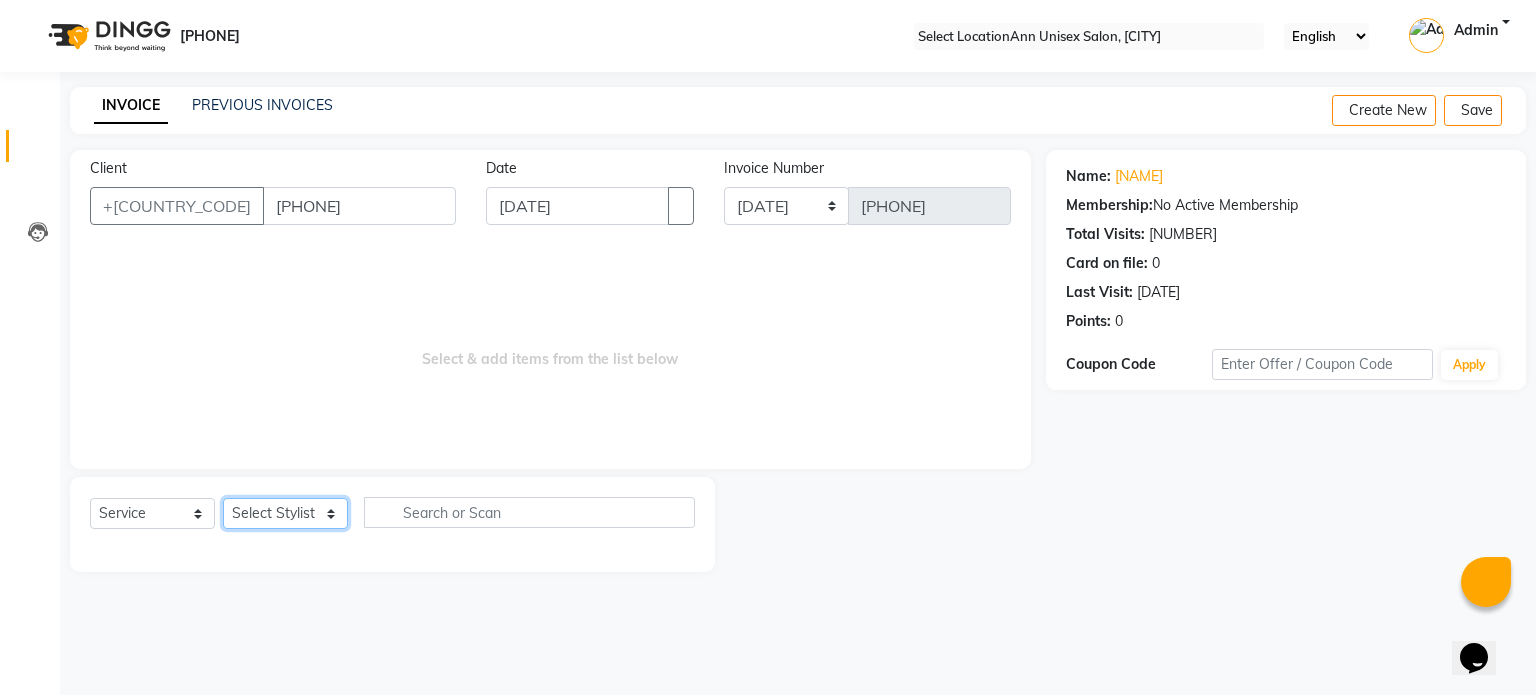 select on "64435" 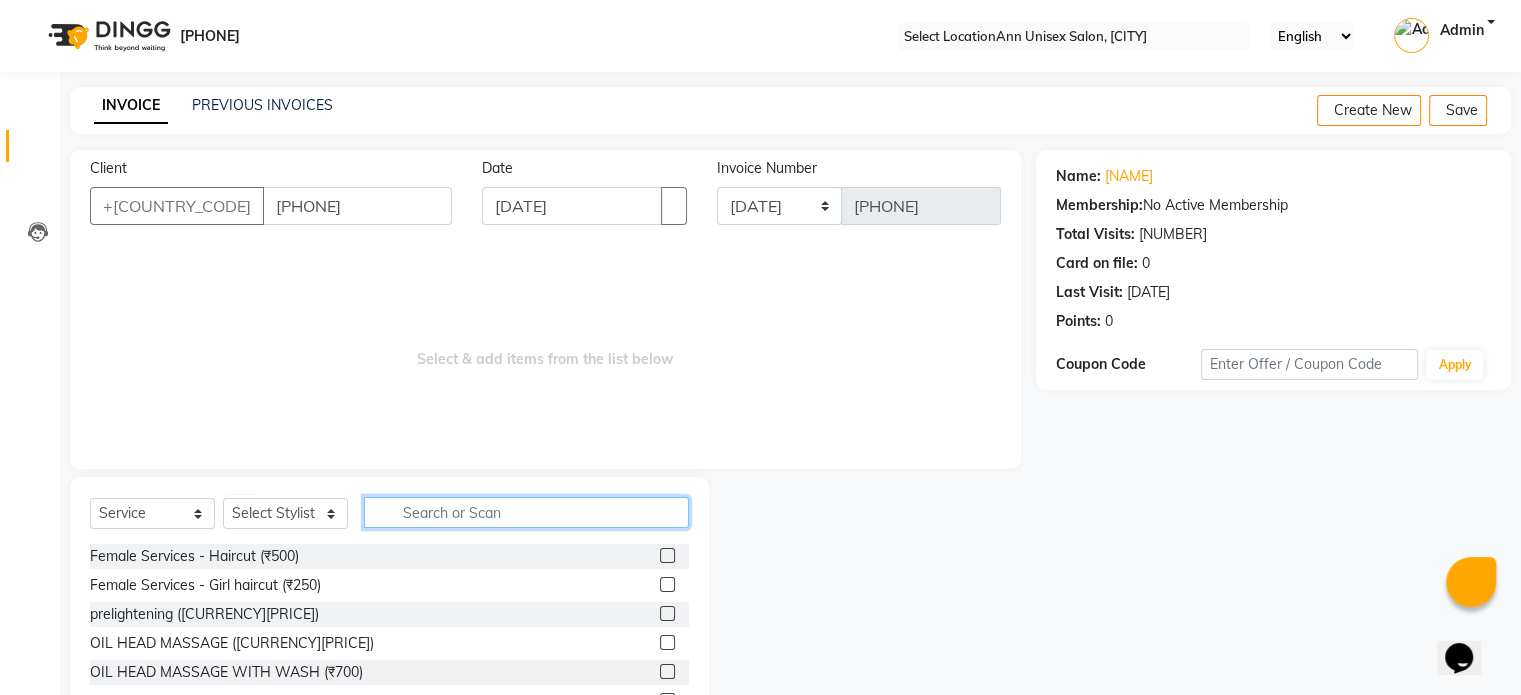 click at bounding box center [526, 512] 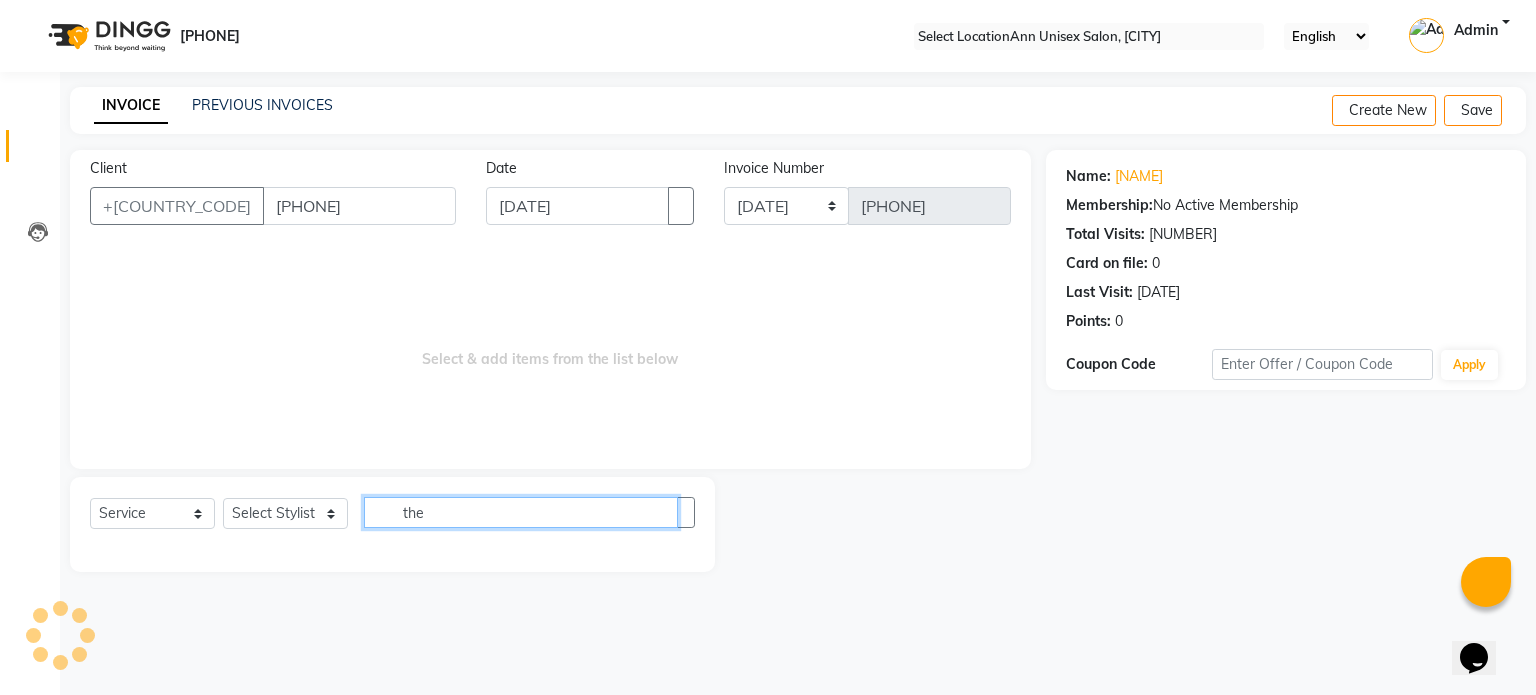 click on "the" at bounding box center (521, 512) 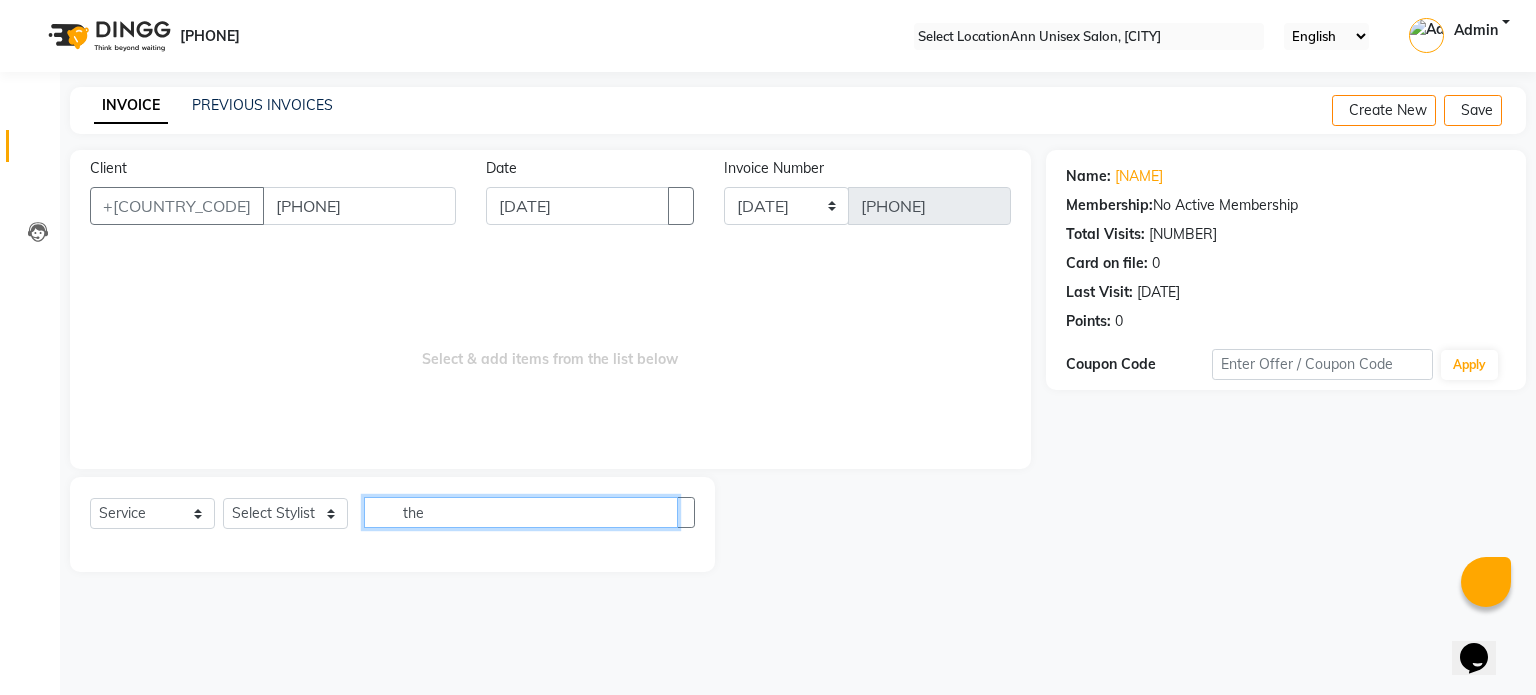 click on "the" at bounding box center [521, 512] 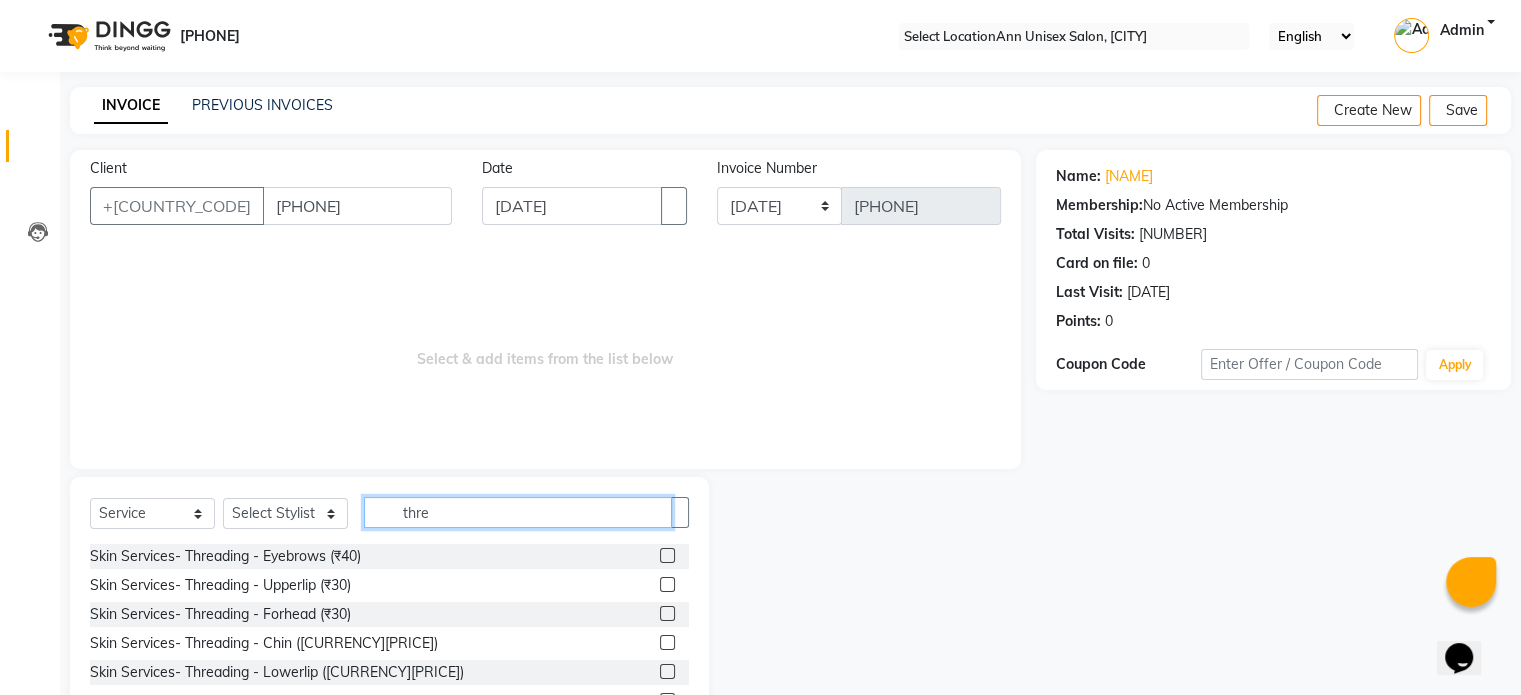 type on "thre" 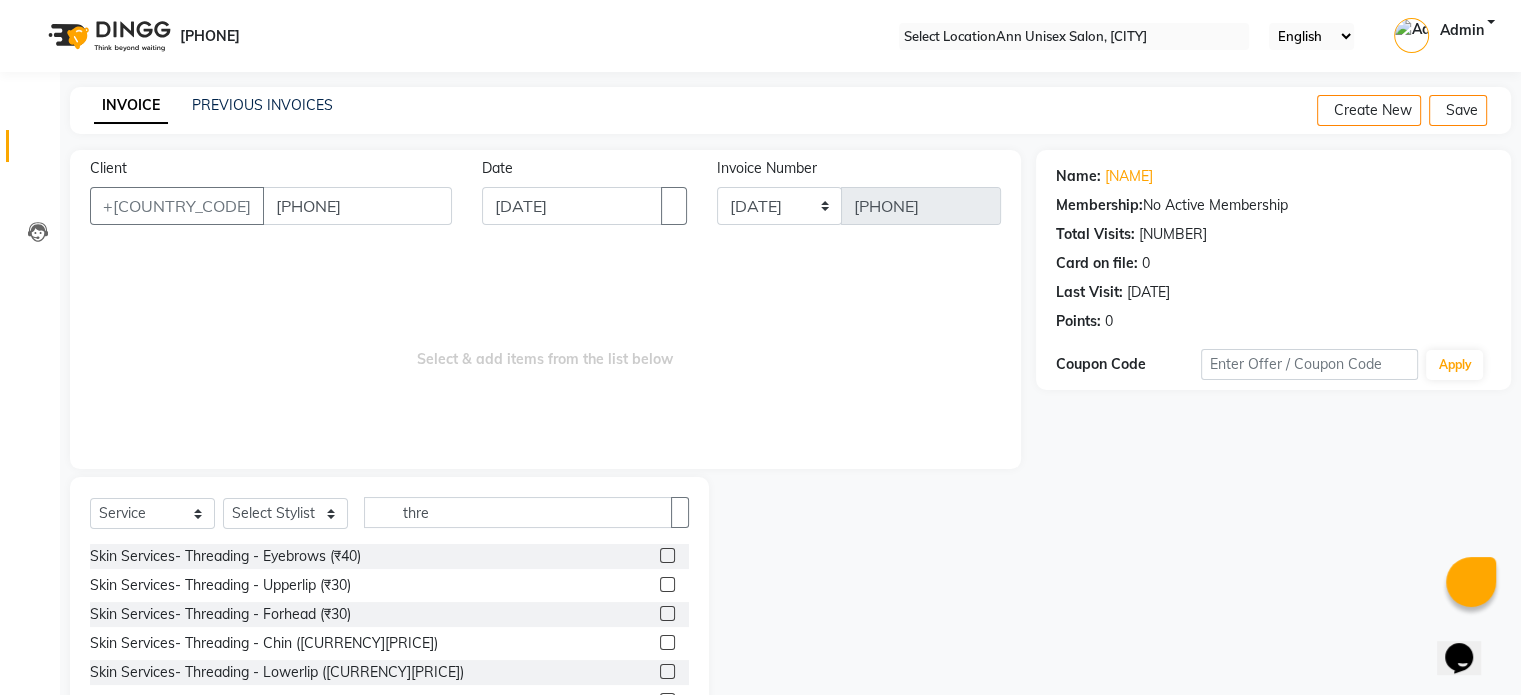 click at bounding box center [667, 555] 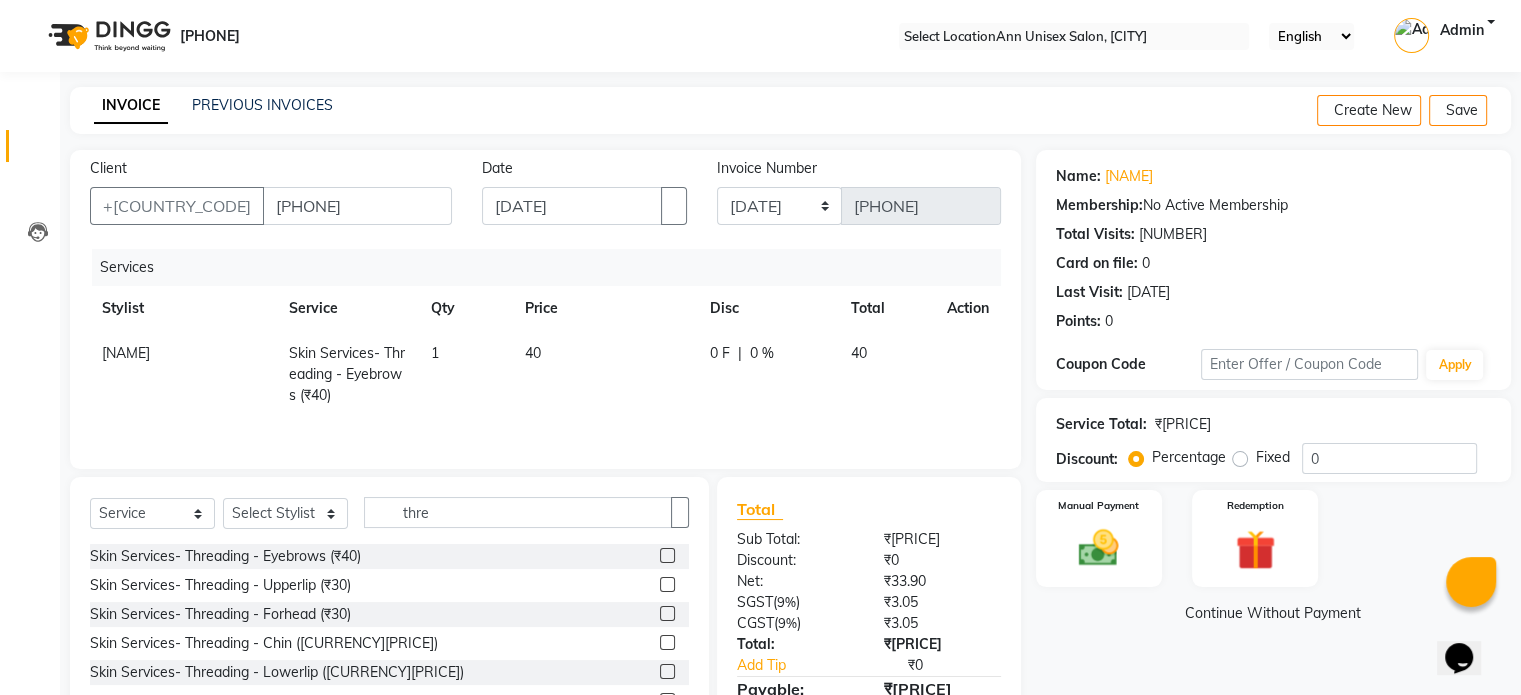 click at bounding box center (667, 584) 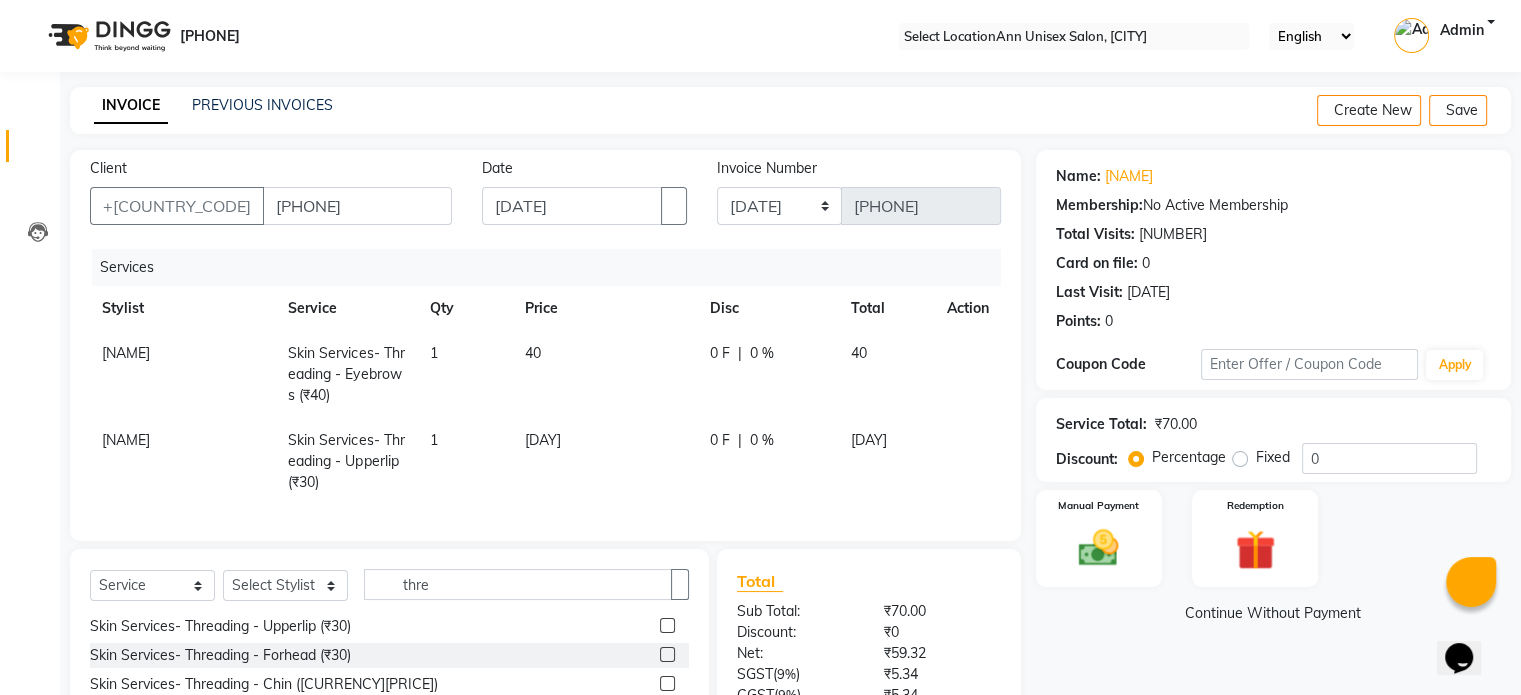 scroll, scrollTop: 30, scrollLeft: 0, axis: vertical 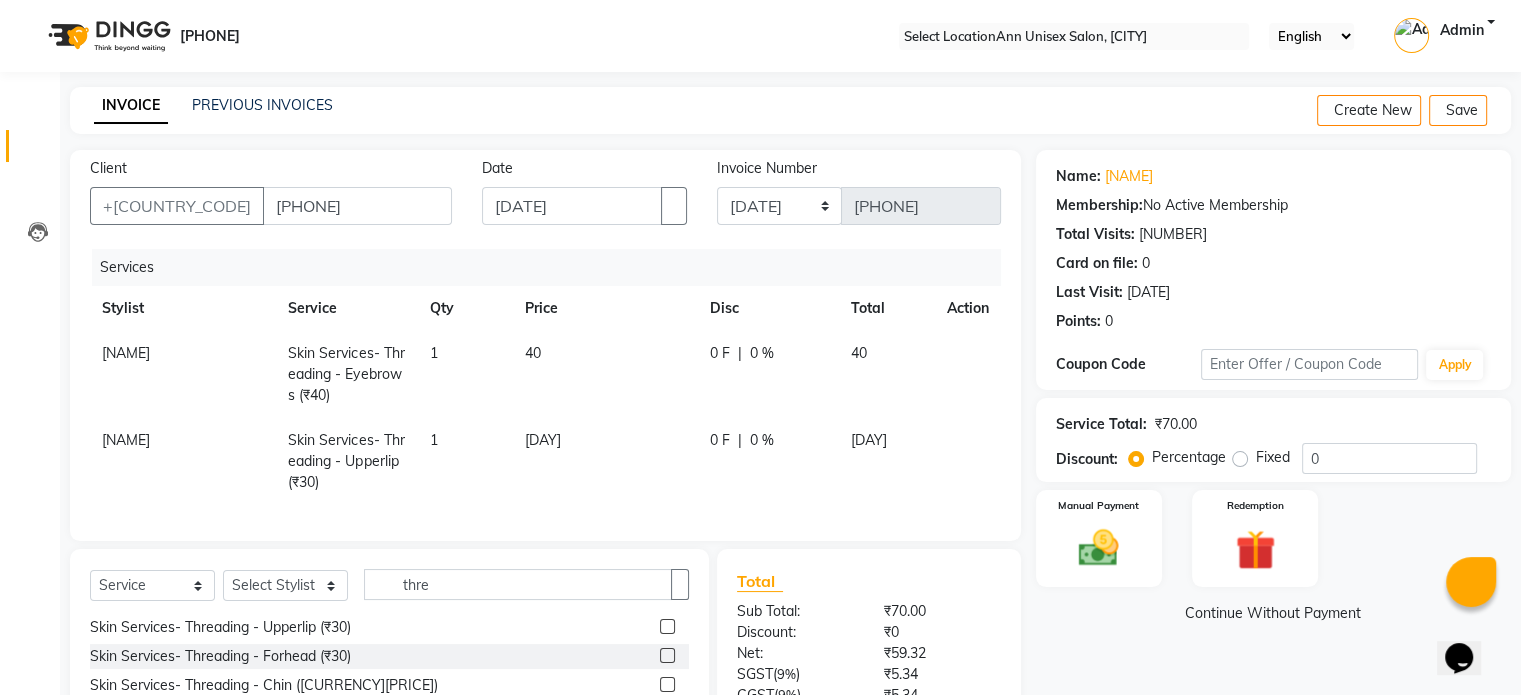 click at bounding box center (666, 600) 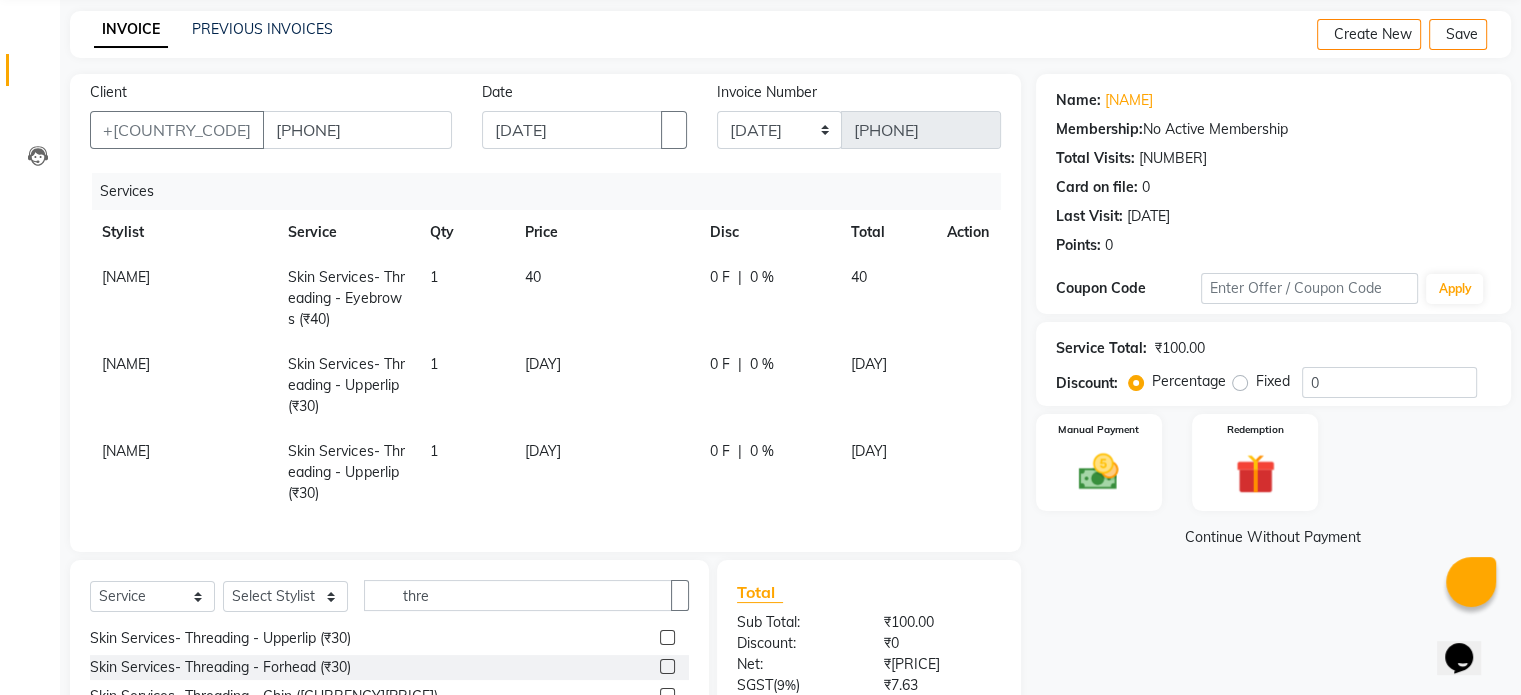 scroll, scrollTop: 78, scrollLeft: 0, axis: vertical 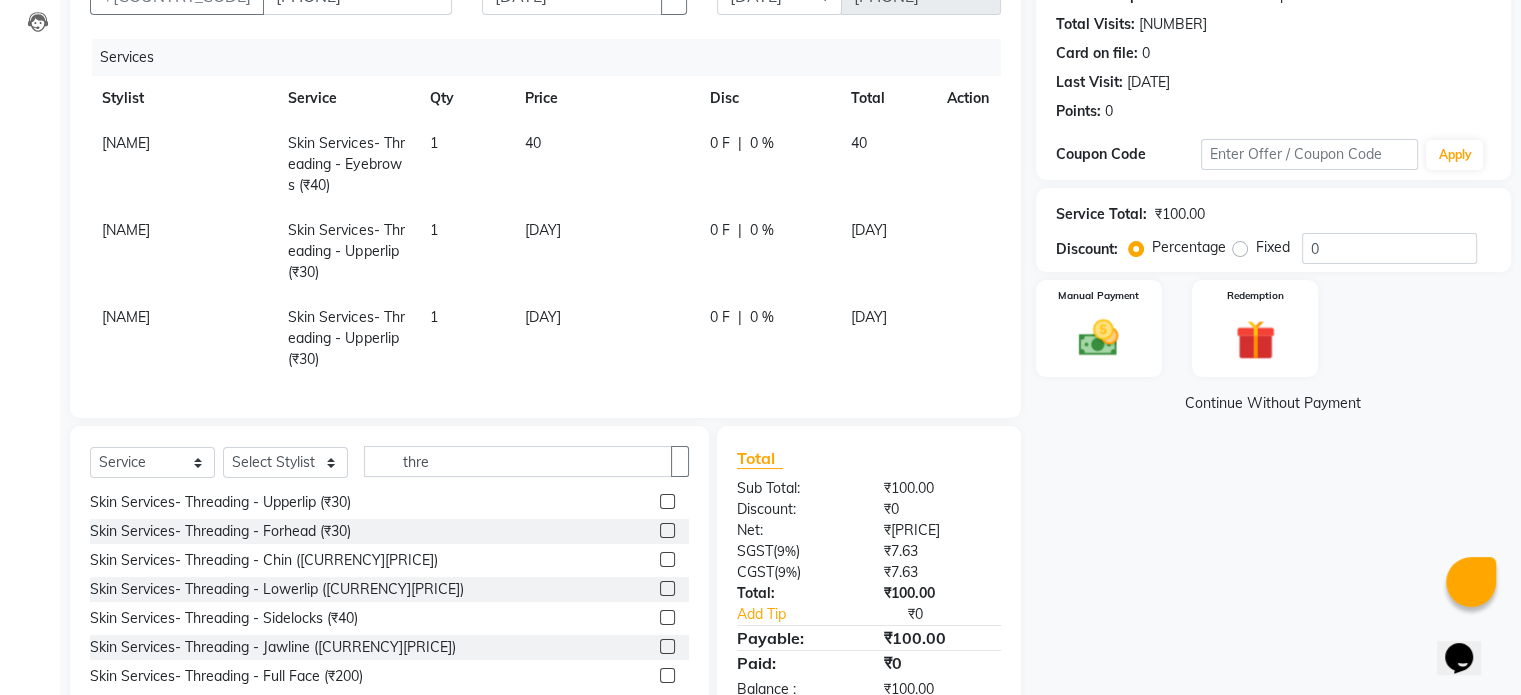 click at bounding box center (667, 530) 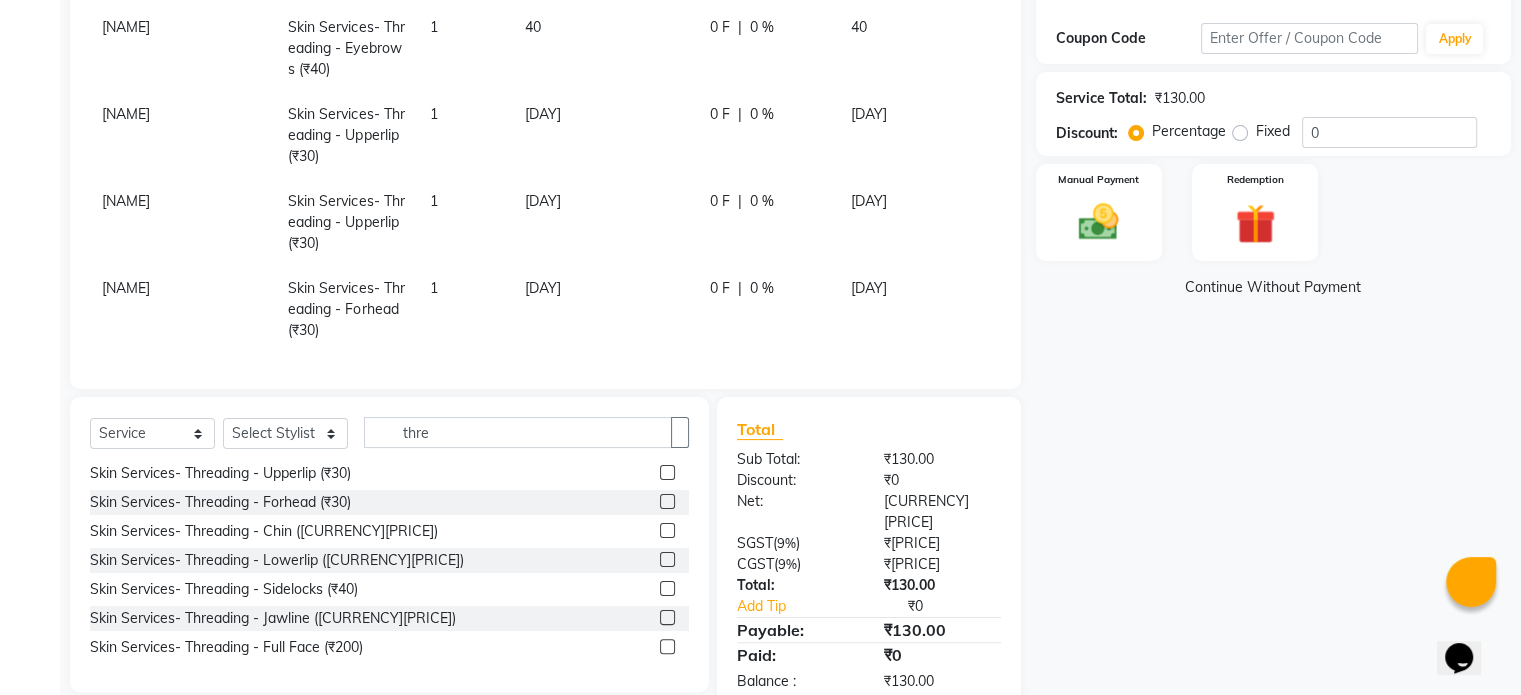 scroll, scrollTop: 368, scrollLeft: 0, axis: vertical 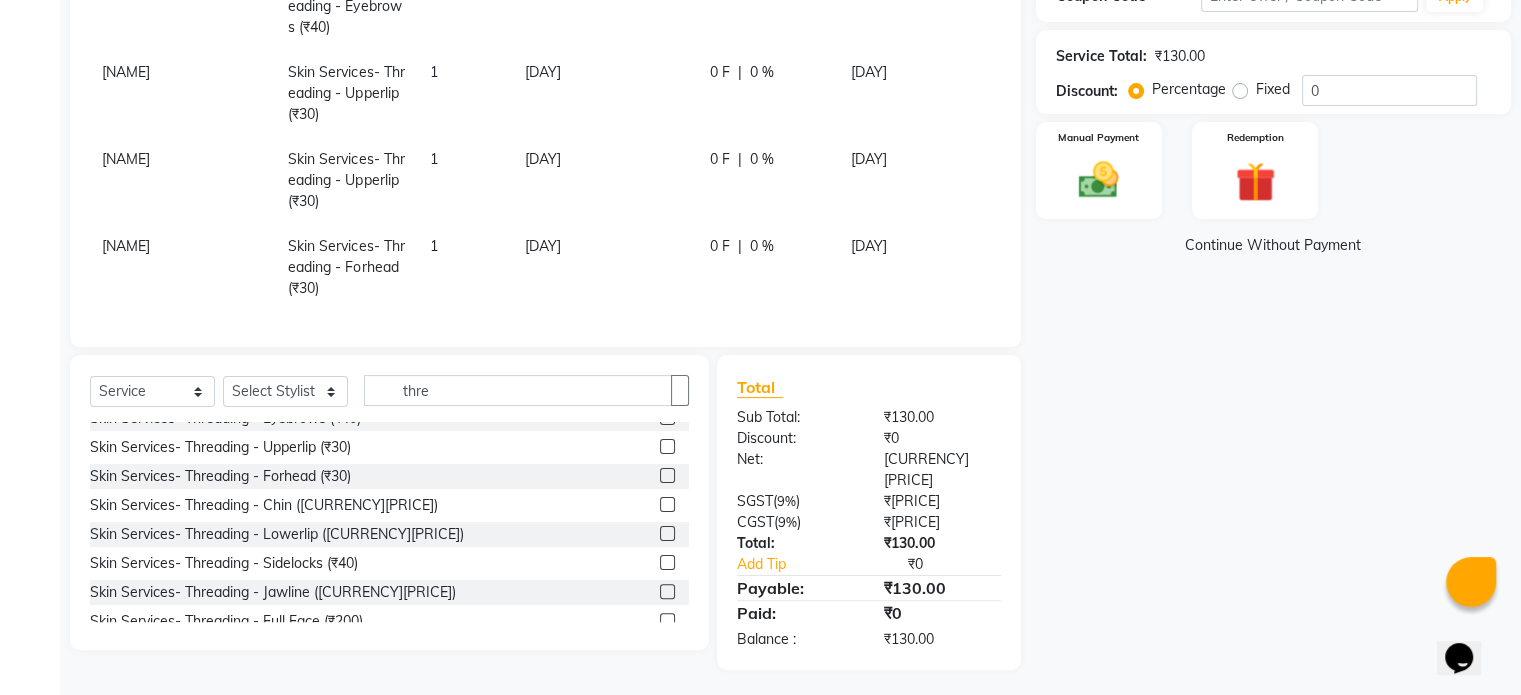 click at bounding box center (667, 562) 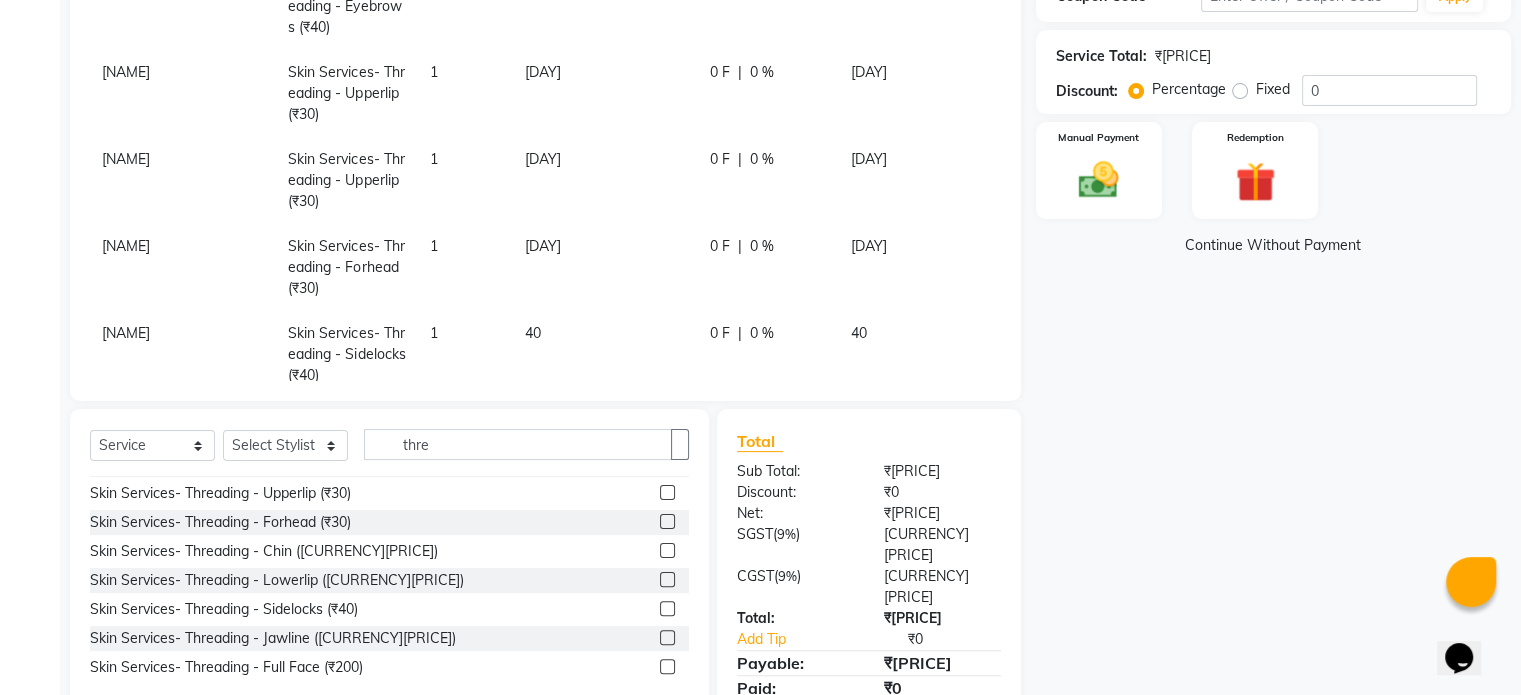scroll, scrollTop: 0, scrollLeft: 0, axis: both 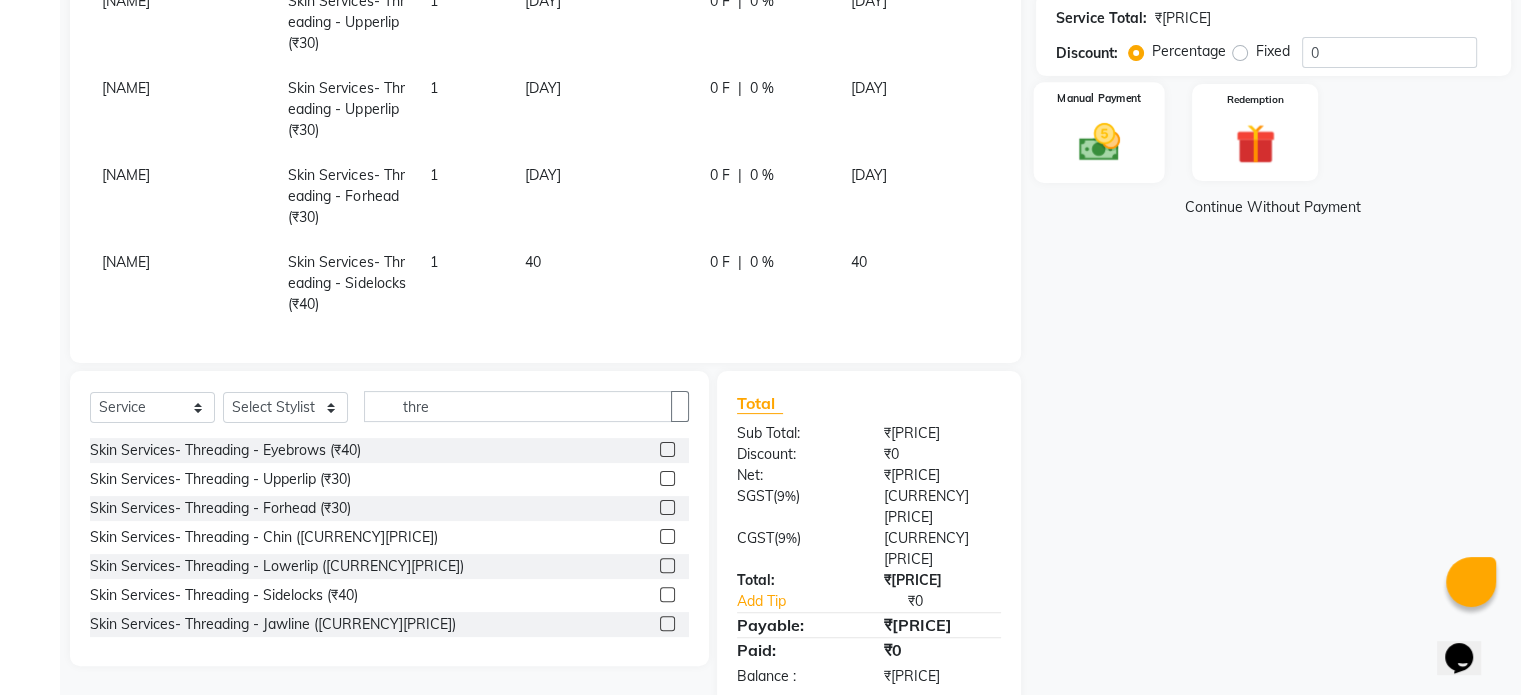 click at bounding box center (1098, 142) 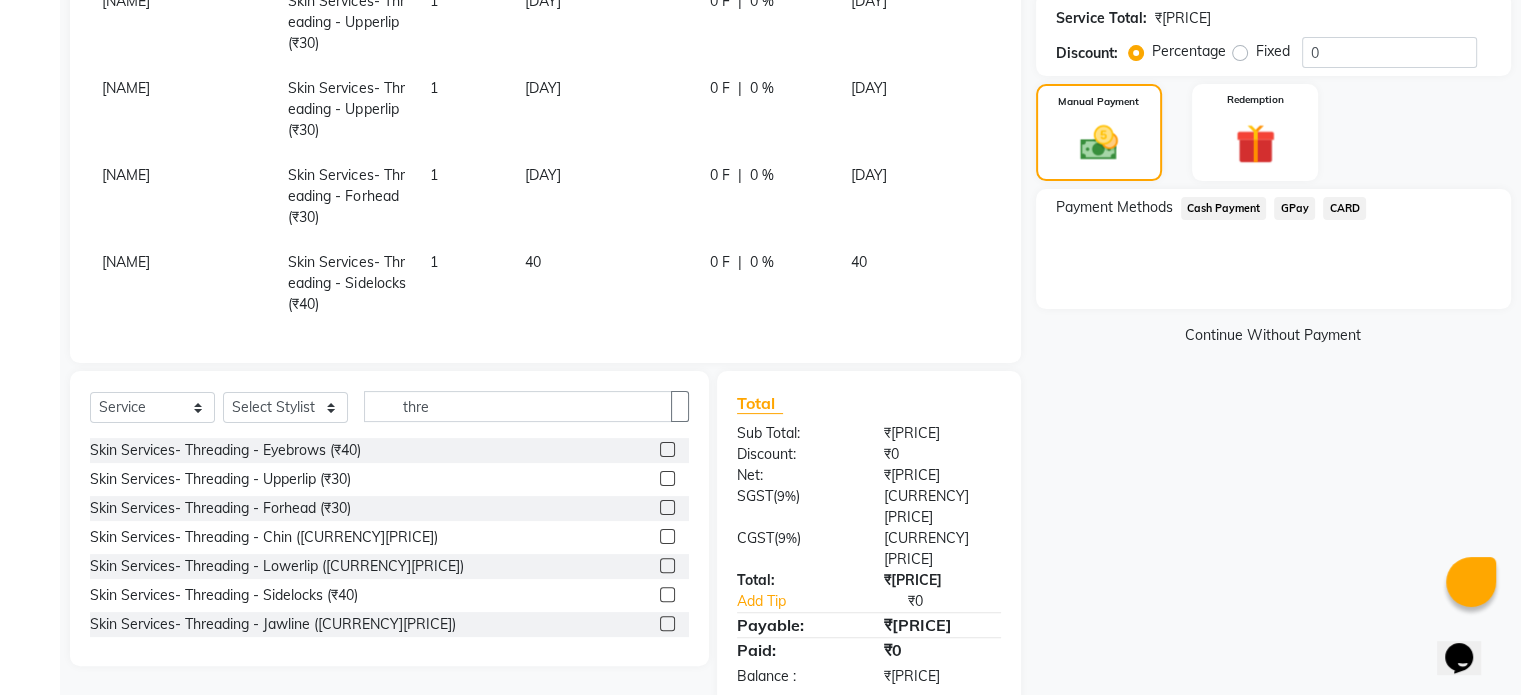 click on "Cash Payment" at bounding box center [1224, 208] 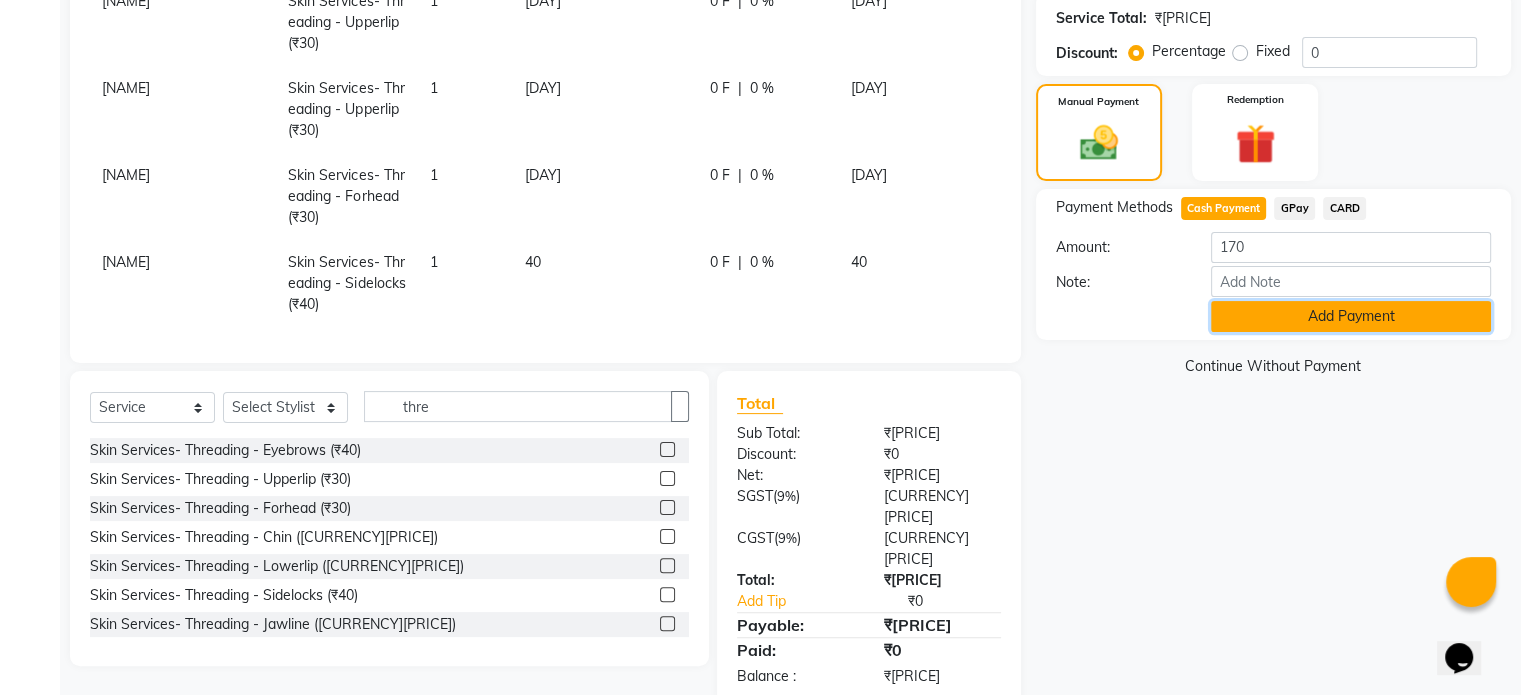 click on "Add Payment" at bounding box center [1351, 316] 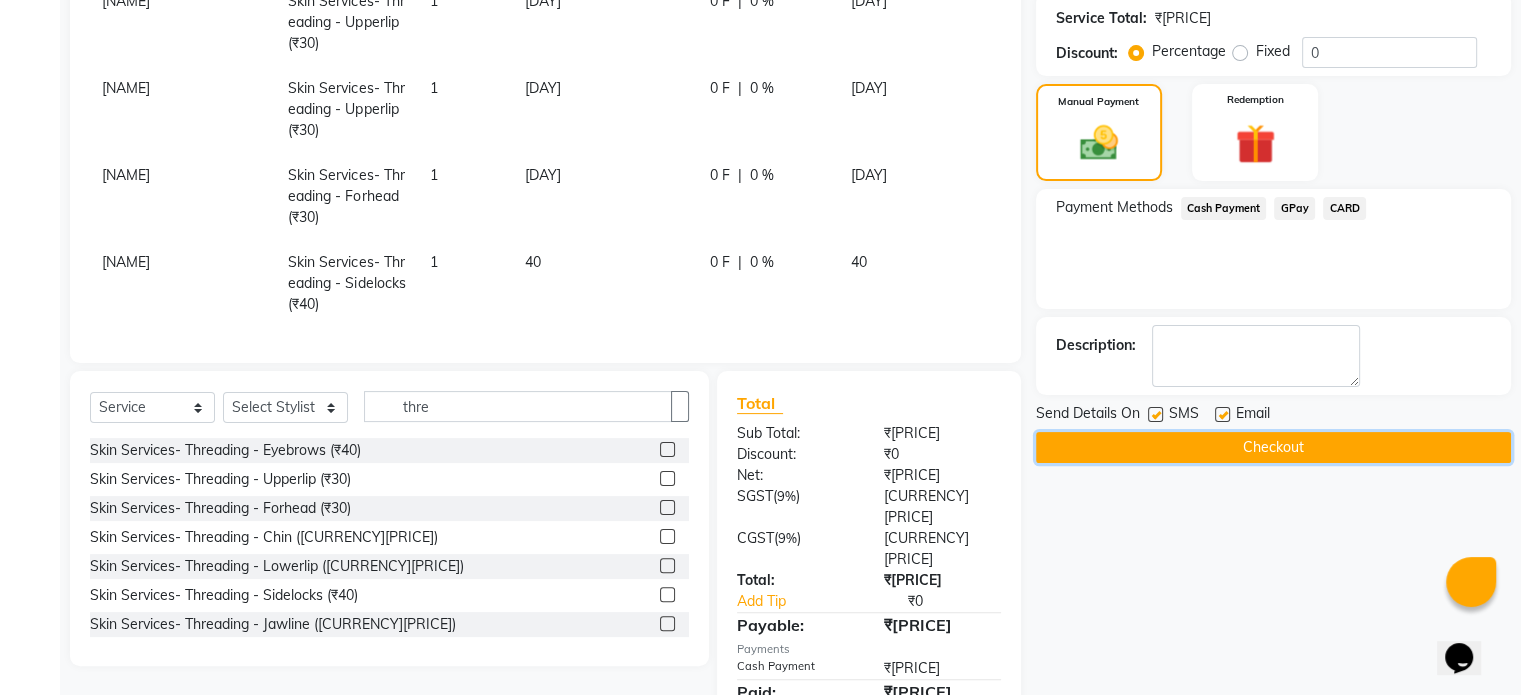 click on "Checkout" at bounding box center (1273, 447) 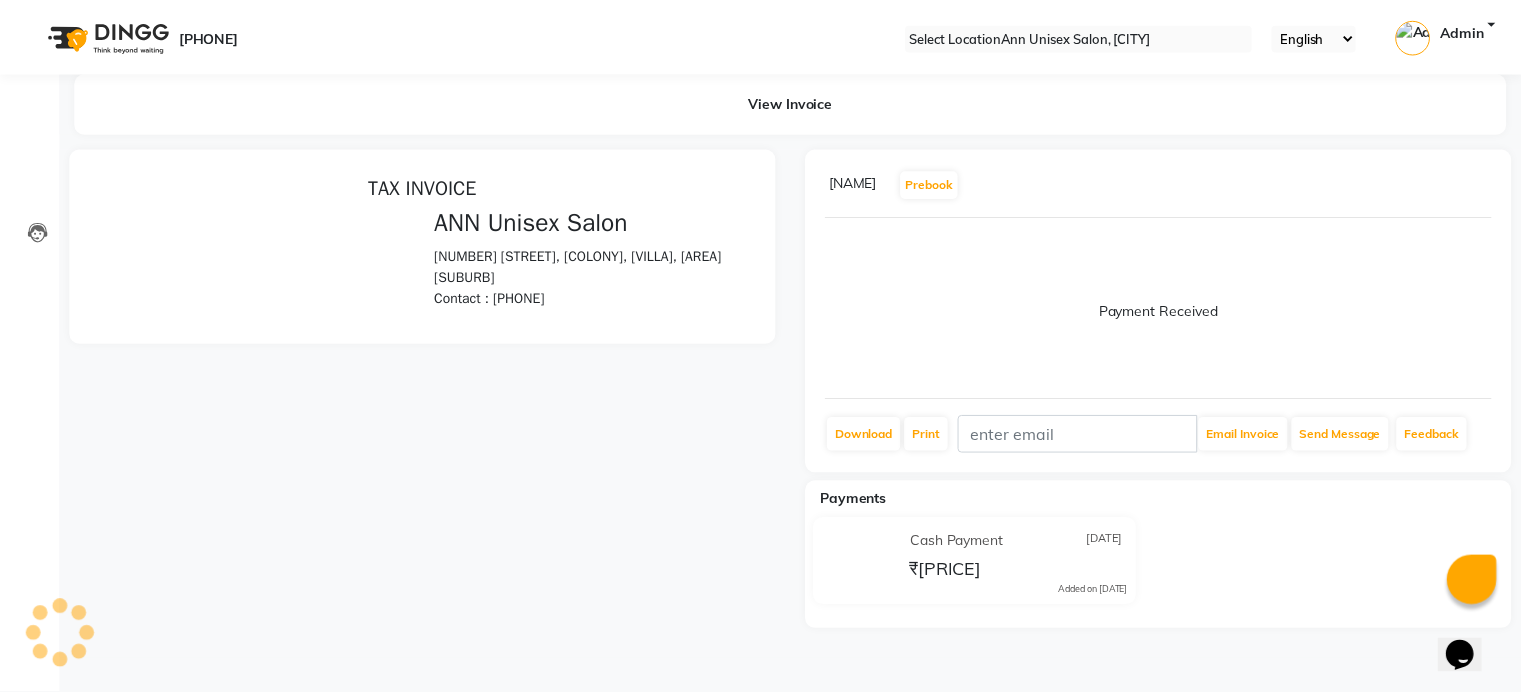 scroll, scrollTop: 0, scrollLeft: 0, axis: both 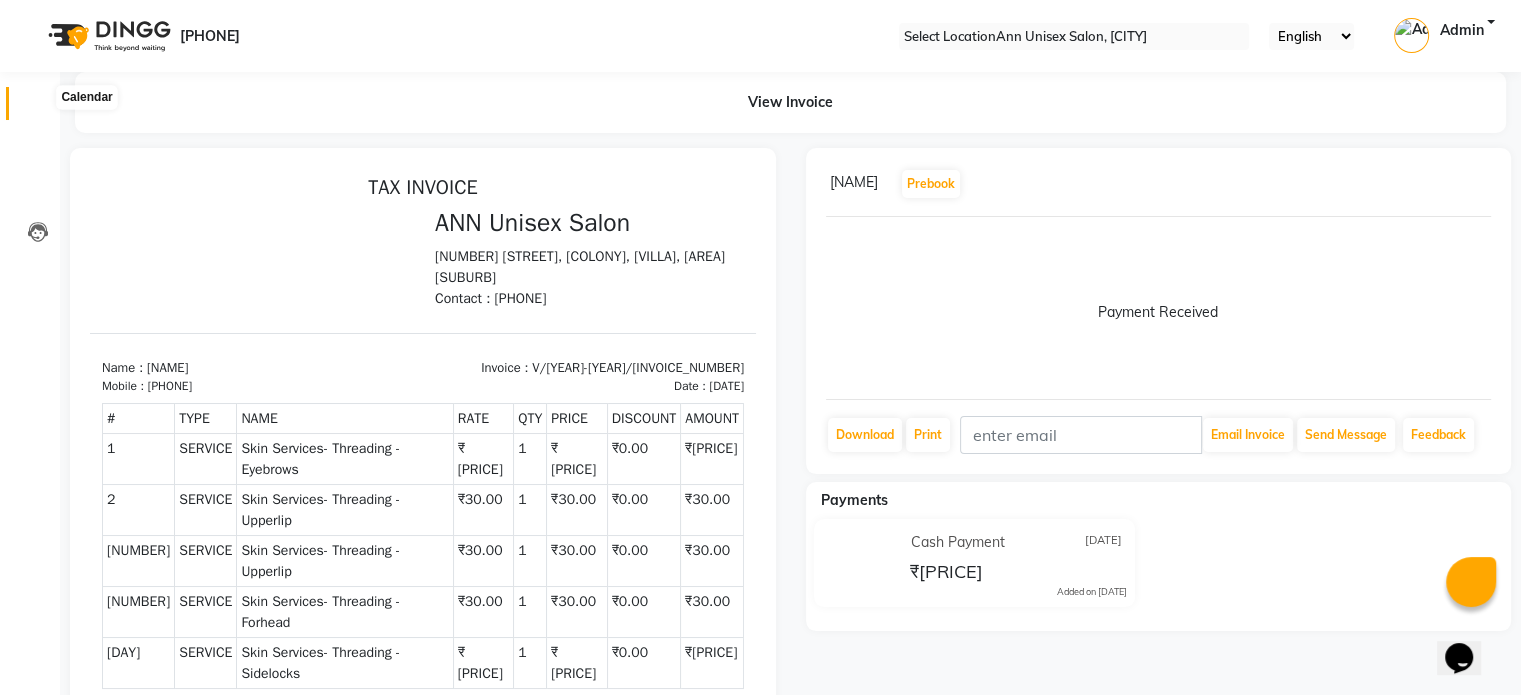 click at bounding box center (38, 108) 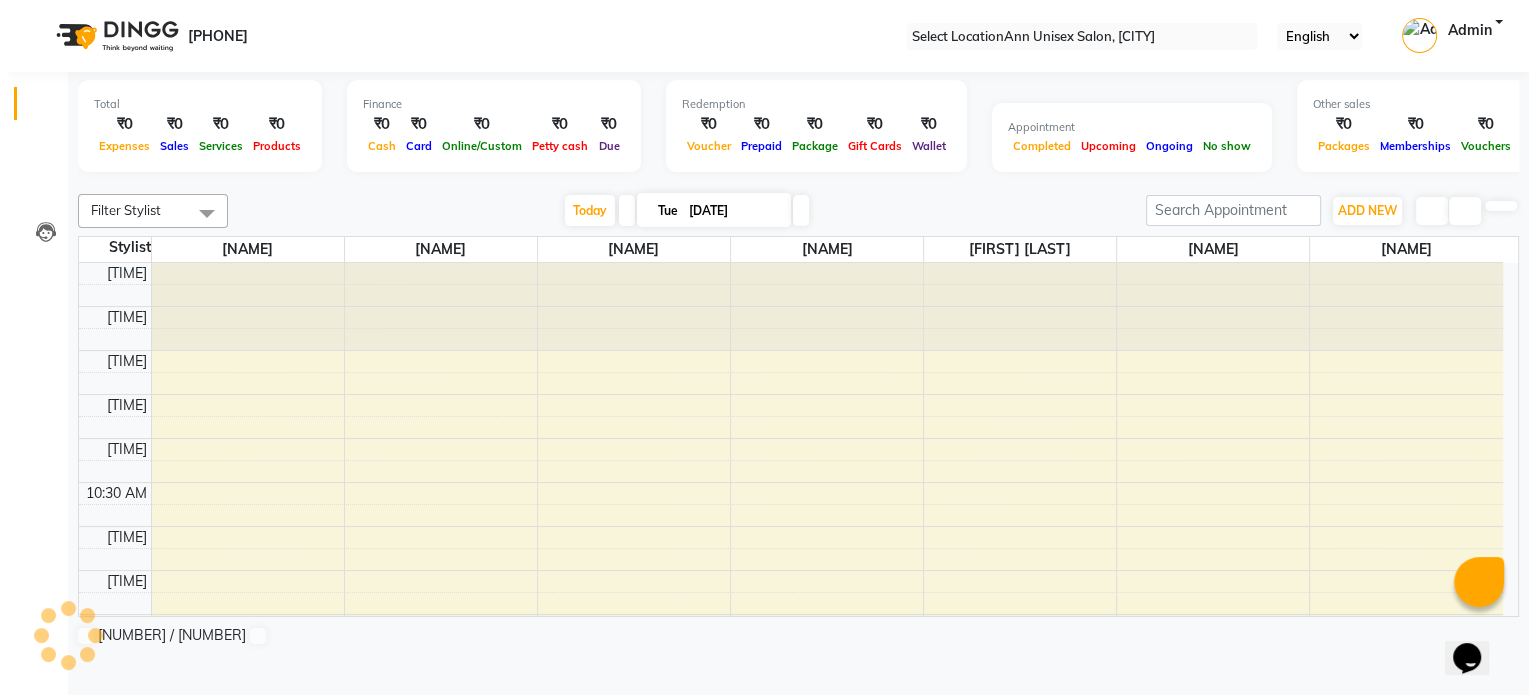 scroll, scrollTop: 0, scrollLeft: 0, axis: both 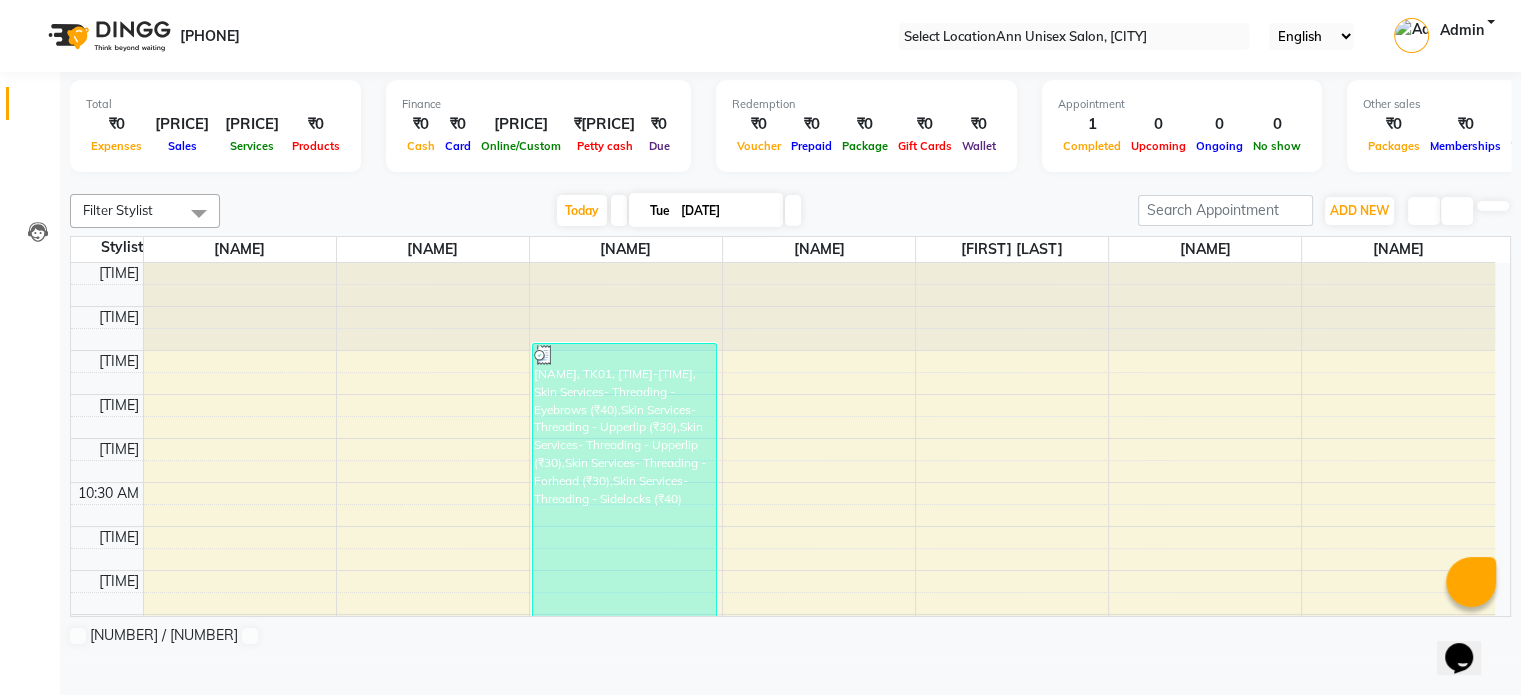 click on "08047224946 Select Location × Ann Unisex Salon, Dahisar English ENGLISH Español العربية मराठी हिंदी ગુજરાતી தமிழ் 中文 Notifications nothing to show Admin Manage Profile Change Password Sign out  Version:3.14.0" at bounding box center [760, 36] 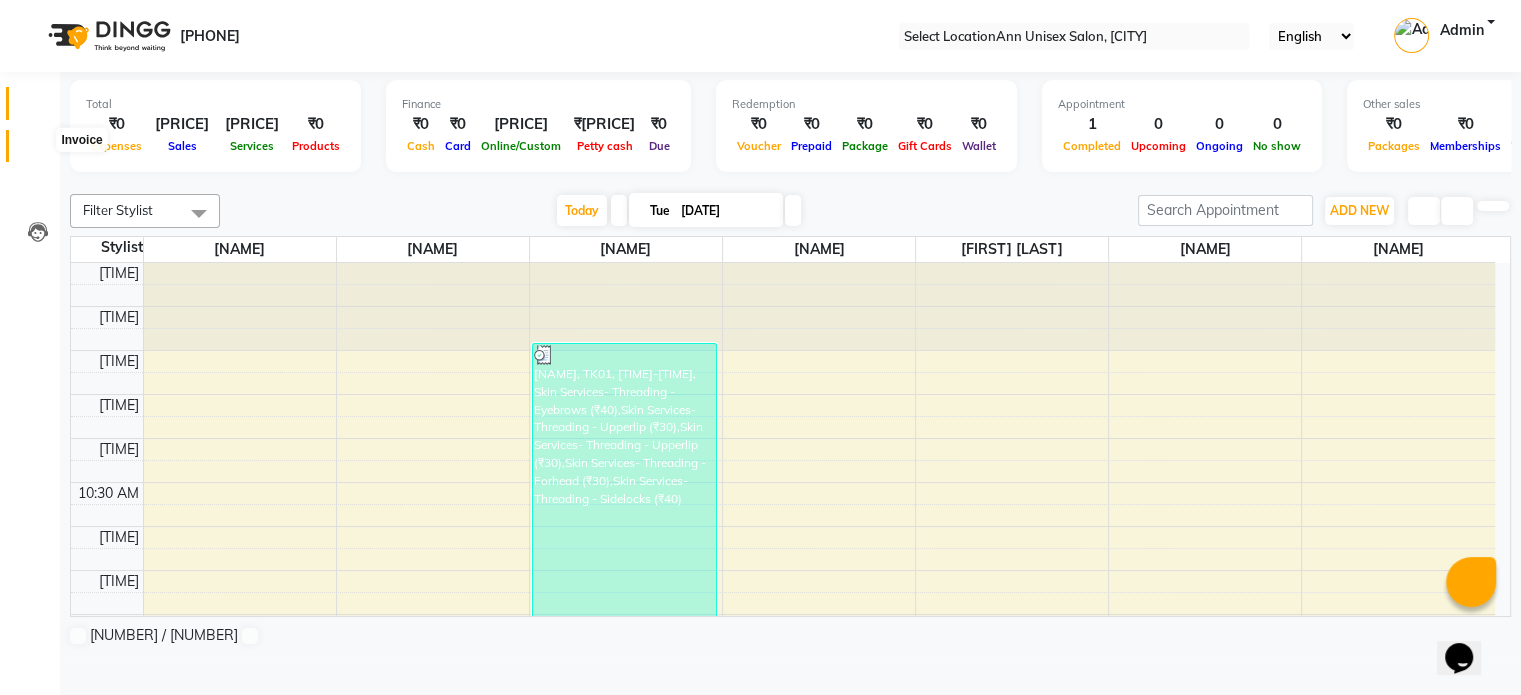 click at bounding box center [38, 151] 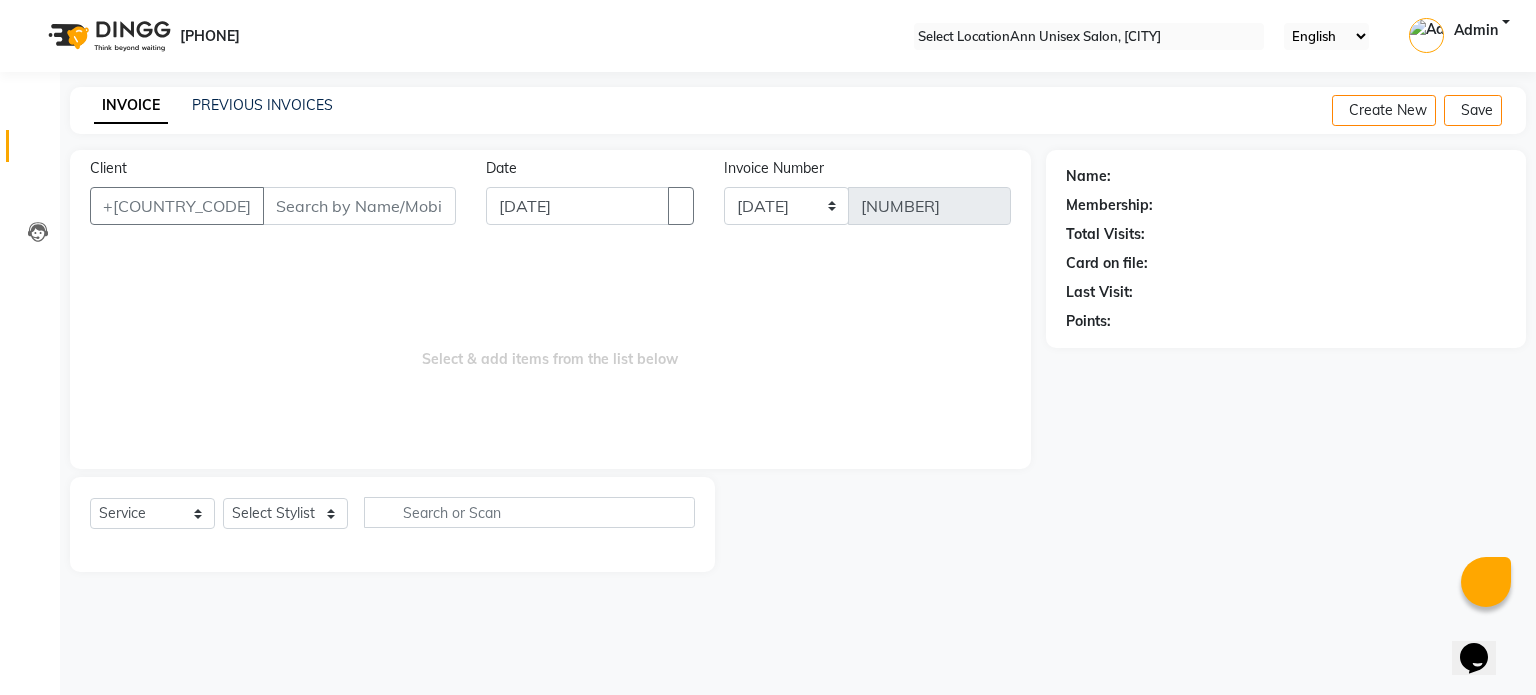 click on "Client" at bounding box center (359, 206) 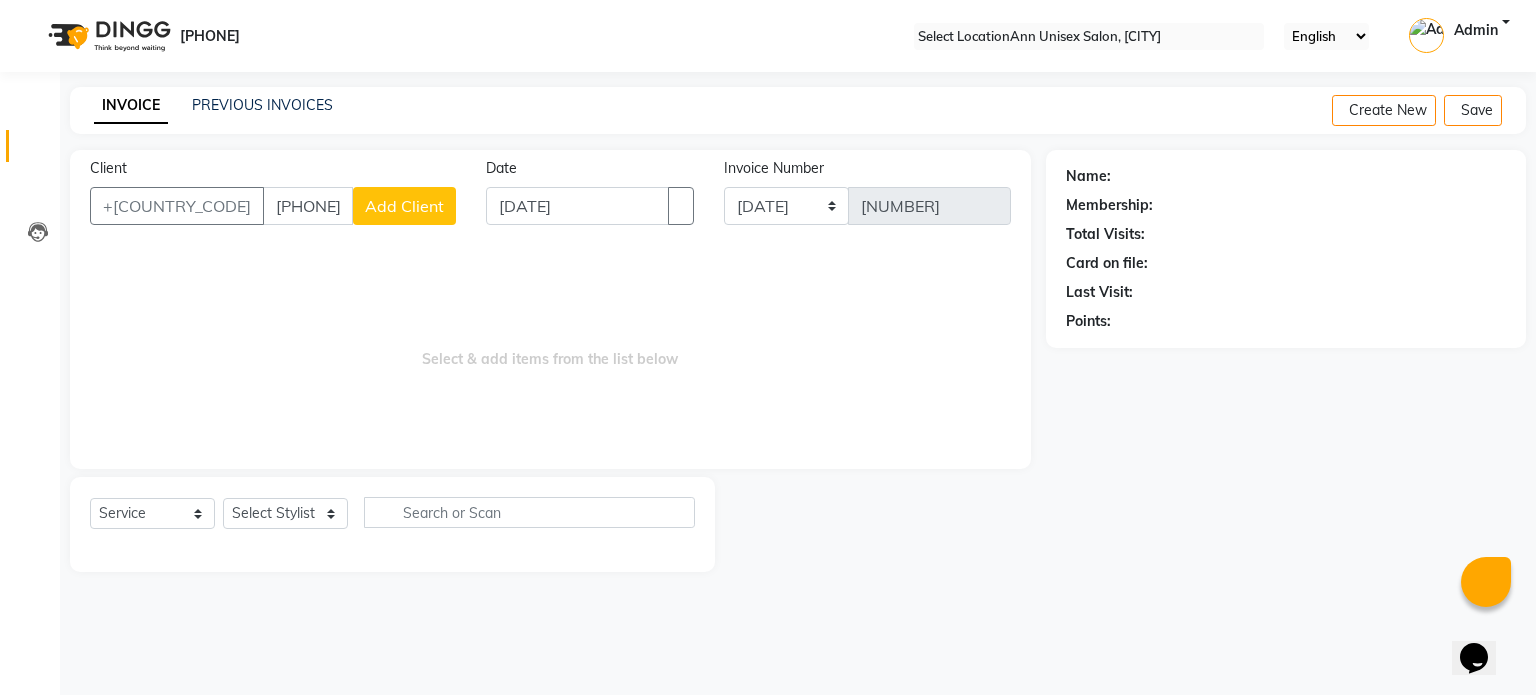 type on "9161658571" 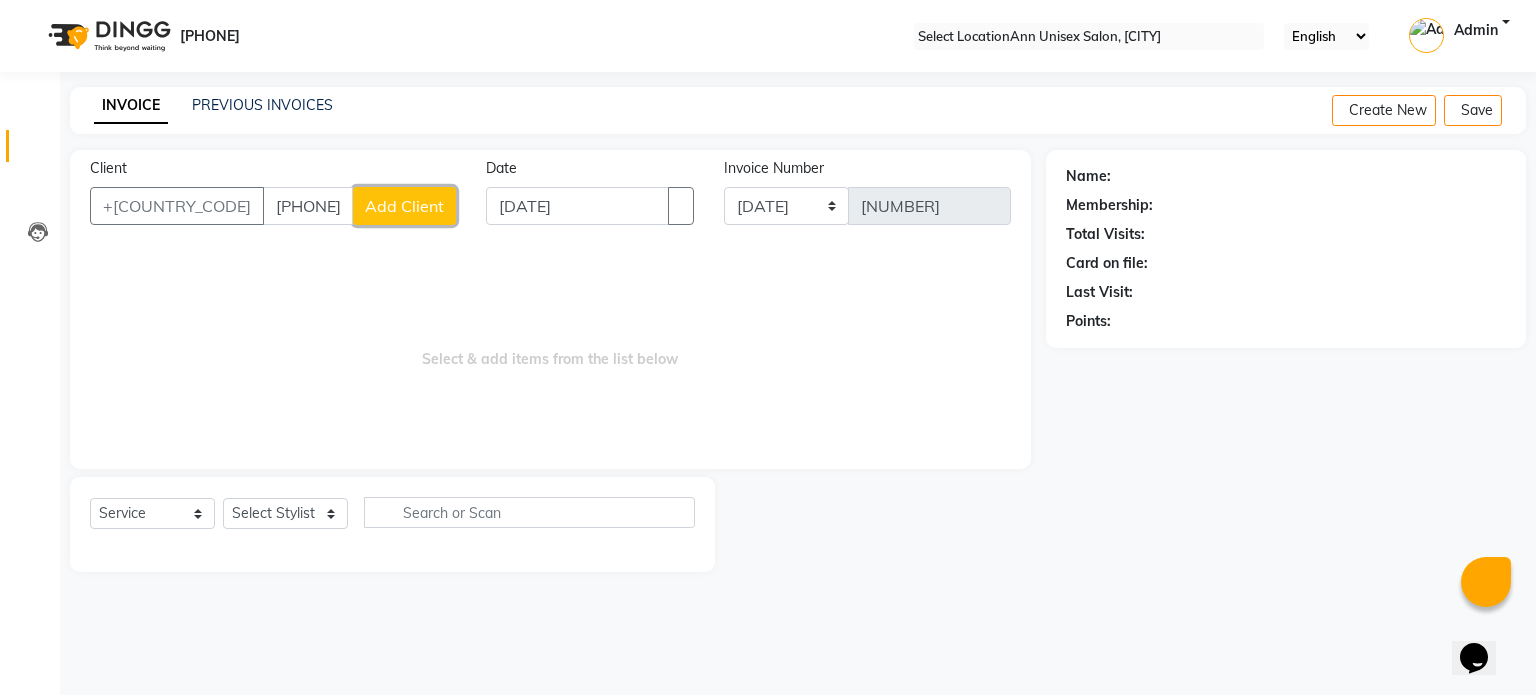 click on "Add Client" at bounding box center (404, 206) 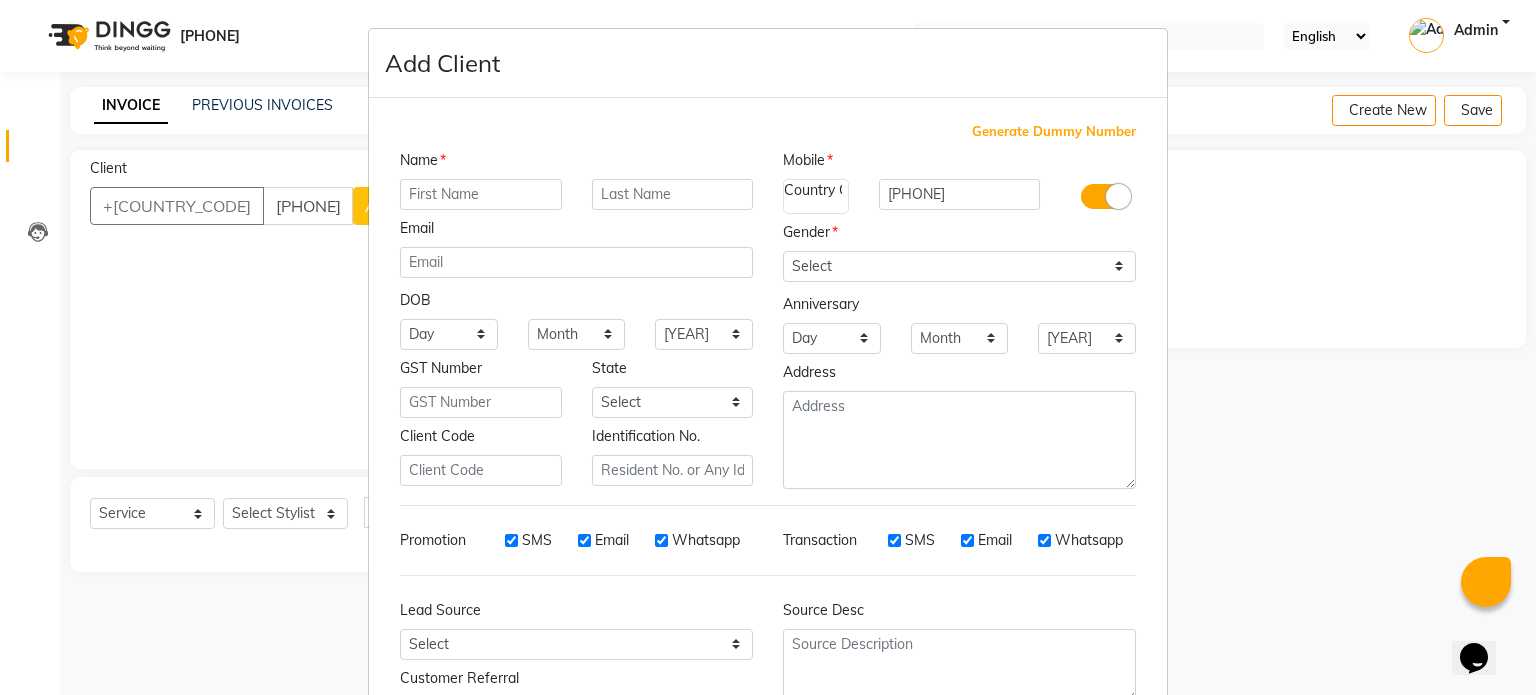 click on "Add Client Generate Dummy Number Name Email DOB Day 01 02 03 04 05 06 07 08 09 10 11 12 13 14 15 16 17 18 19 20 21 22 23 24 25 26 27 28 29 30 31 Month January February March April May June July August September October November December 1940 1941 1942 1943 1944 1945 1946 1947 1948 1949 1950 1951 1952 1953 1954 1955 1956 1957 1958 1959 1960 1961 1962 1963 1964 1965 1966 1967 1968 1969 1970 1971 1972 1973 1974 1975 1976 1977 1978 1979 1980 1981 1982 1983 1984 1985 1986 1987 1988 1989 1990 1991 1992 1993 1994 1995 1996 1997 1998 1999 2000 2001 2002 2003 2004 2005 2006 2007 2008 2009 2010 2011 2012 2013 2014 2015 2016 2017 2018 2019 2020 2021 2022 2023 2024 GST Number State Select Andaman and Nicobar Islands Andhra Pradesh Arunachal Pradesh Assam Bihar Chandigarh Chhattisgarh Dadra and Nagar Haveli Daman and Diu Delhi Goa Gujarat Haryana Himachal Pradesh Jammu and Kashmir Jharkhand Karnataka Kerala Lakshadweep Madhya Pradesh Maharashtra Manipur Meghalaya Mizoram Nagaland Odisha Pondicherry Punjab Rajasthan Sikkim" at bounding box center [768, 347] 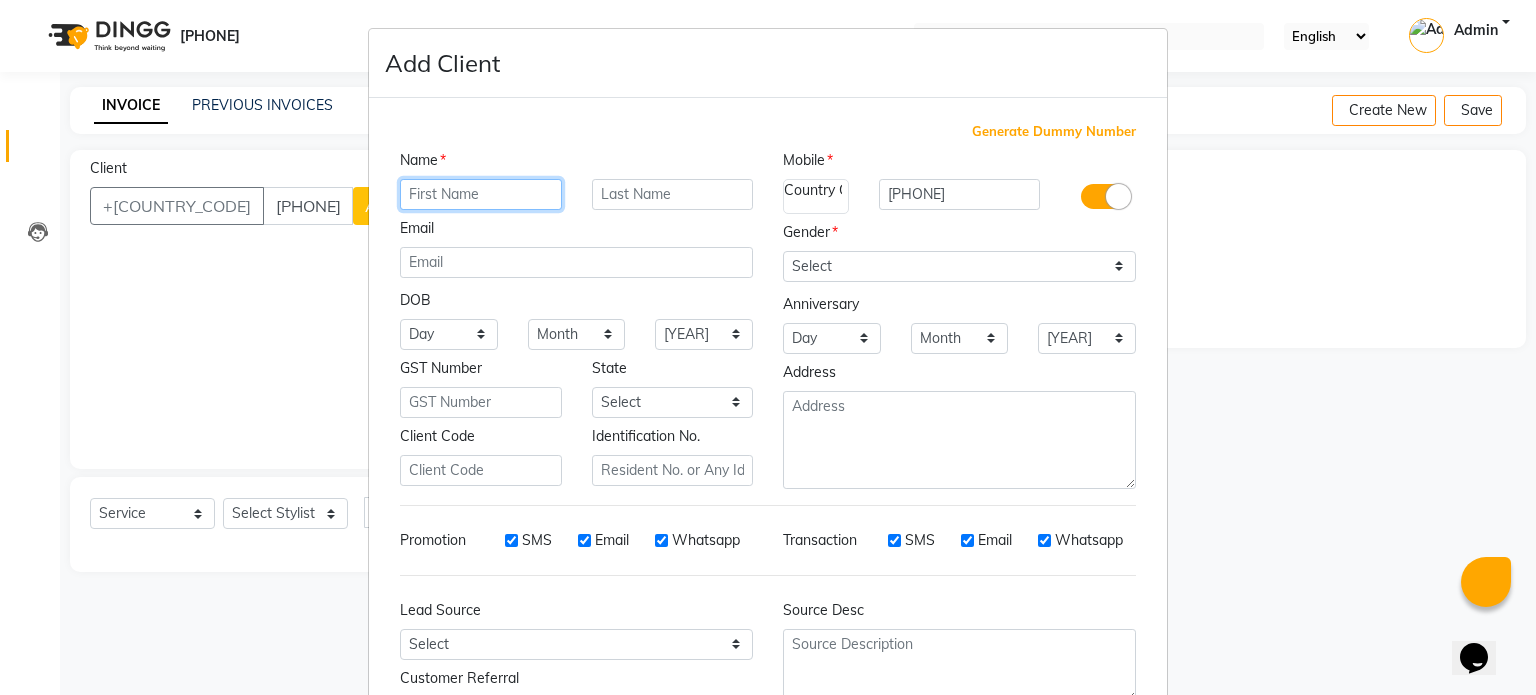 click at bounding box center (481, 194) 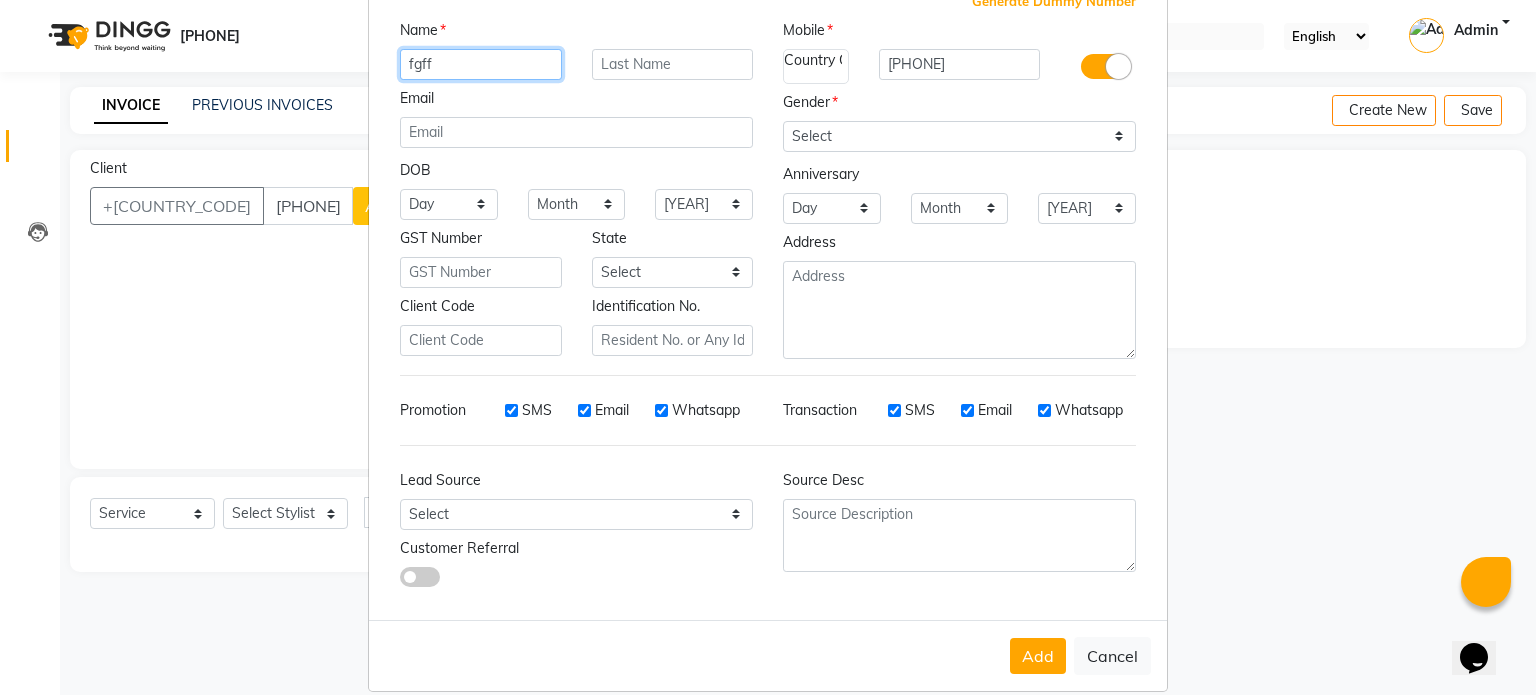 scroll, scrollTop: 161, scrollLeft: 0, axis: vertical 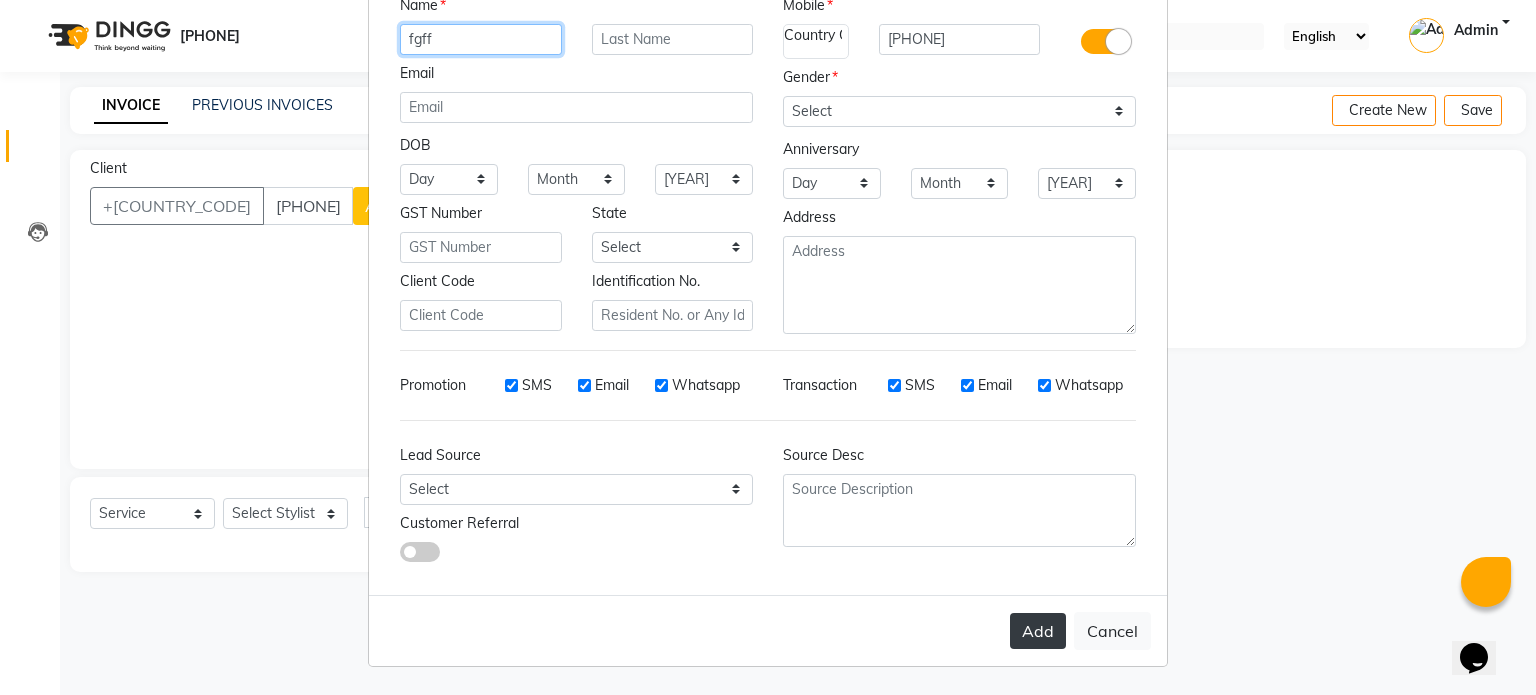 type on "fgff" 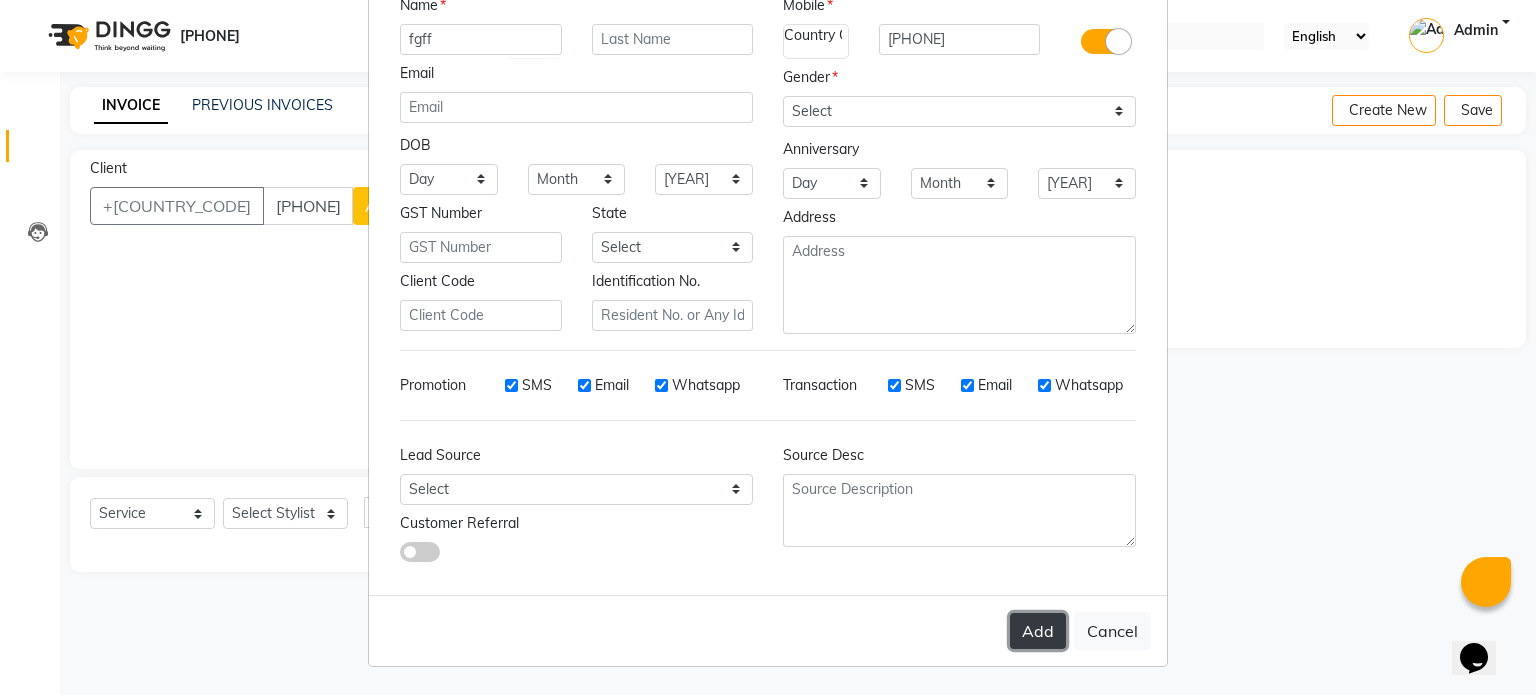 click on "Add" at bounding box center (1038, 631) 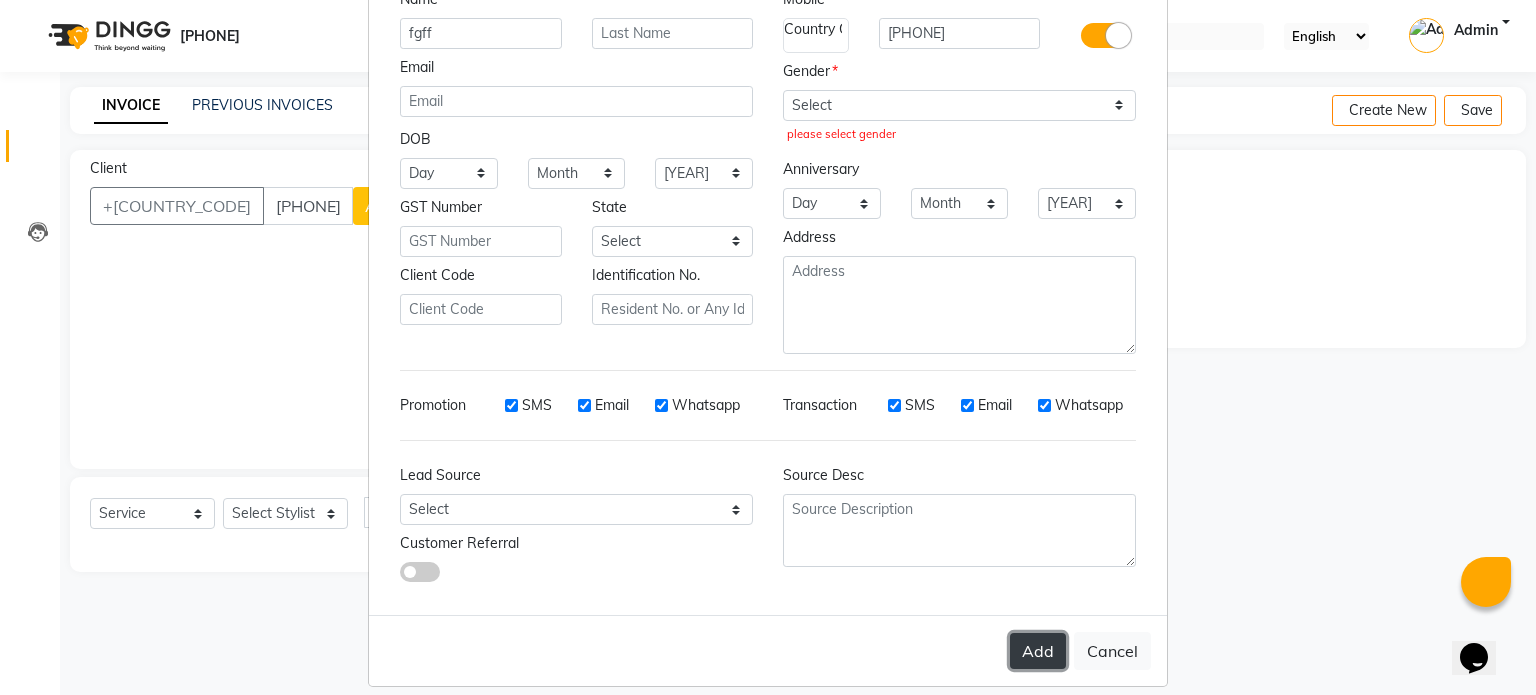 click on "Add" at bounding box center [1038, 651] 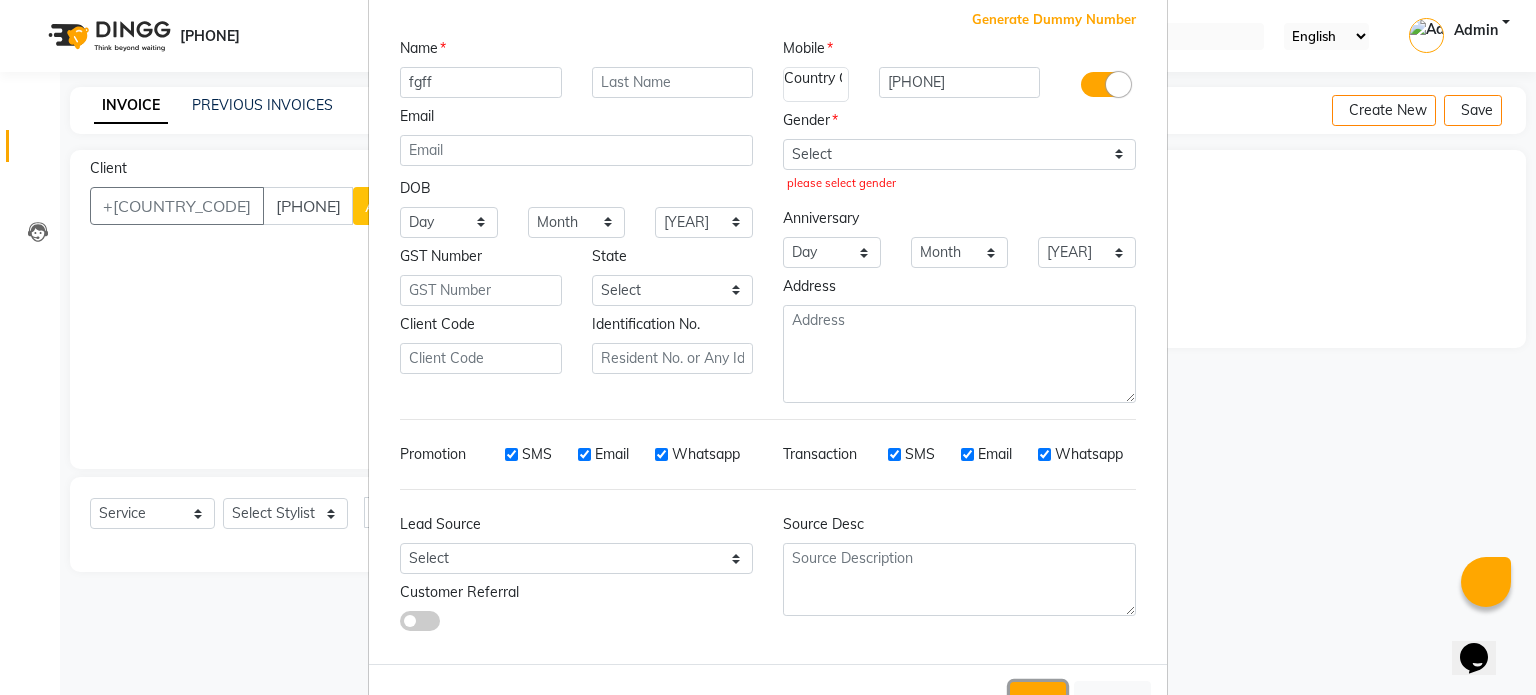 scroll, scrollTop: 84, scrollLeft: 0, axis: vertical 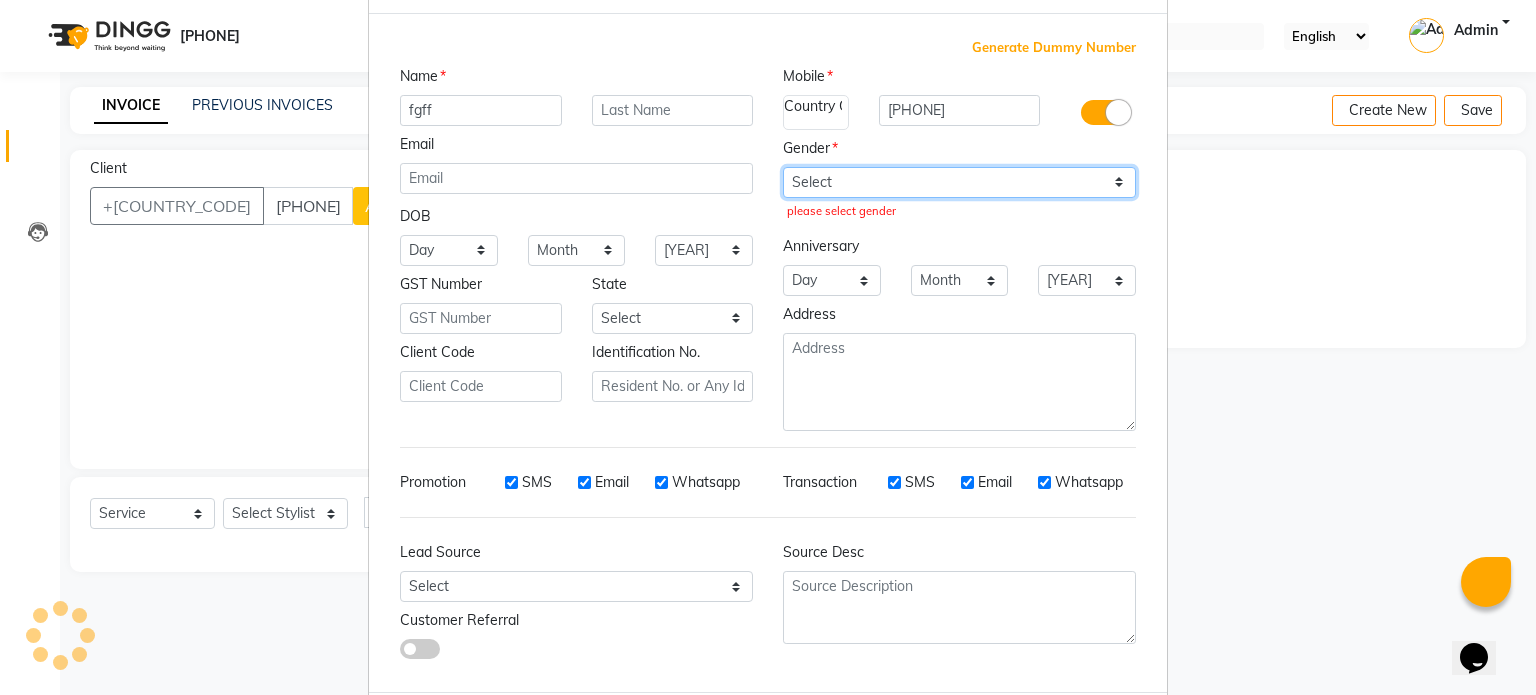 click on "Select Male Female Other Prefer Not To Say" at bounding box center (959, 182) 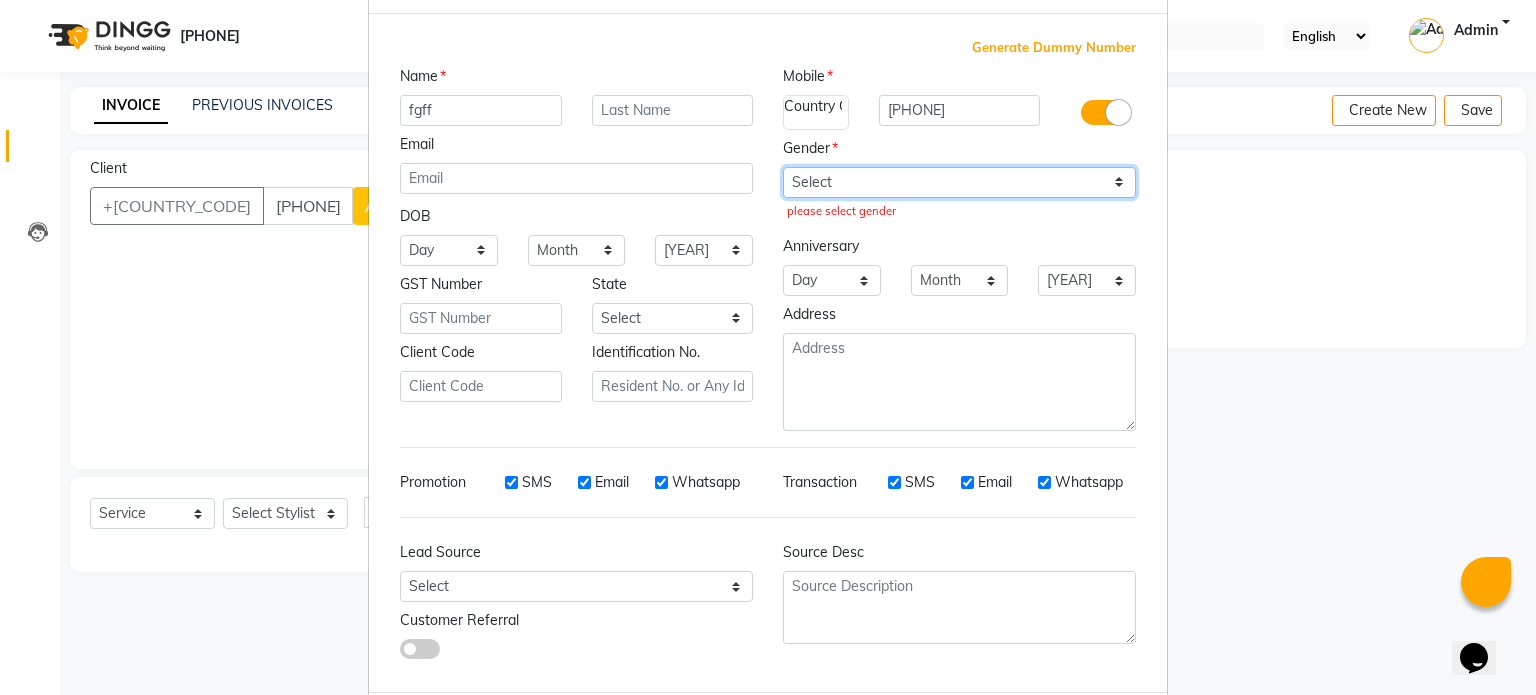 select on "female" 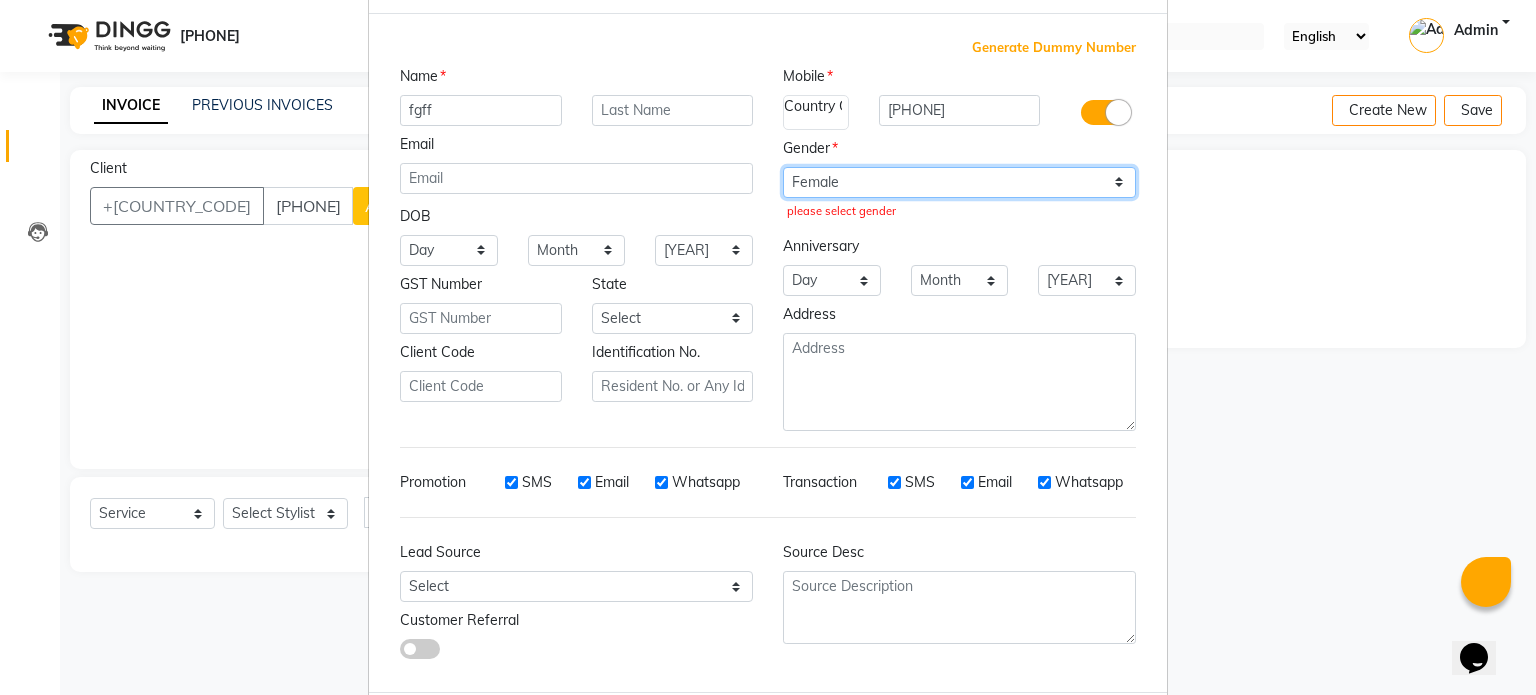 click on "Select Male Female Other Prefer Not To Say" at bounding box center (959, 182) 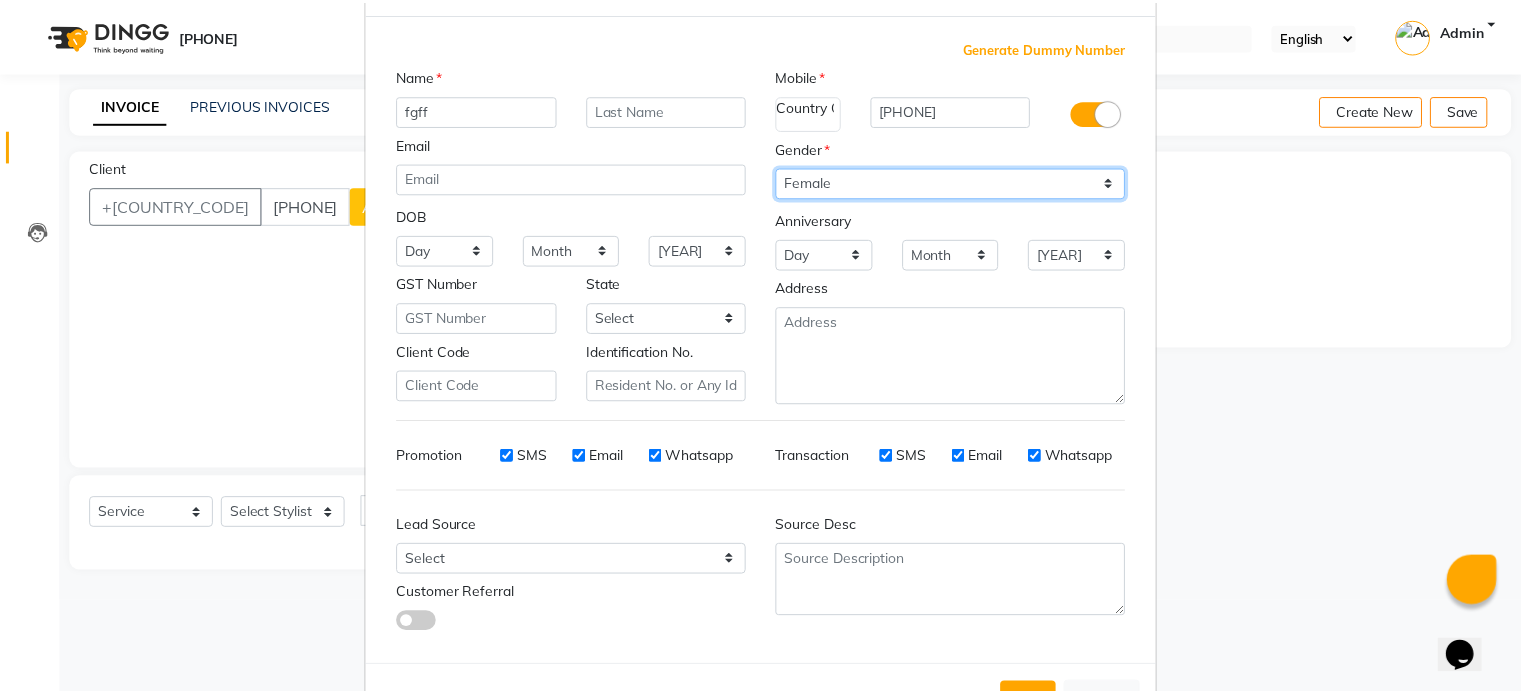 scroll, scrollTop: 161, scrollLeft: 0, axis: vertical 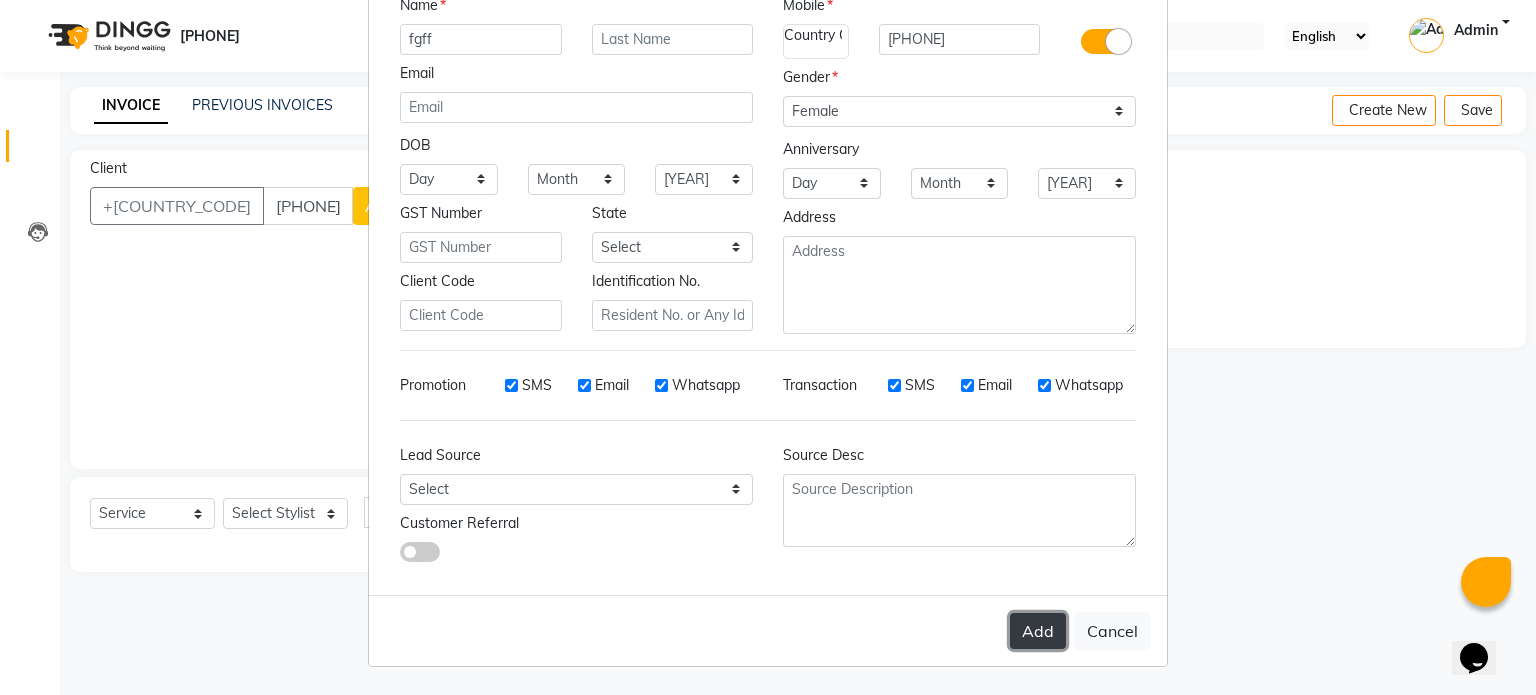 click on "Add" at bounding box center [1038, 631] 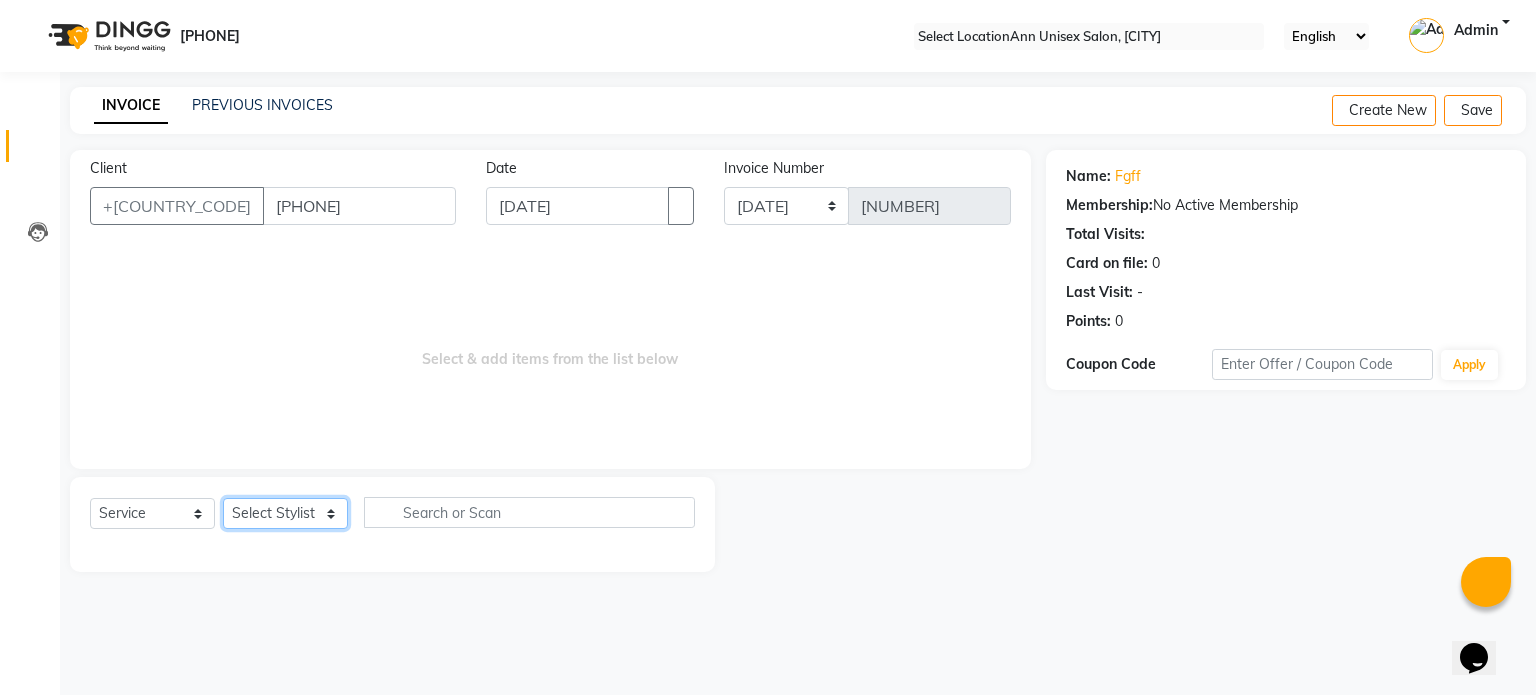 click on "Select Stylist Ankita Bagave Kasim salmani Manisha Doshi Pooja Jha RAHUL AHANKARE Rahul Thakur Sanju Sharma" at bounding box center [285, 513] 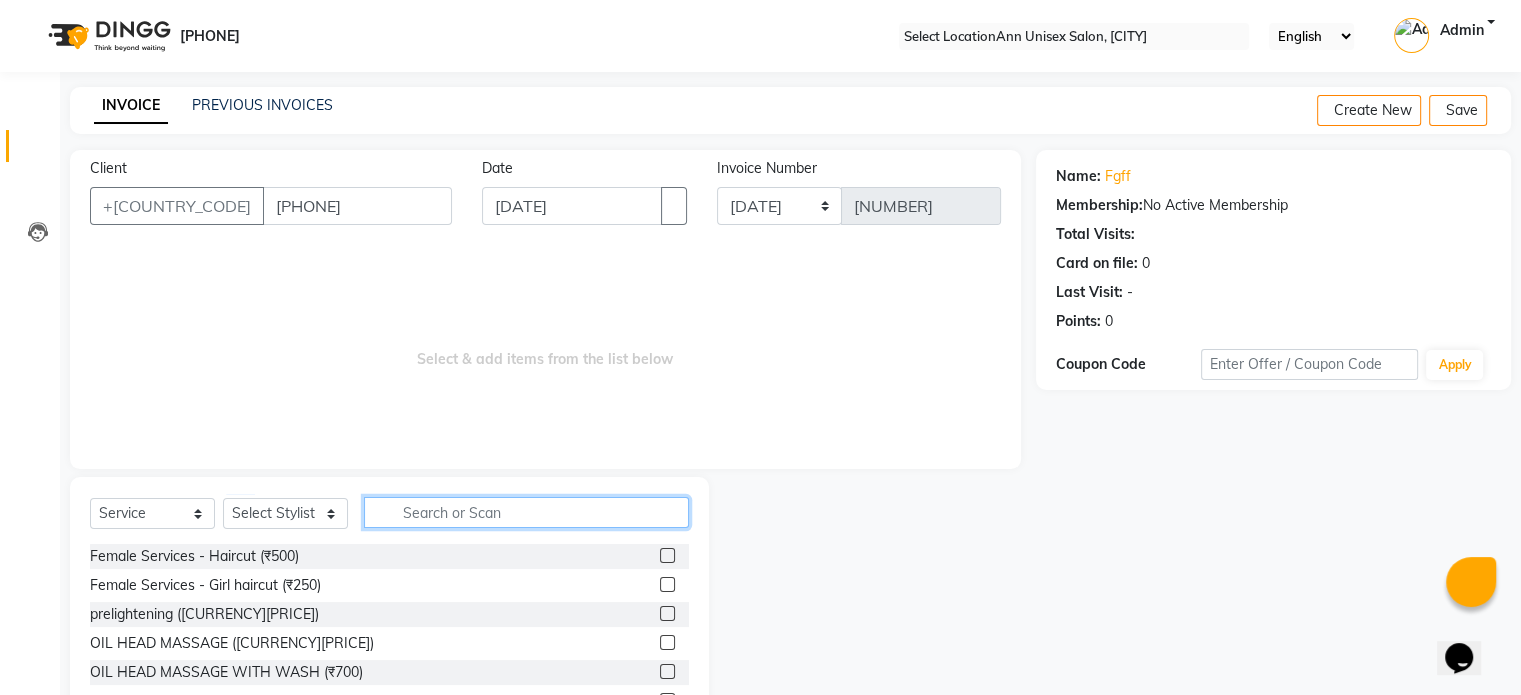click at bounding box center (526, 512) 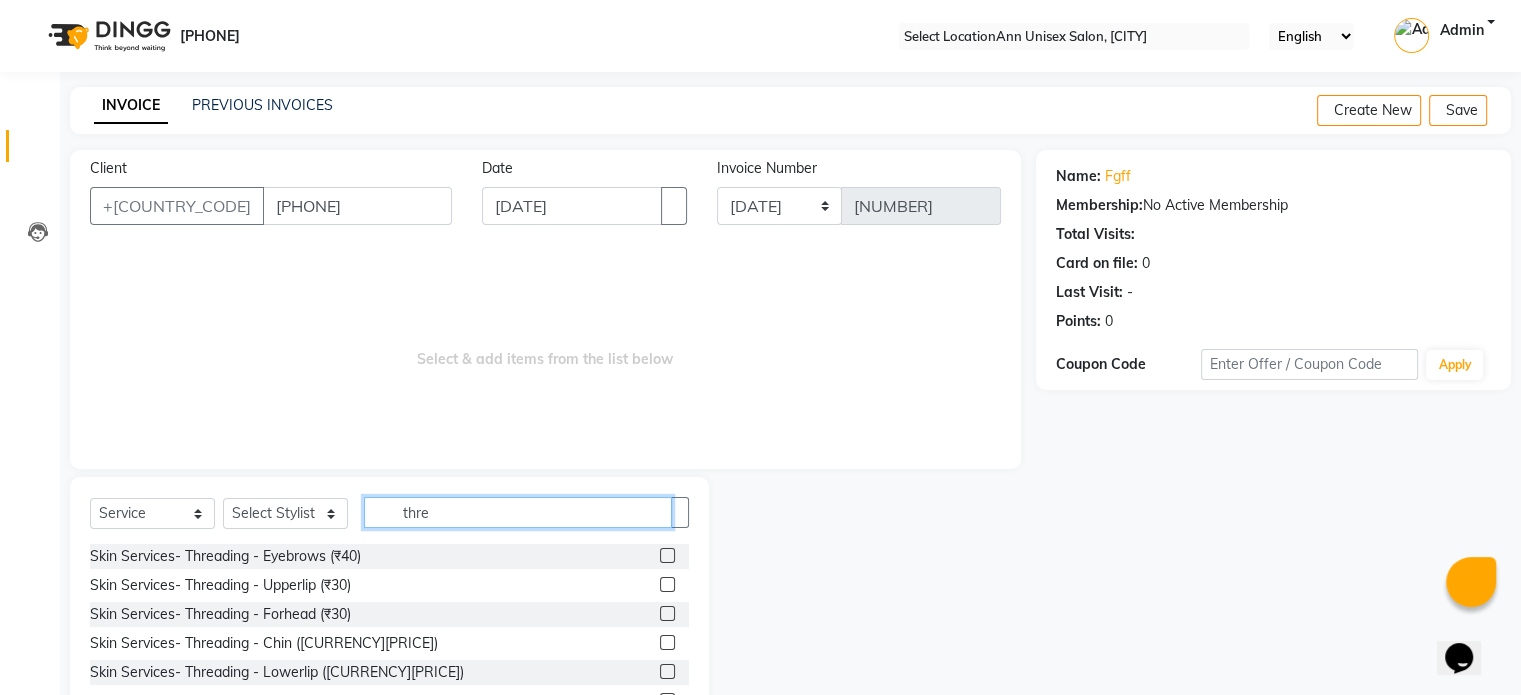 type on "thre" 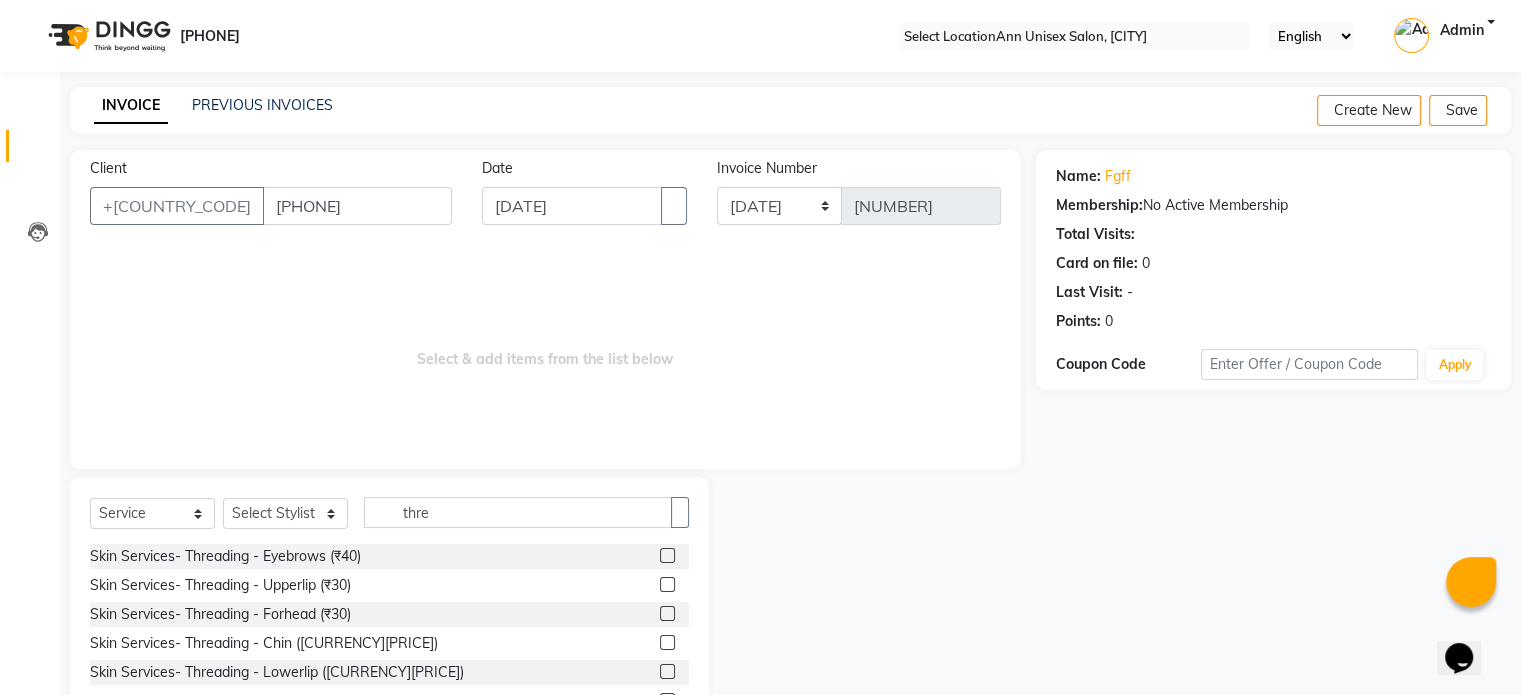 click at bounding box center [667, 555] 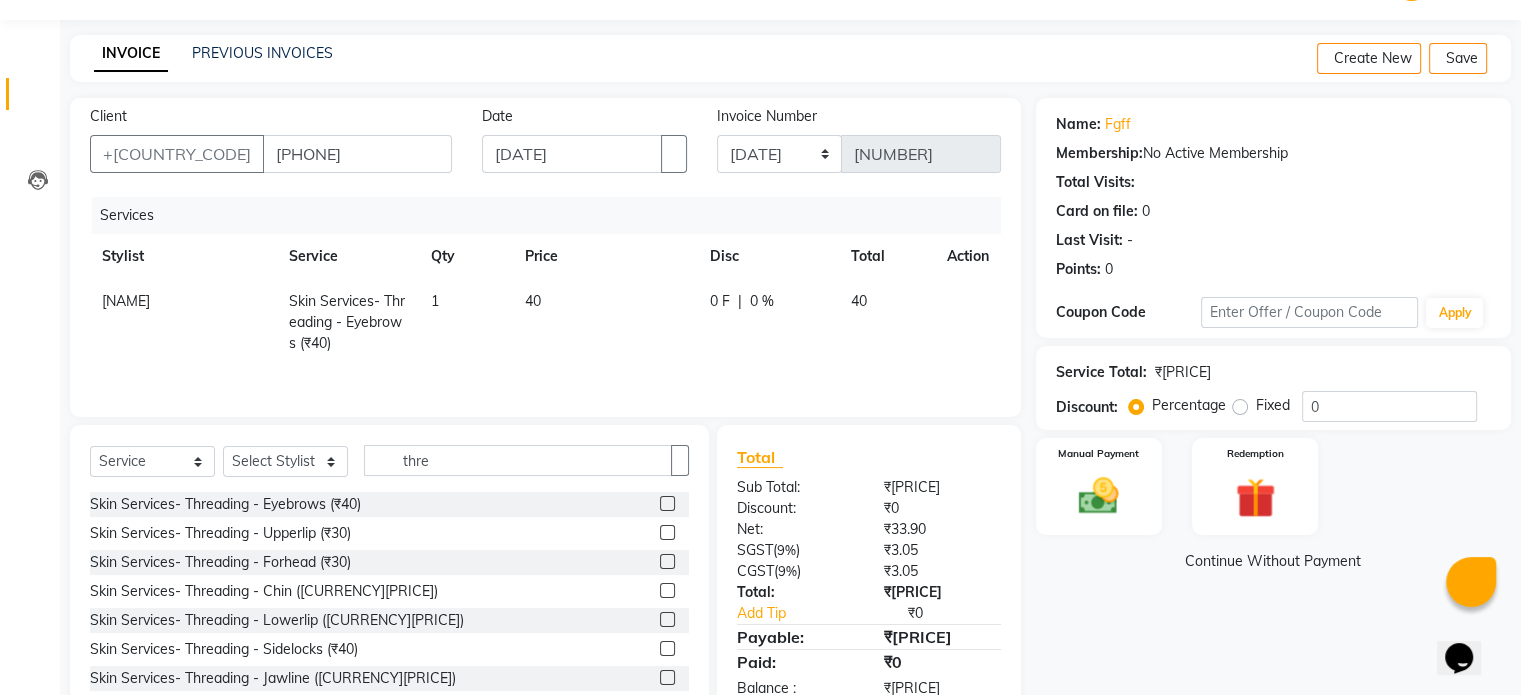 scroll, scrollTop: 107, scrollLeft: 0, axis: vertical 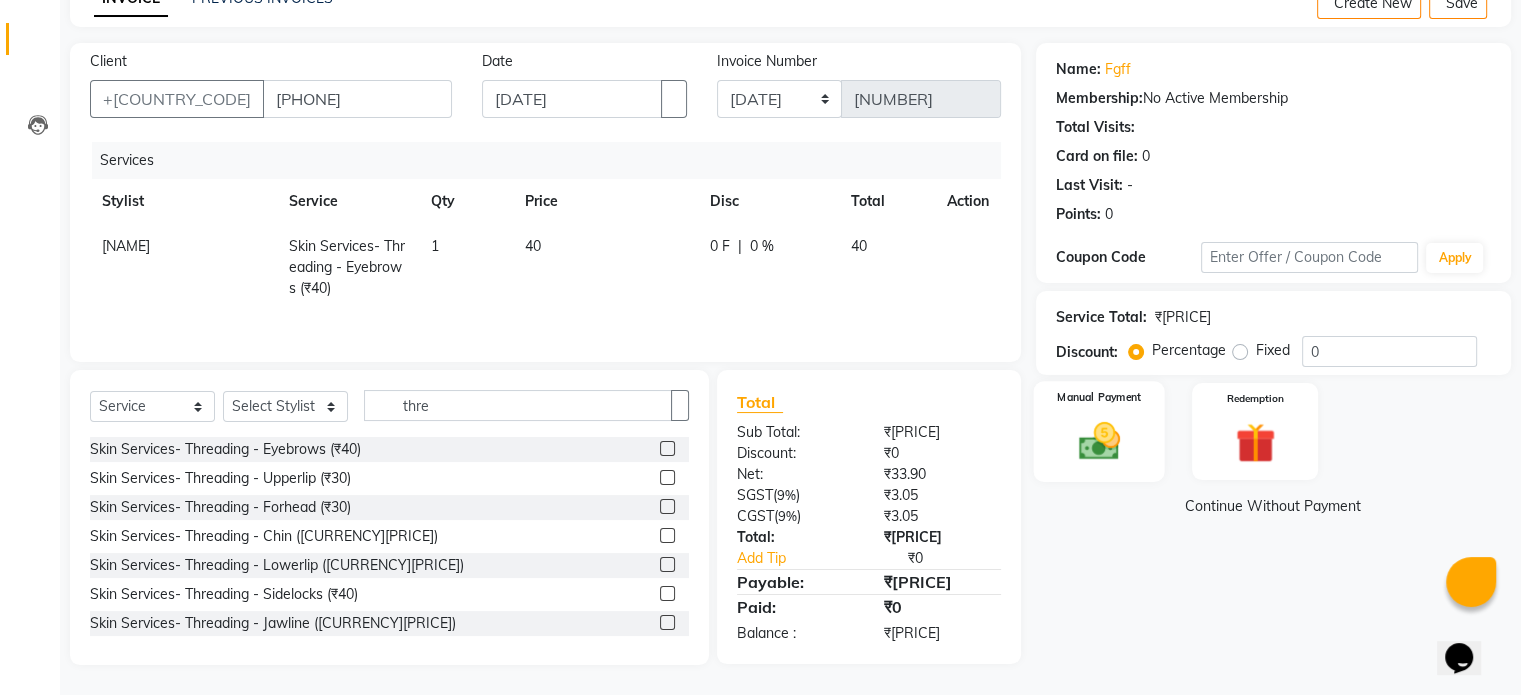 click at bounding box center [1098, 441] 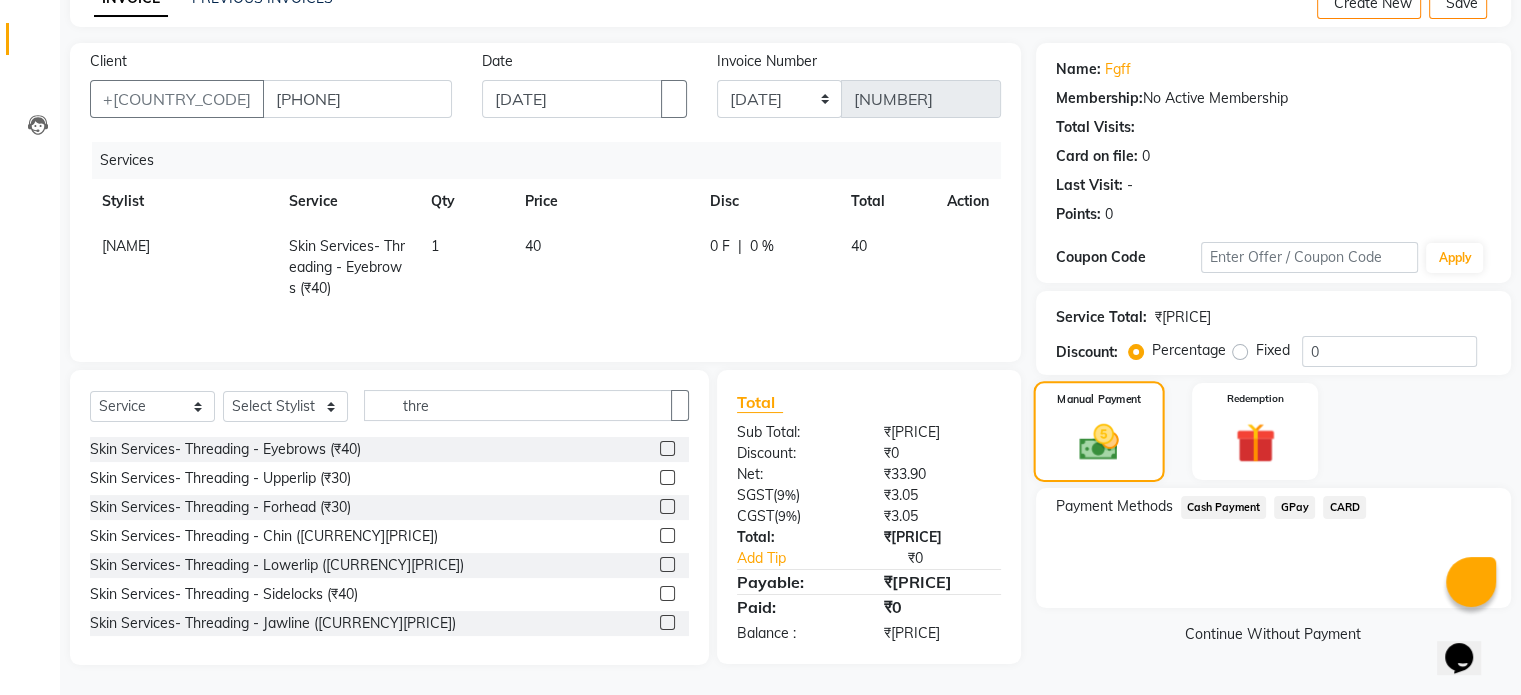 click on "Manual Payment" at bounding box center [1098, 431] 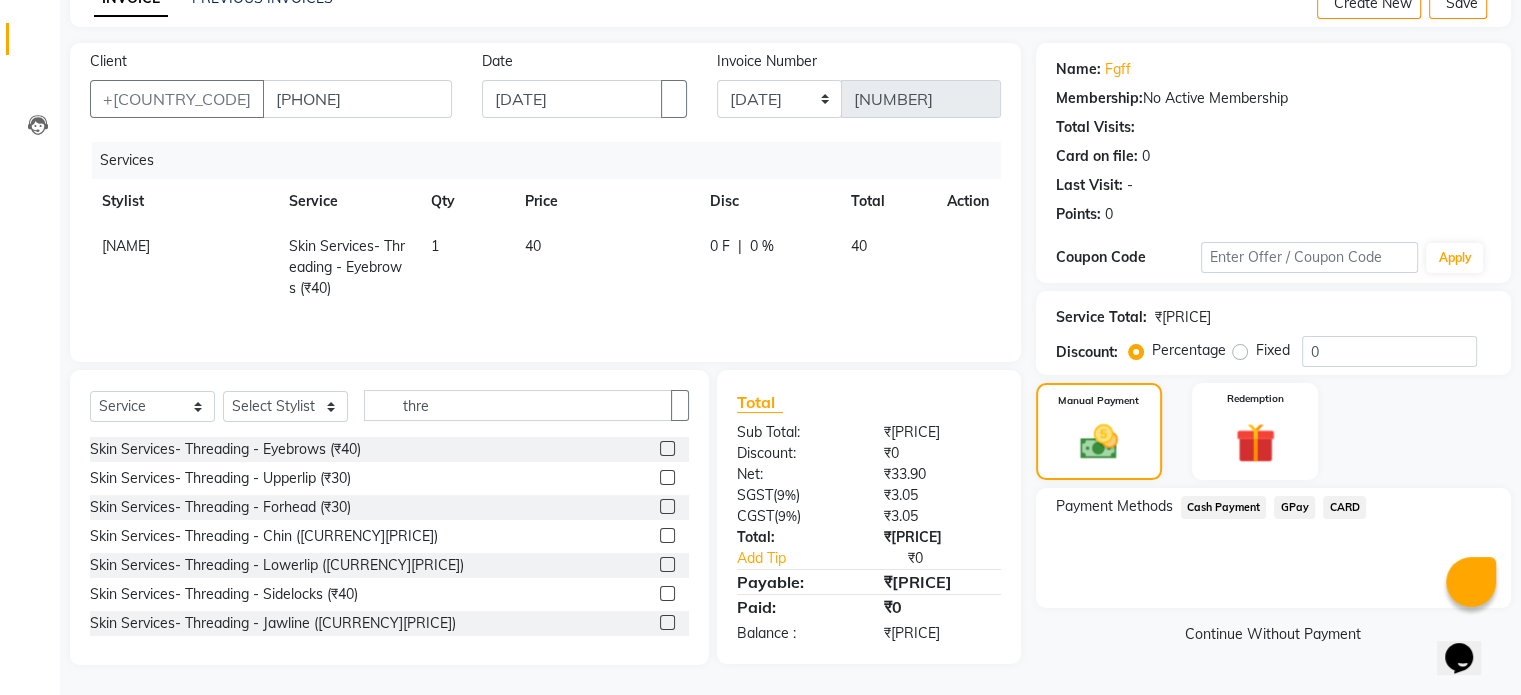 click on "GPay" at bounding box center (1224, 507) 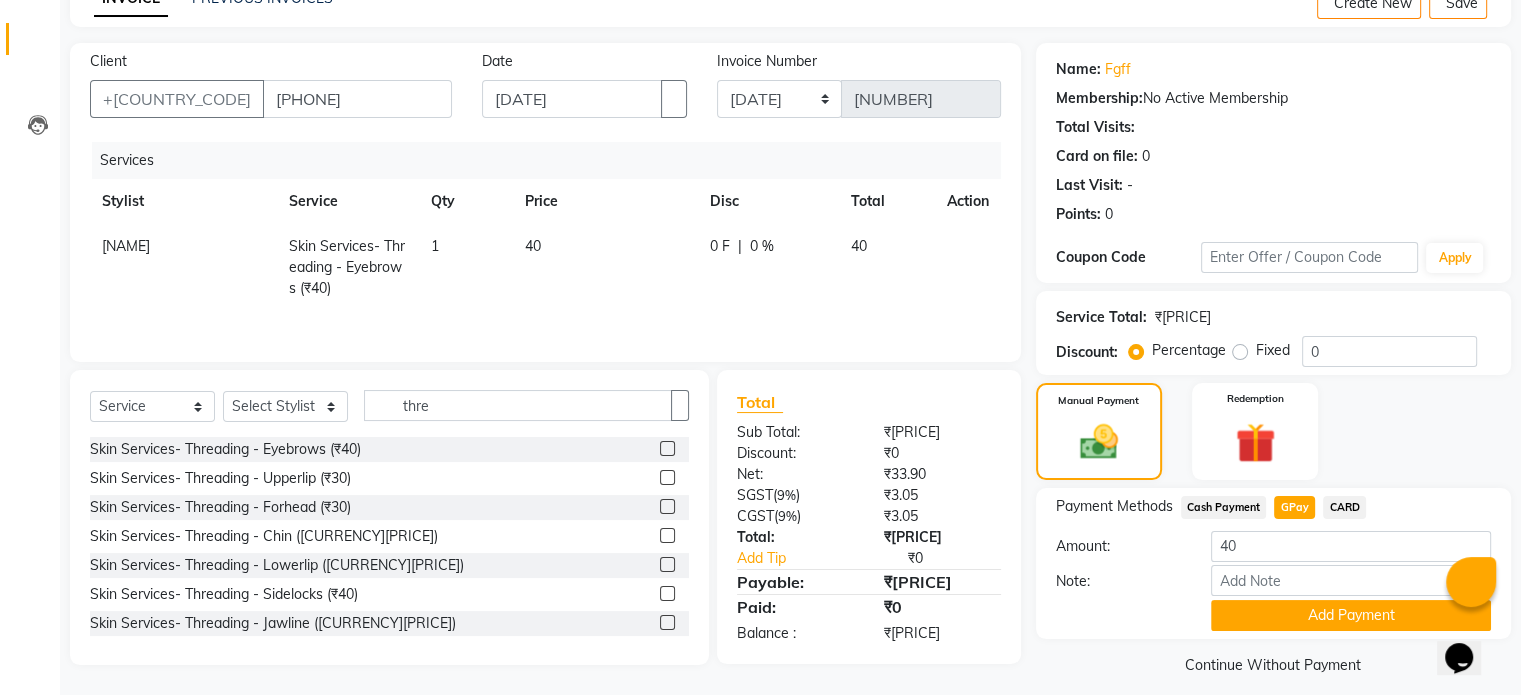scroll, scrollTop: 124, scrollLeft: 0, axis: vertical 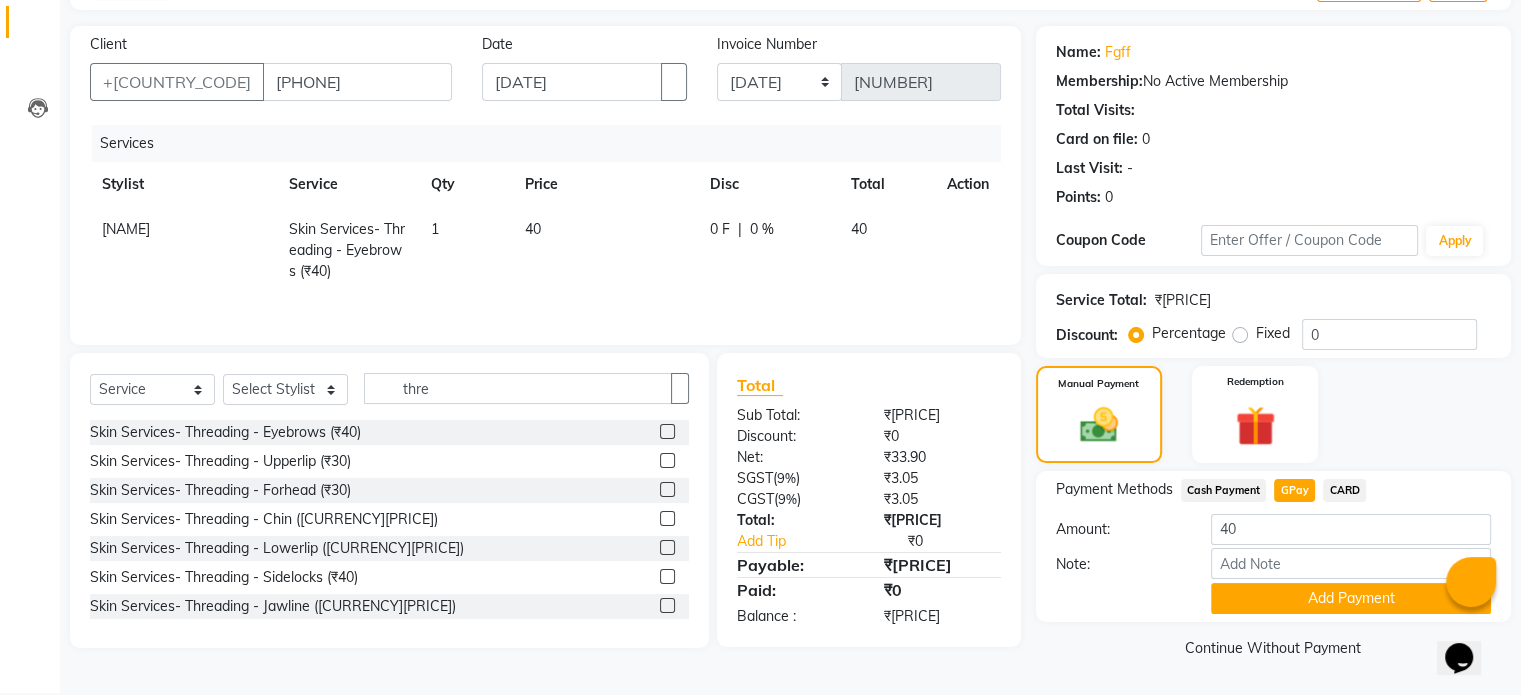 click on "Payment Methods  Cash Payment   GPay   CARD  Amount: 40 Note: Add Payment" at bounding box center (1273, 546) 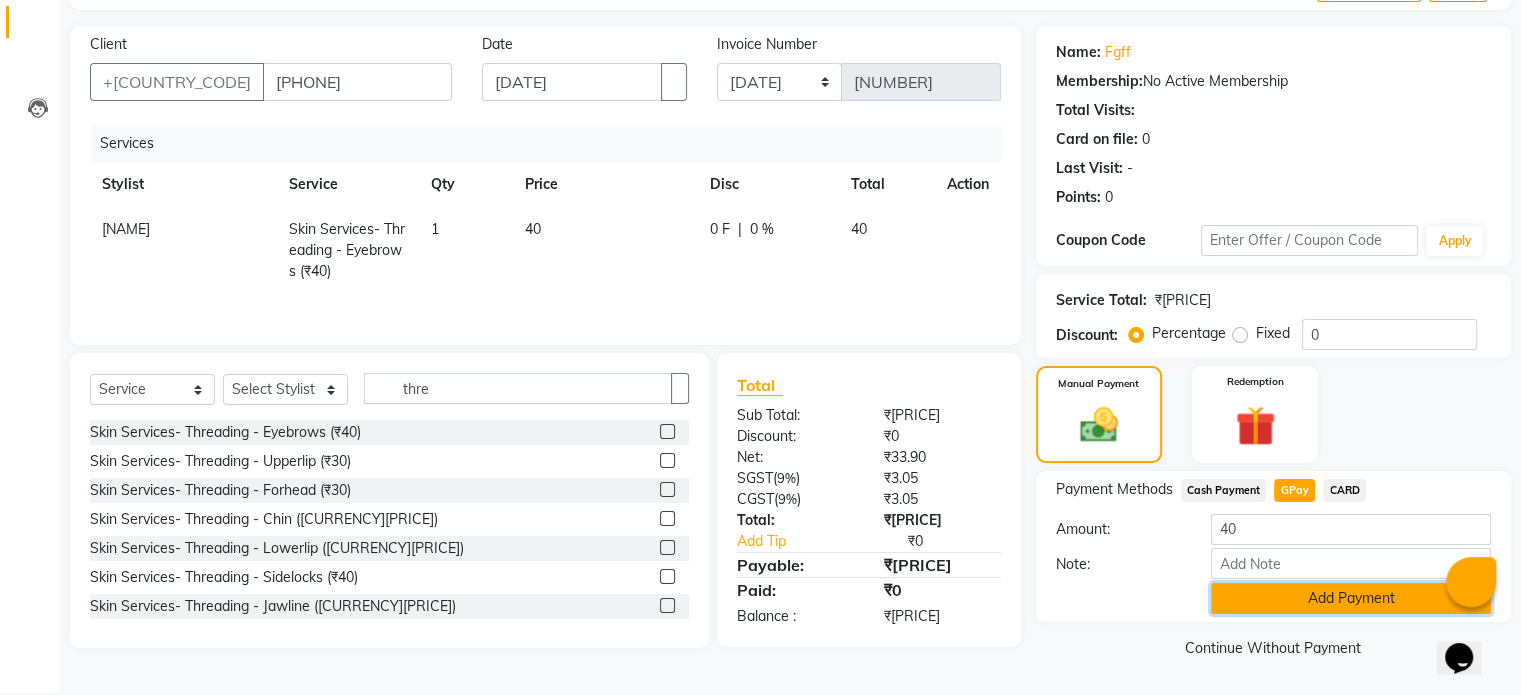 click on "Add Payment" at bounding box center (1351, 598) 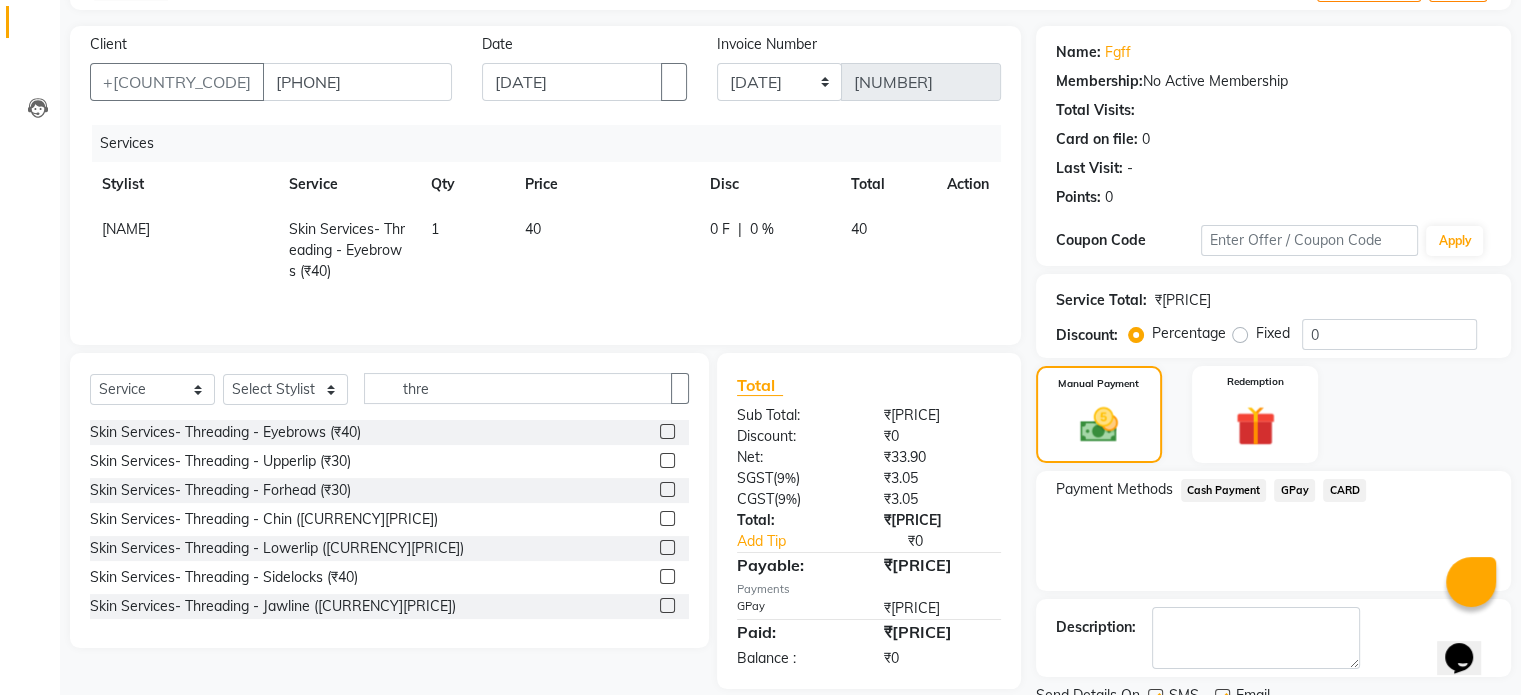 scroll, scrollTop: 205, scrollLeft: 0, axis: vertical 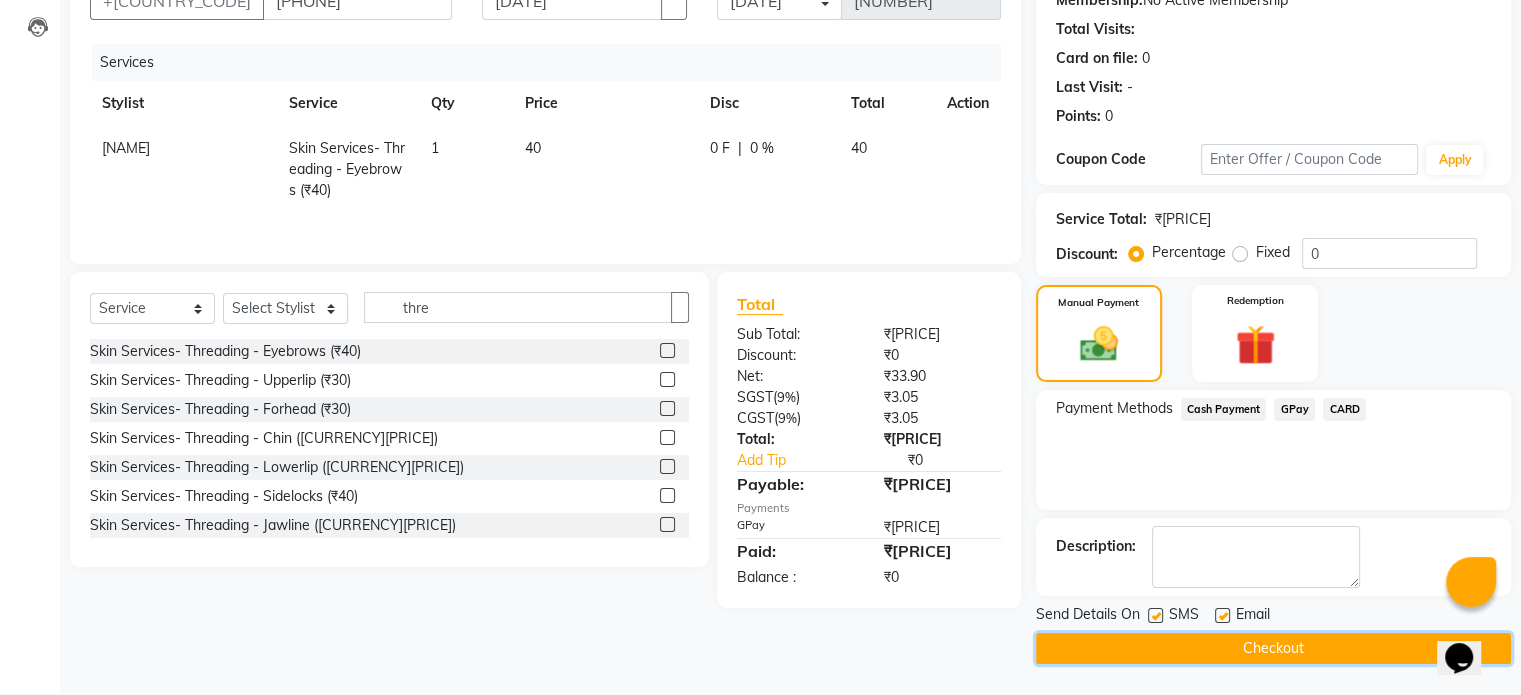 click on "Checkout" at bounding box center [1273, 648] 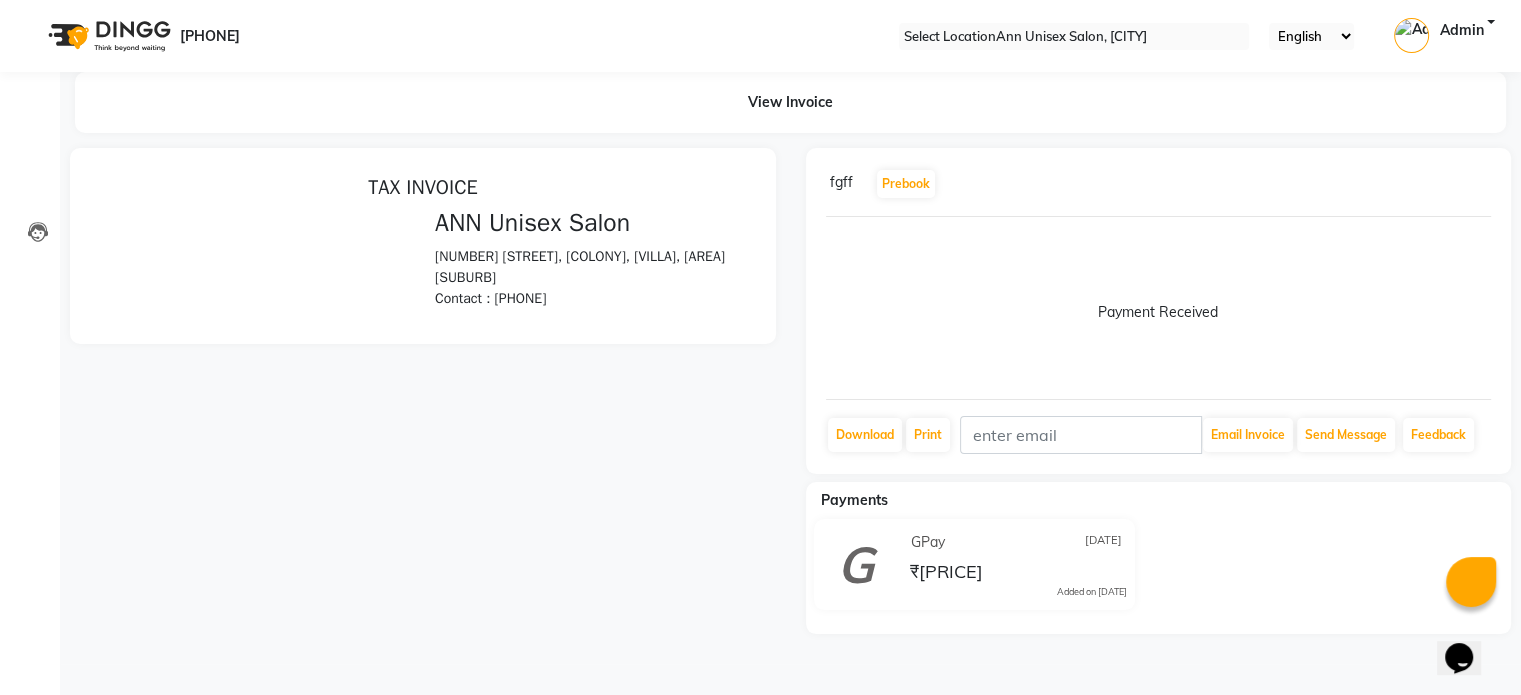 scroll, scrollTop: 0, scrollLeft: 0, axis: both 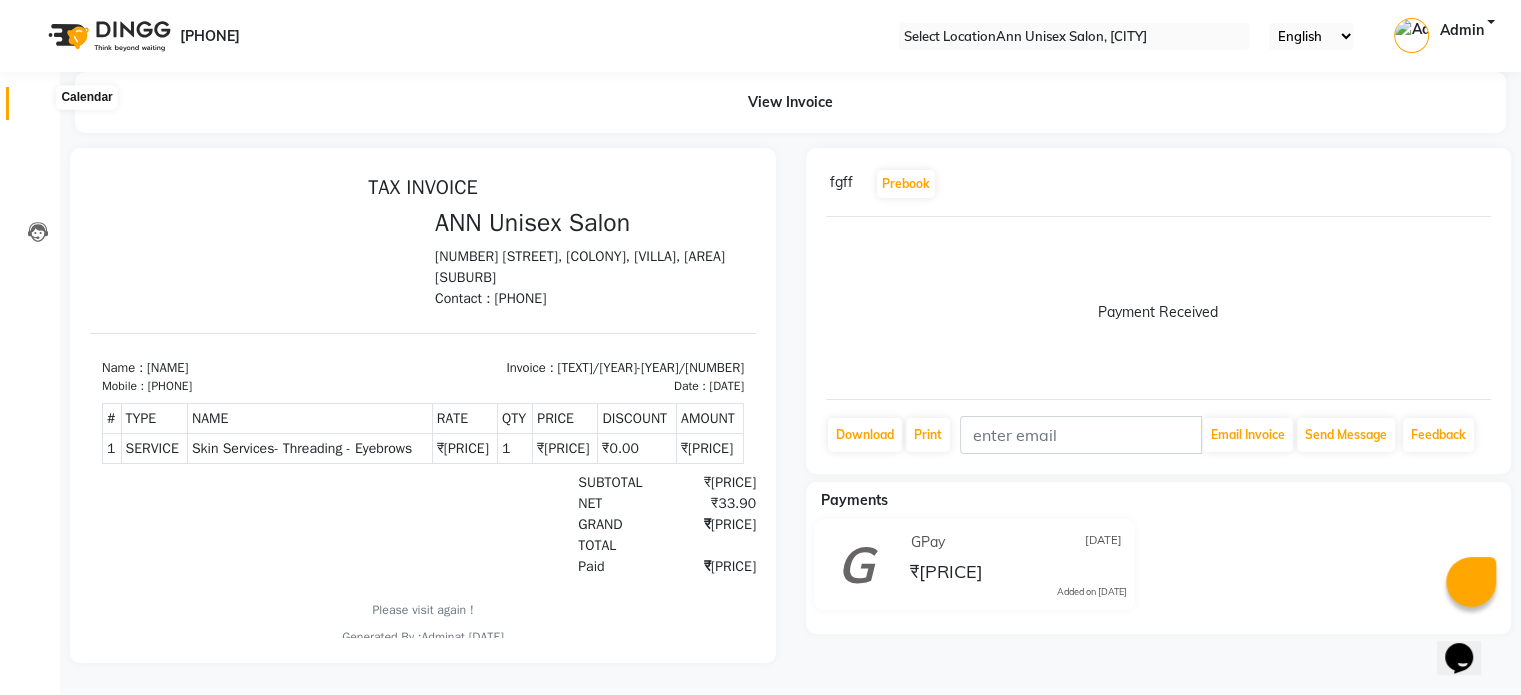 click at bounding box center [38, 108] 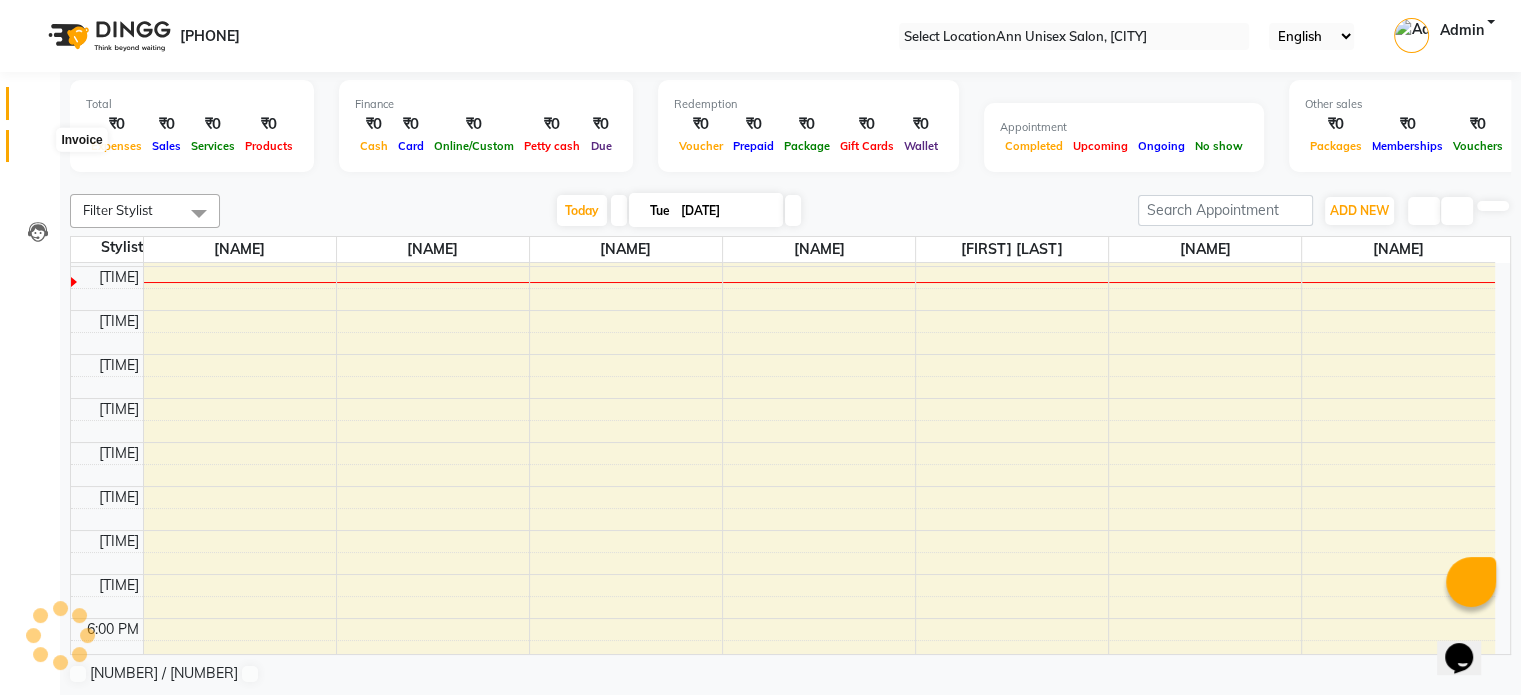 scroll, scrollTop: 0, scrollLeft: 0, axis: both 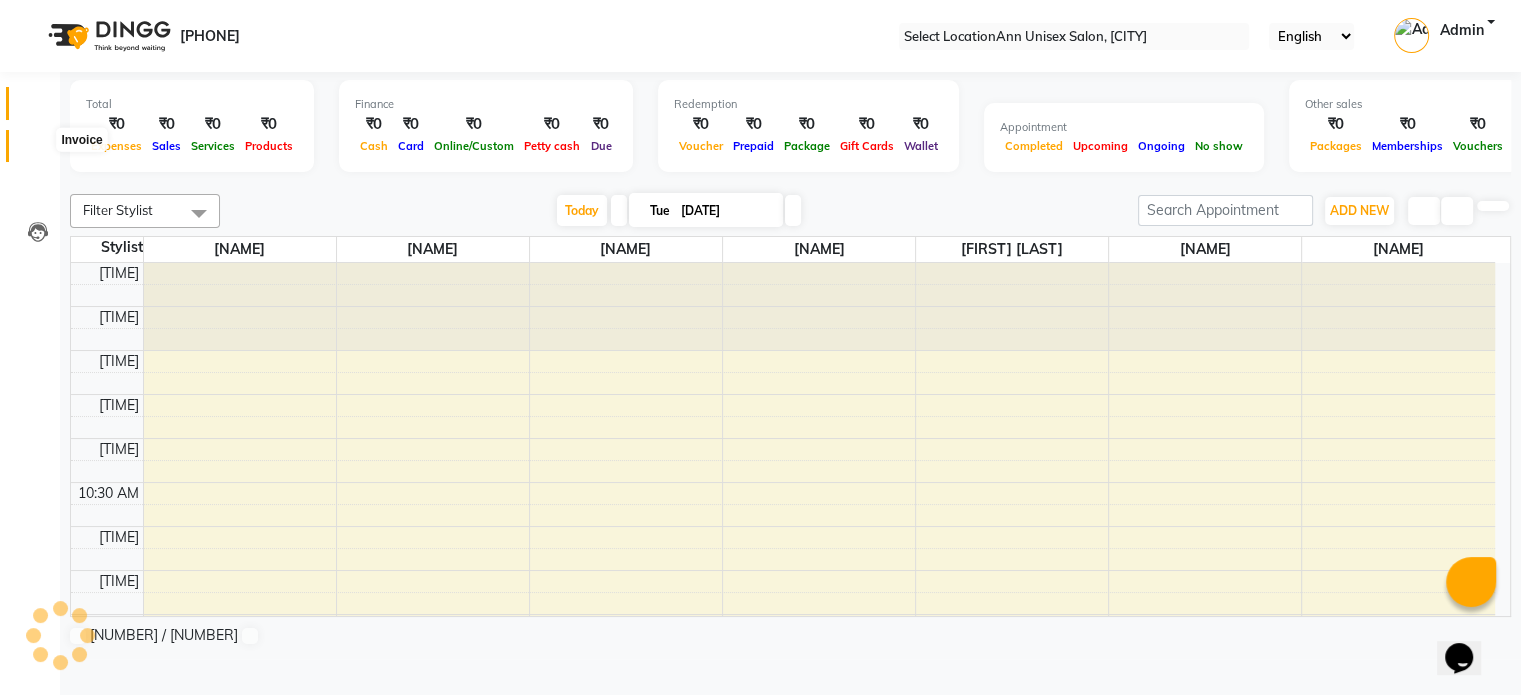 click at bounding box center [38, 151] 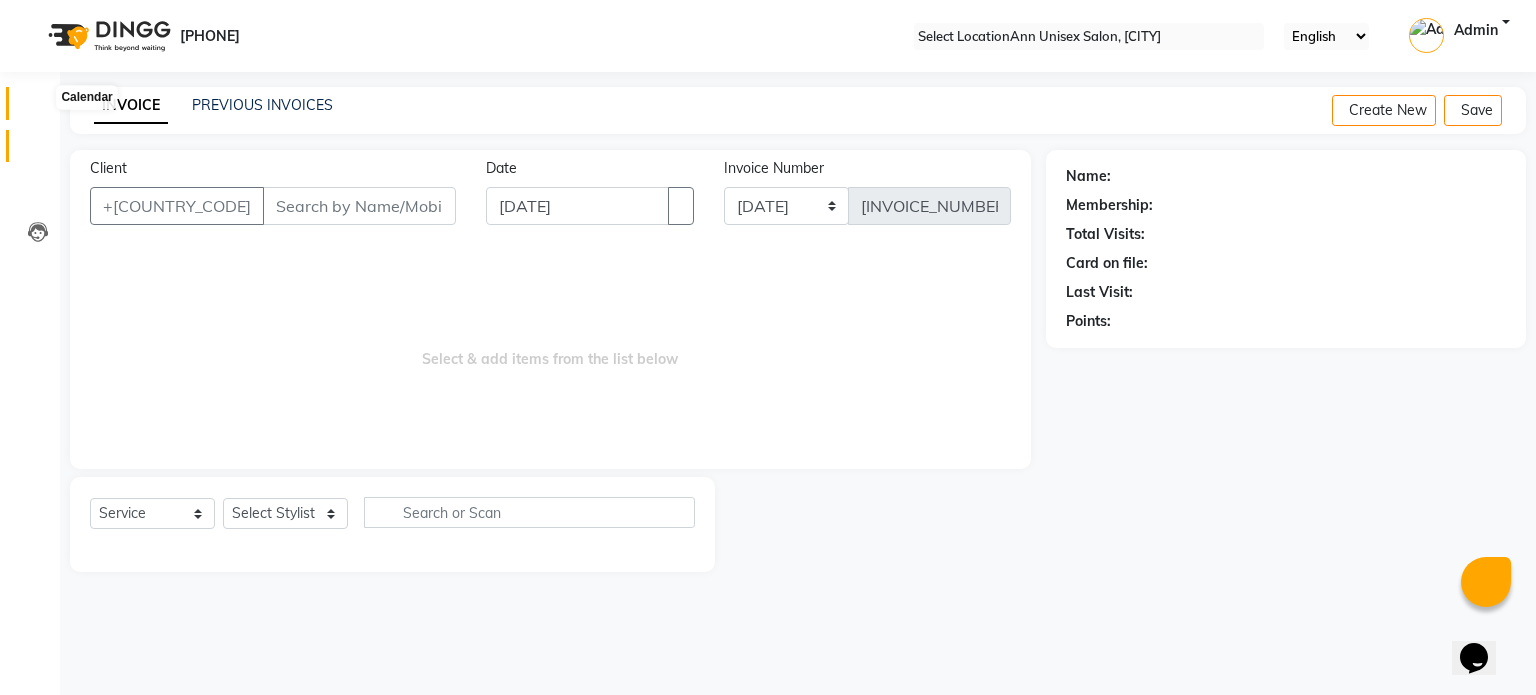 click at bounding box center (37, 108) 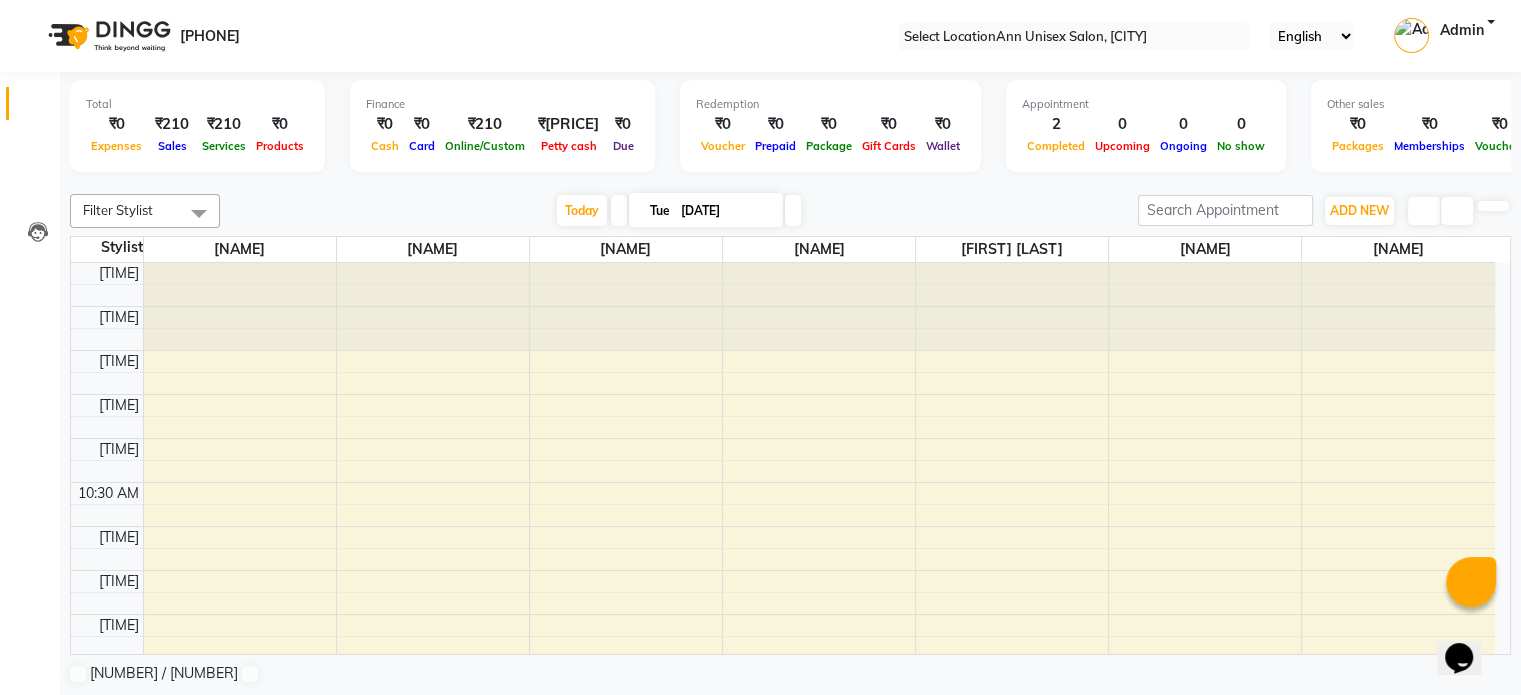 scroll, scrollTop: 0, scrollLeft: 0, axis: both 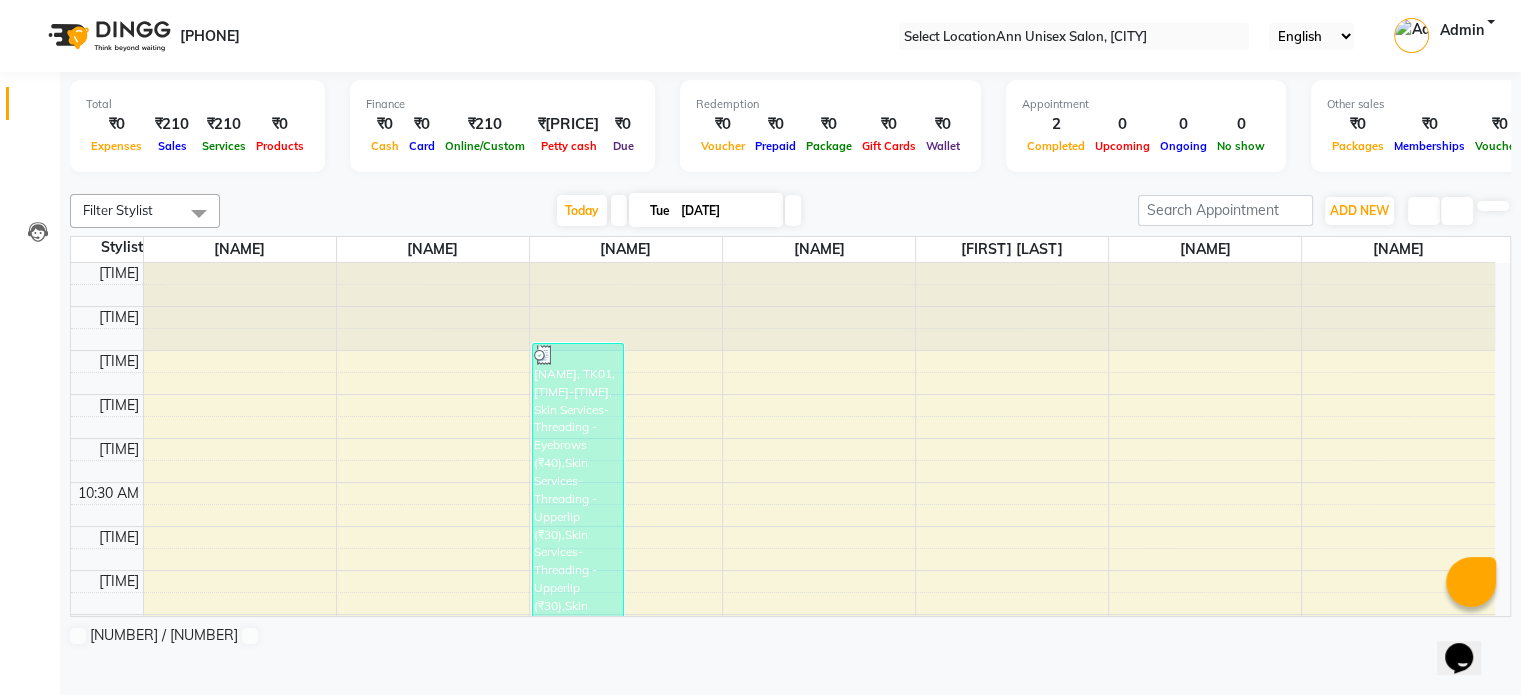 click on "1 / 1" at bounding box center (790, 635) 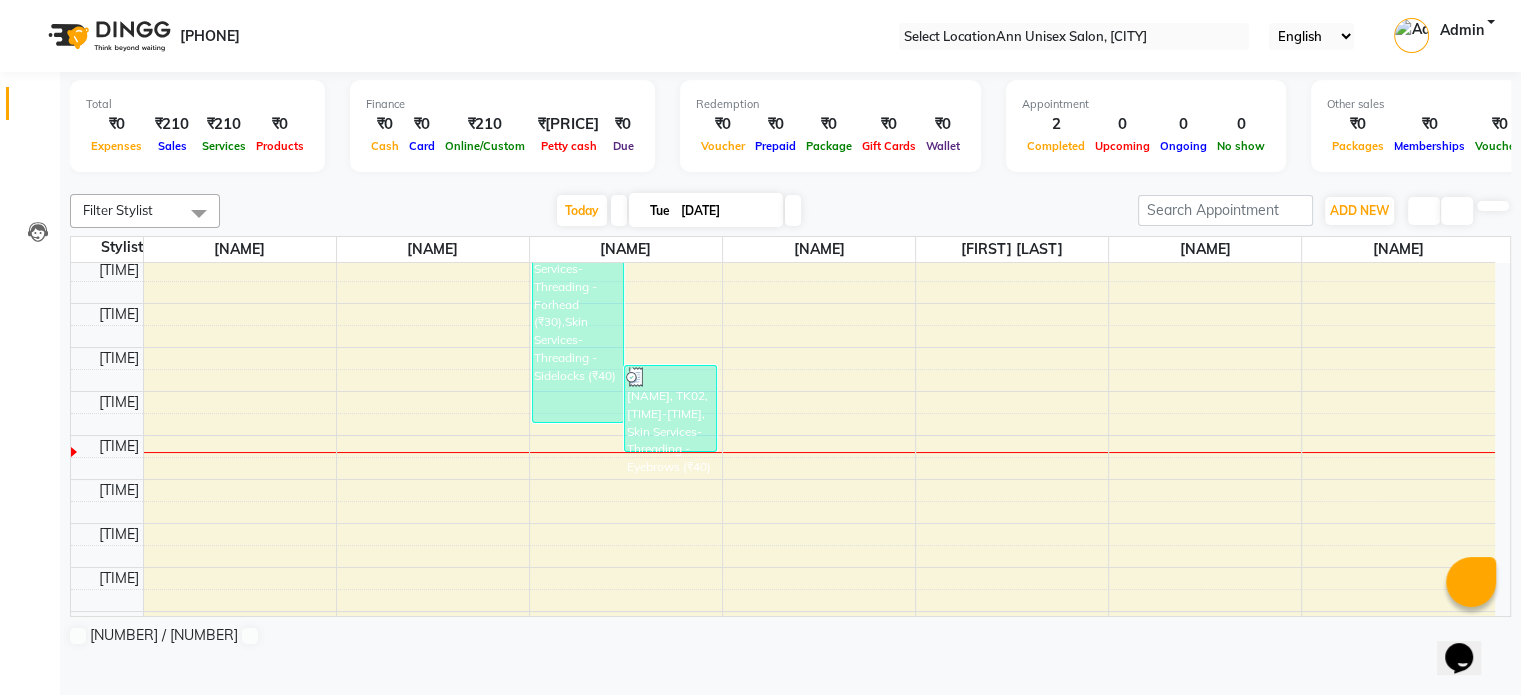 scroll, scrollTop: 331, scrollLeft: 0, axis: vertical 